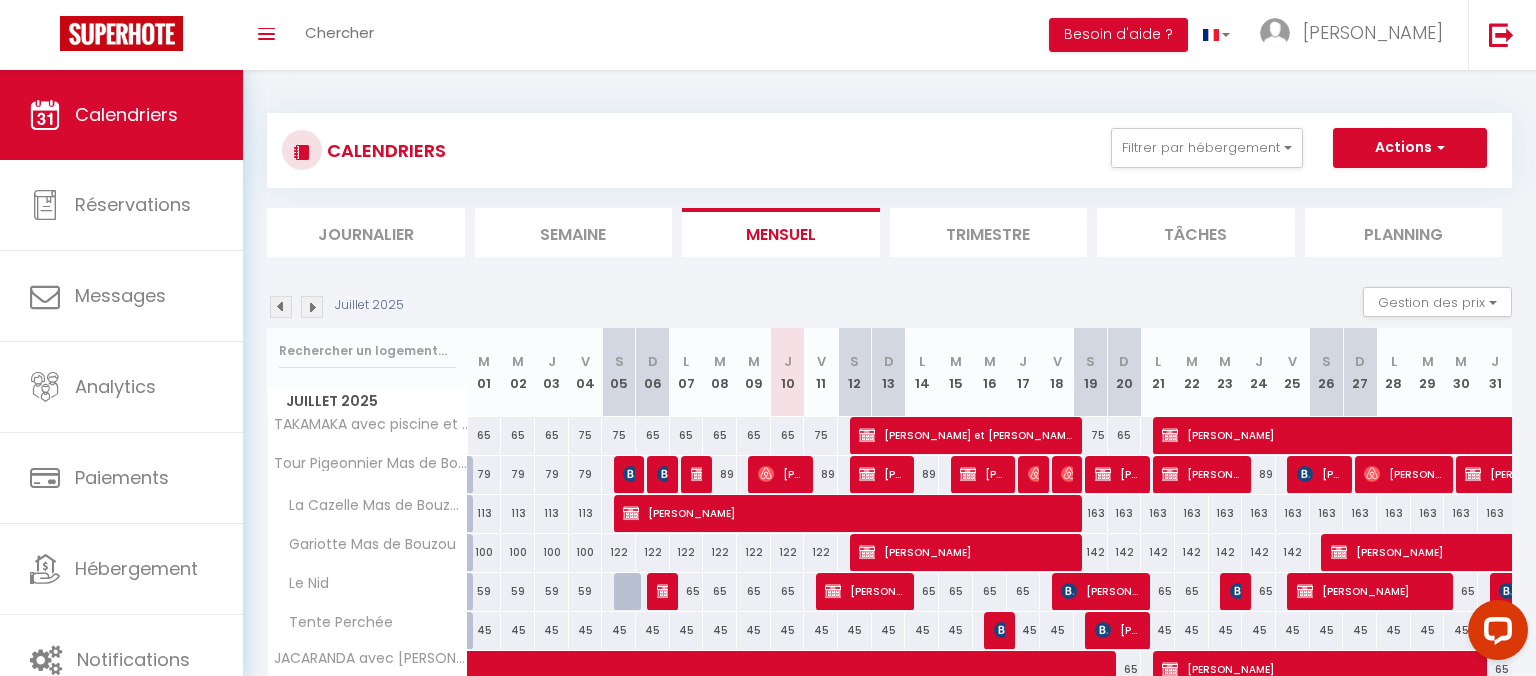 scroll, scrollTop: 0, scrollLeft: 0, axis: both 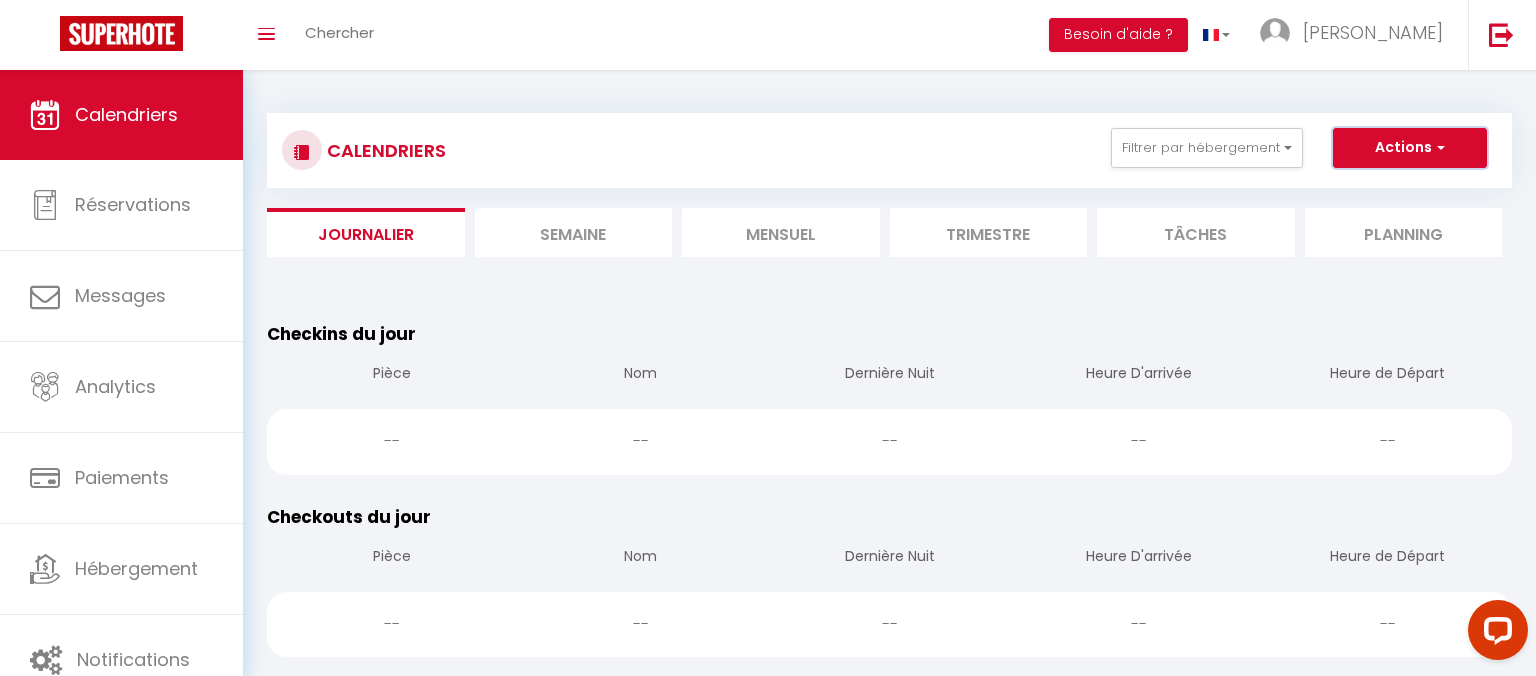 click at bounding box center (1438, 147) 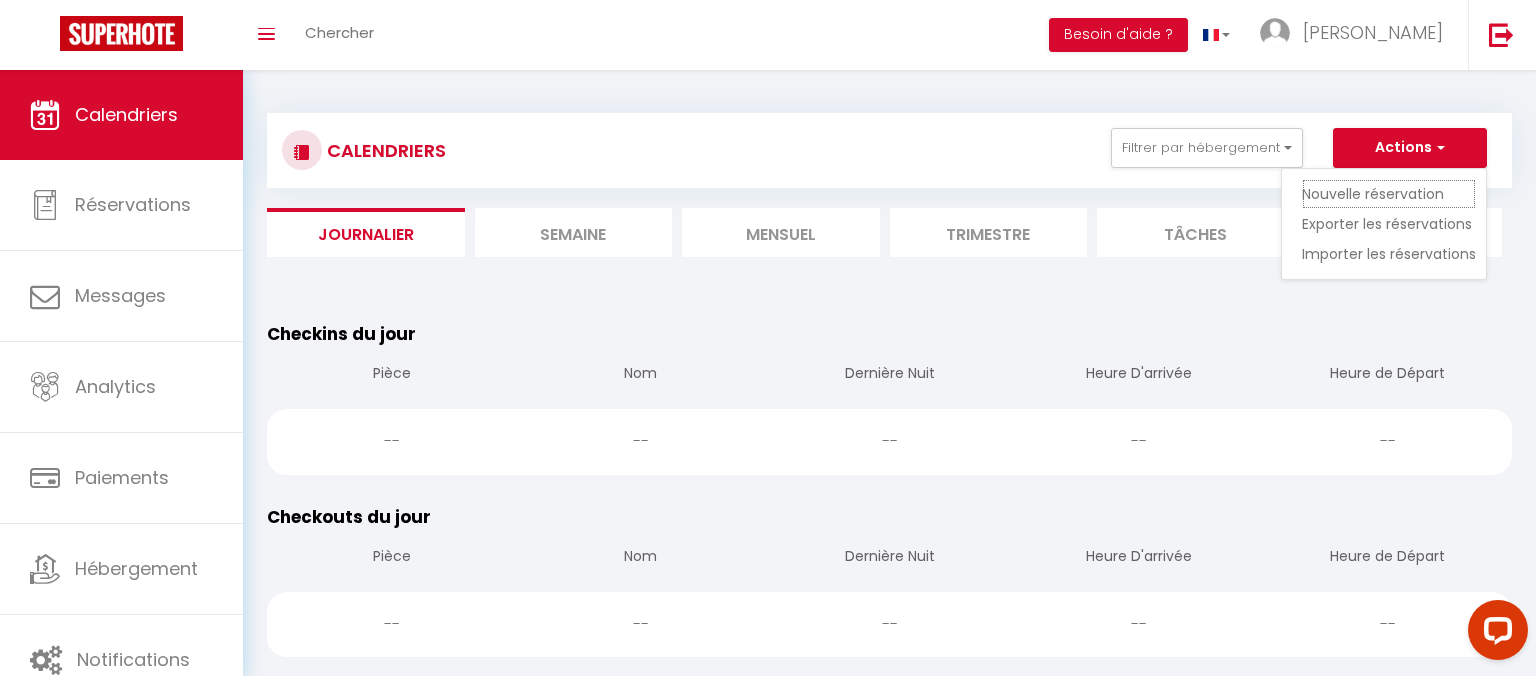 click on "Nouvelle réservation" at bounding box center [1389, 194] 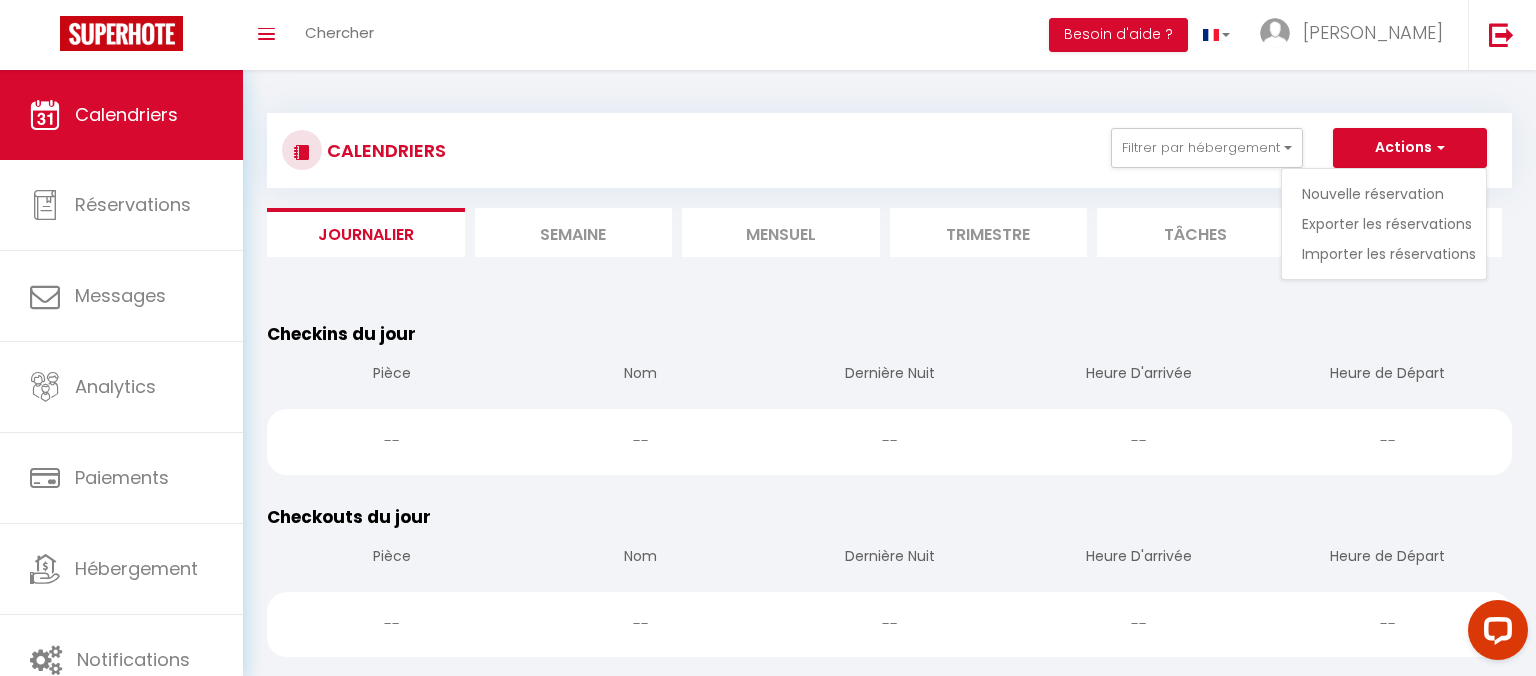 select 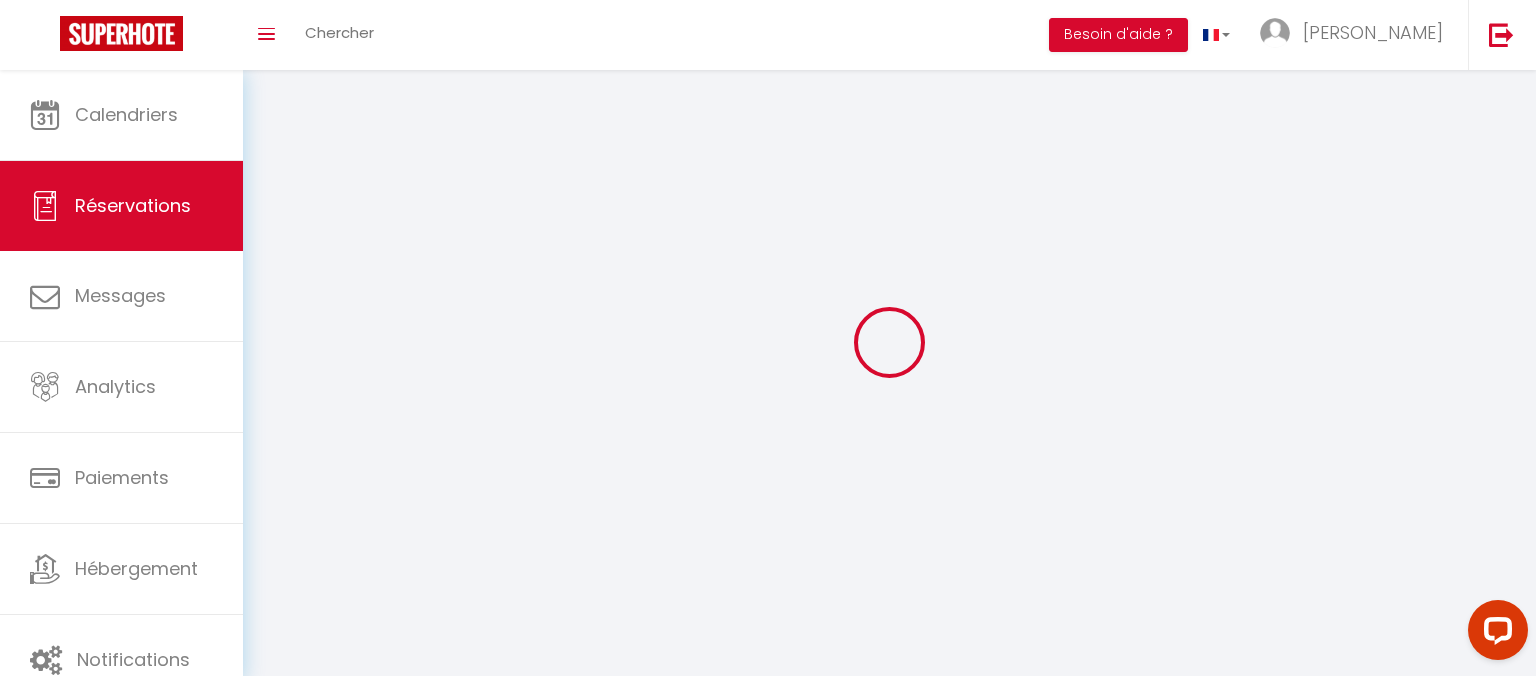 select 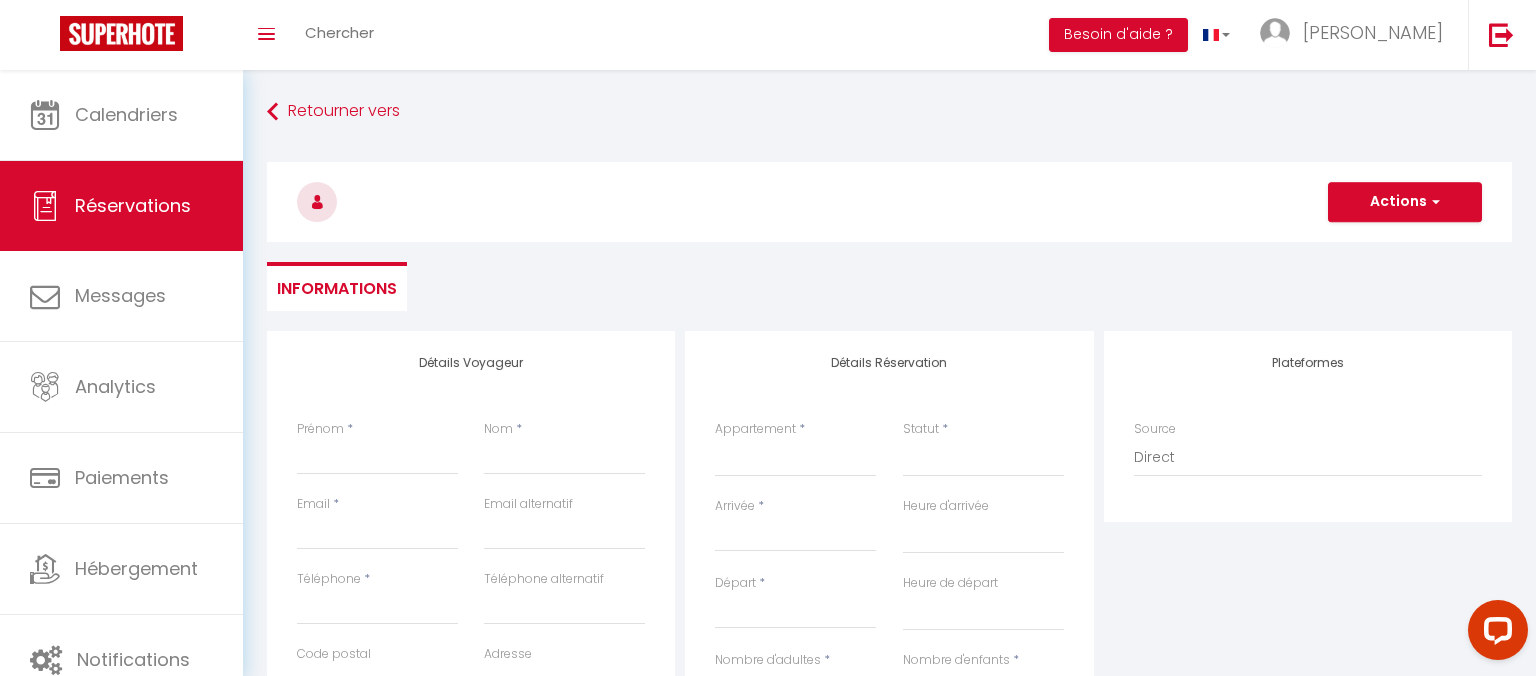 select 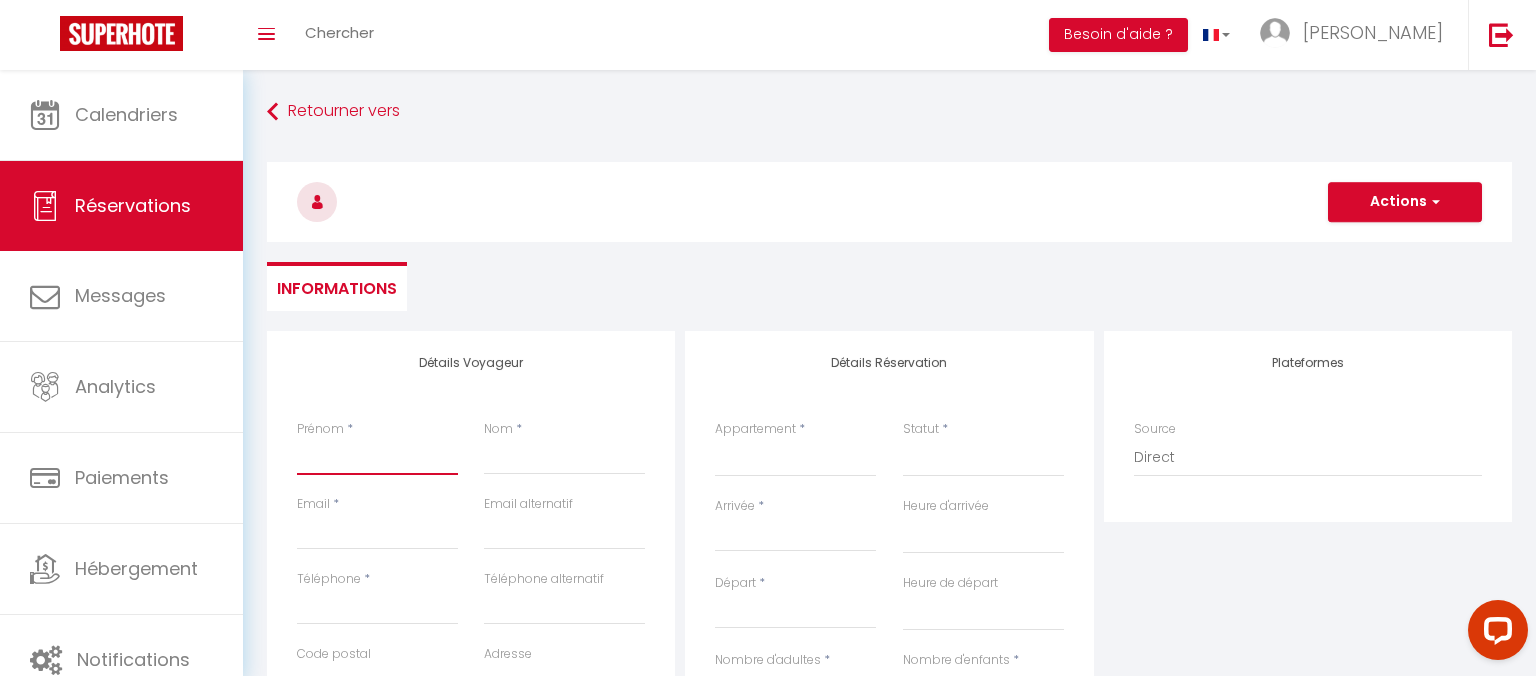 click on "Prénom" at bounding box center [377, 457] 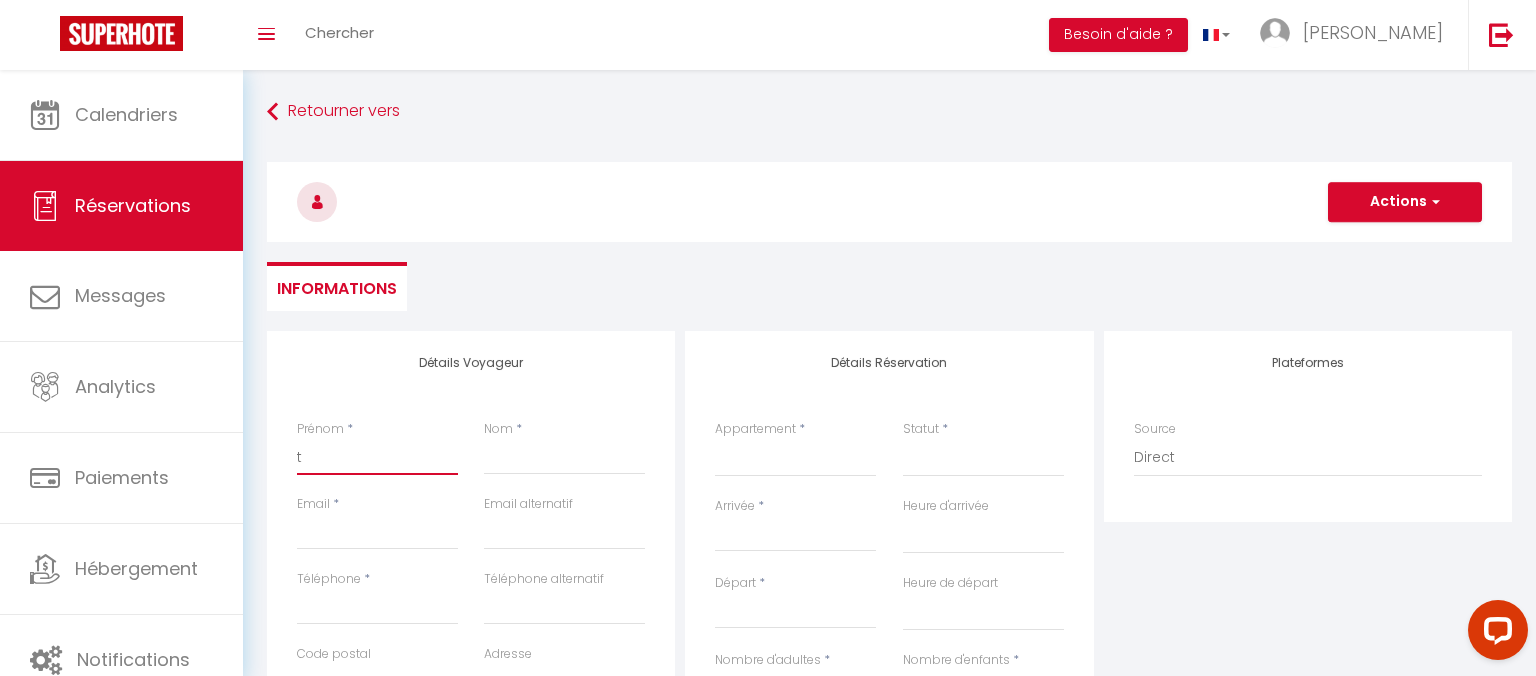 select 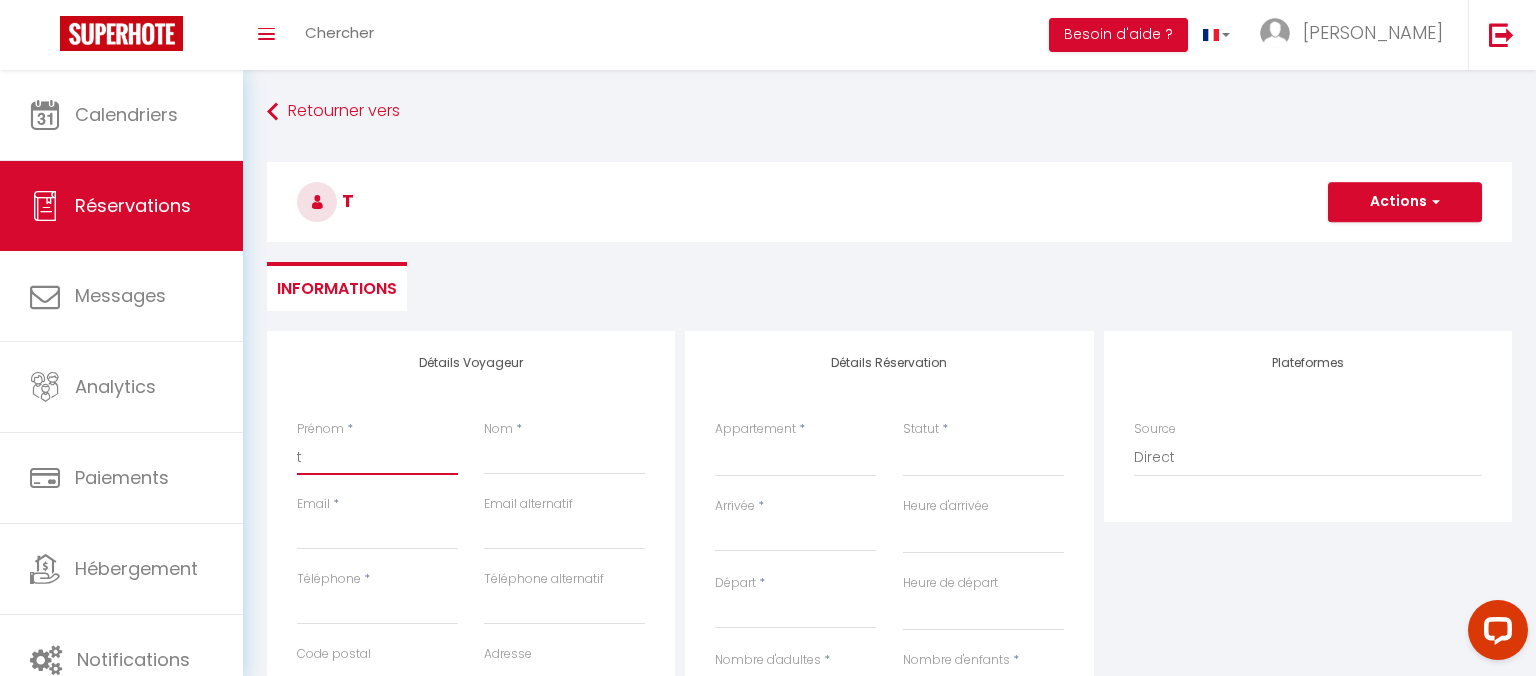 type on "th" 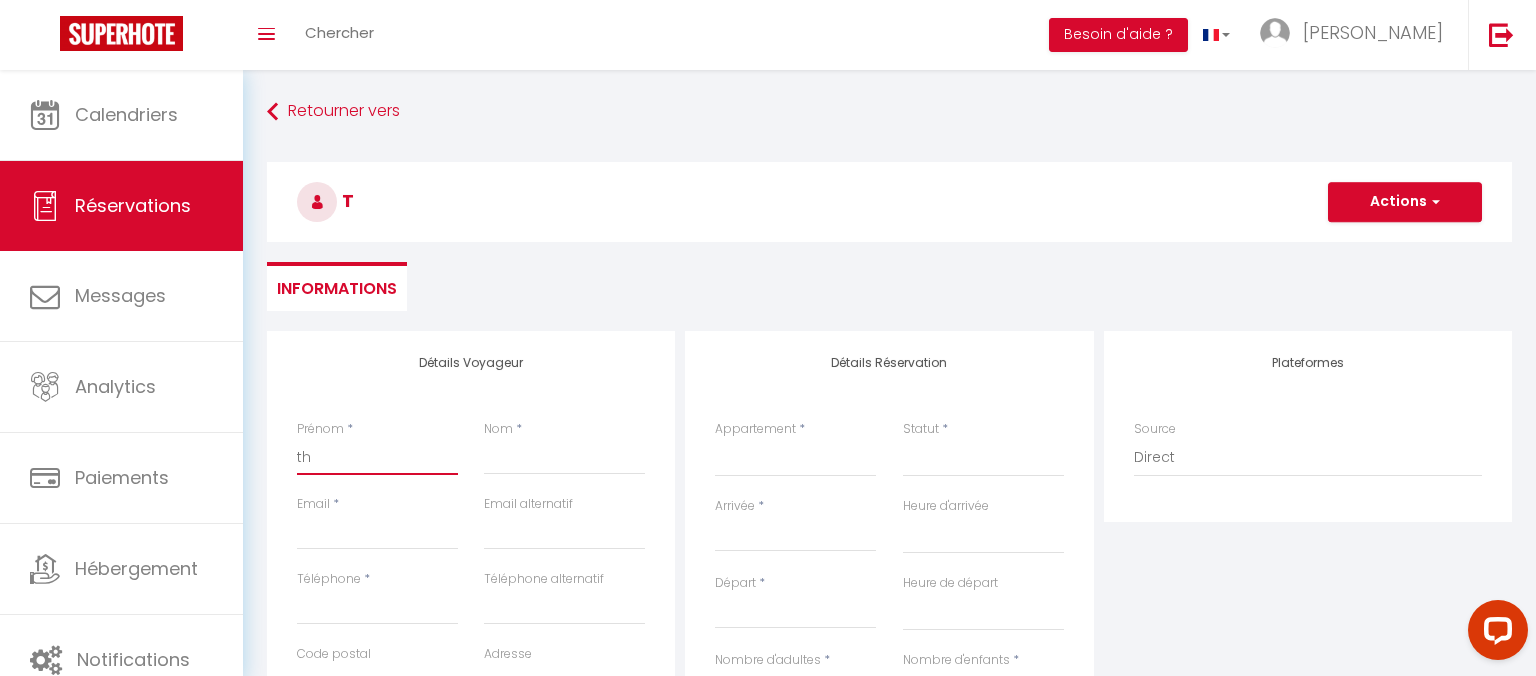 type on "thi" 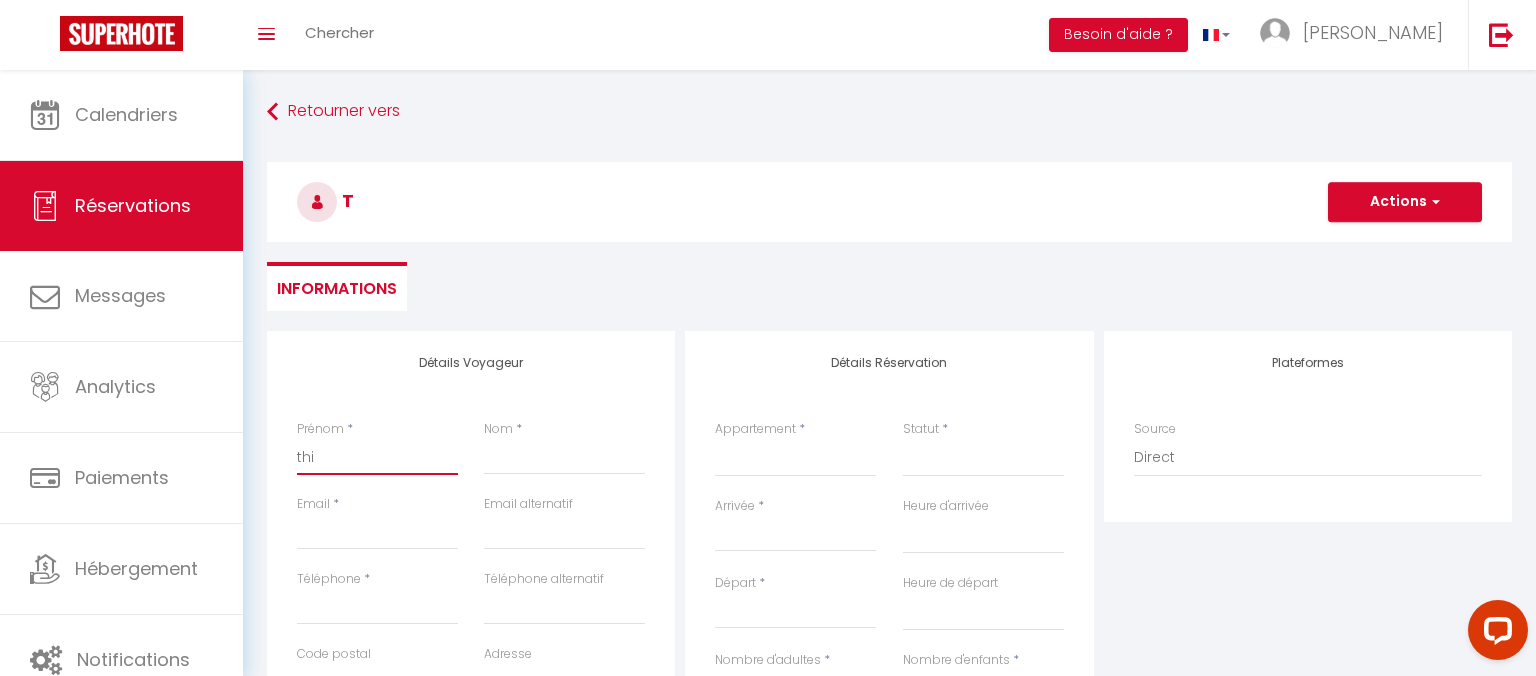 select 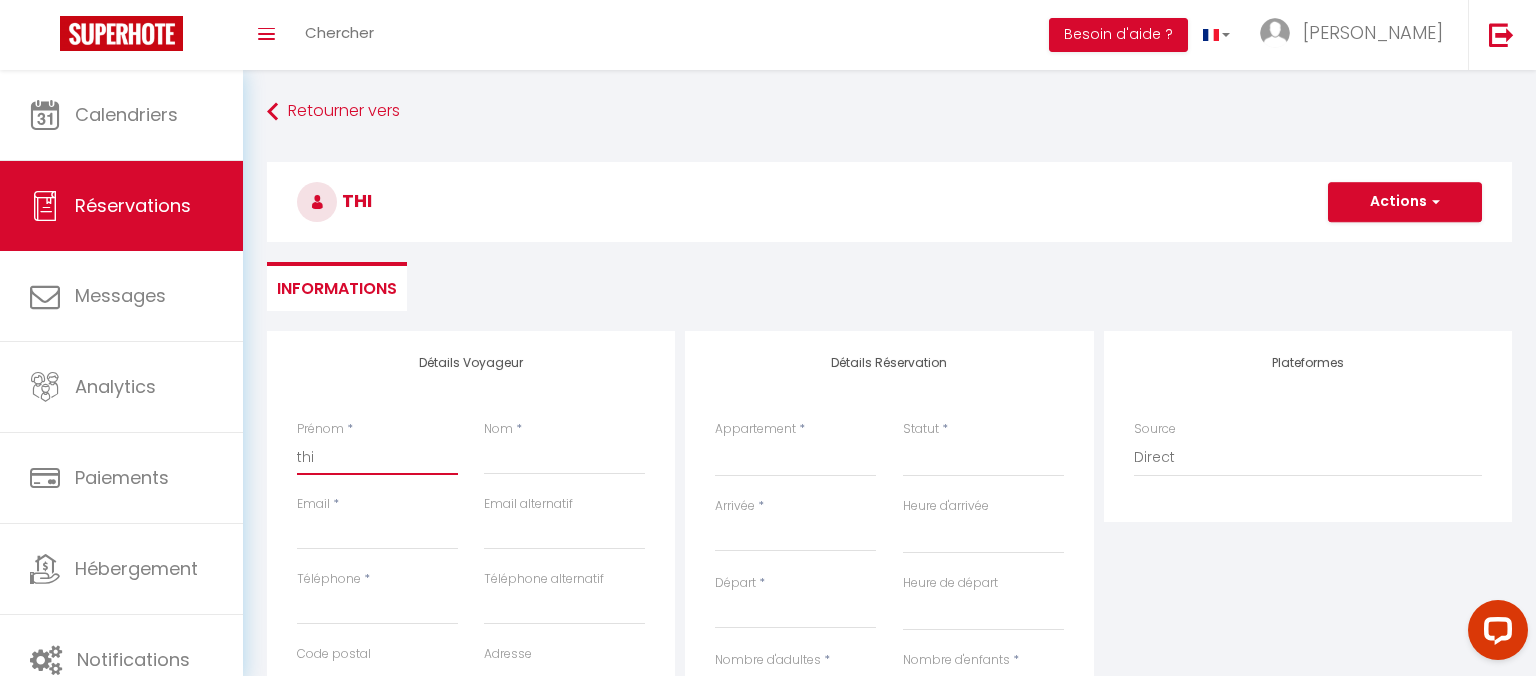 type on "thie" 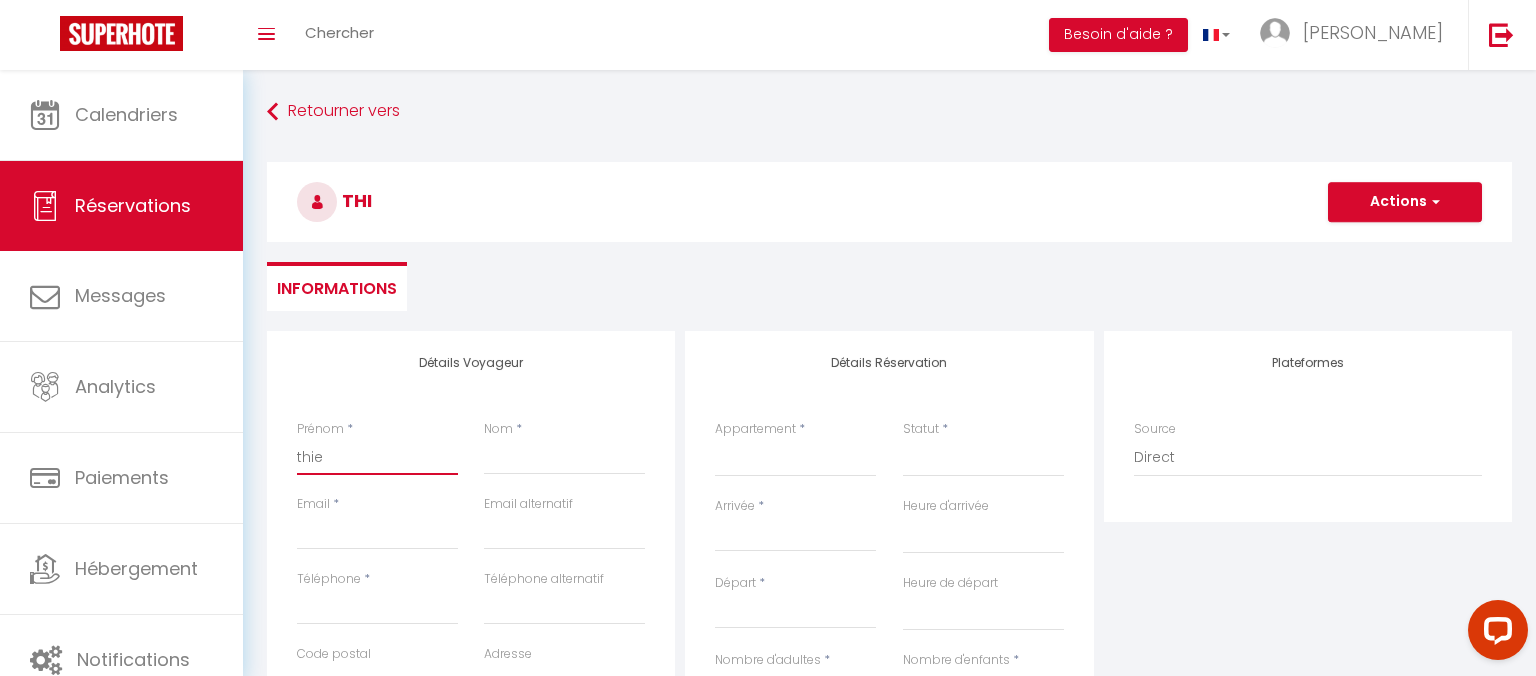 select 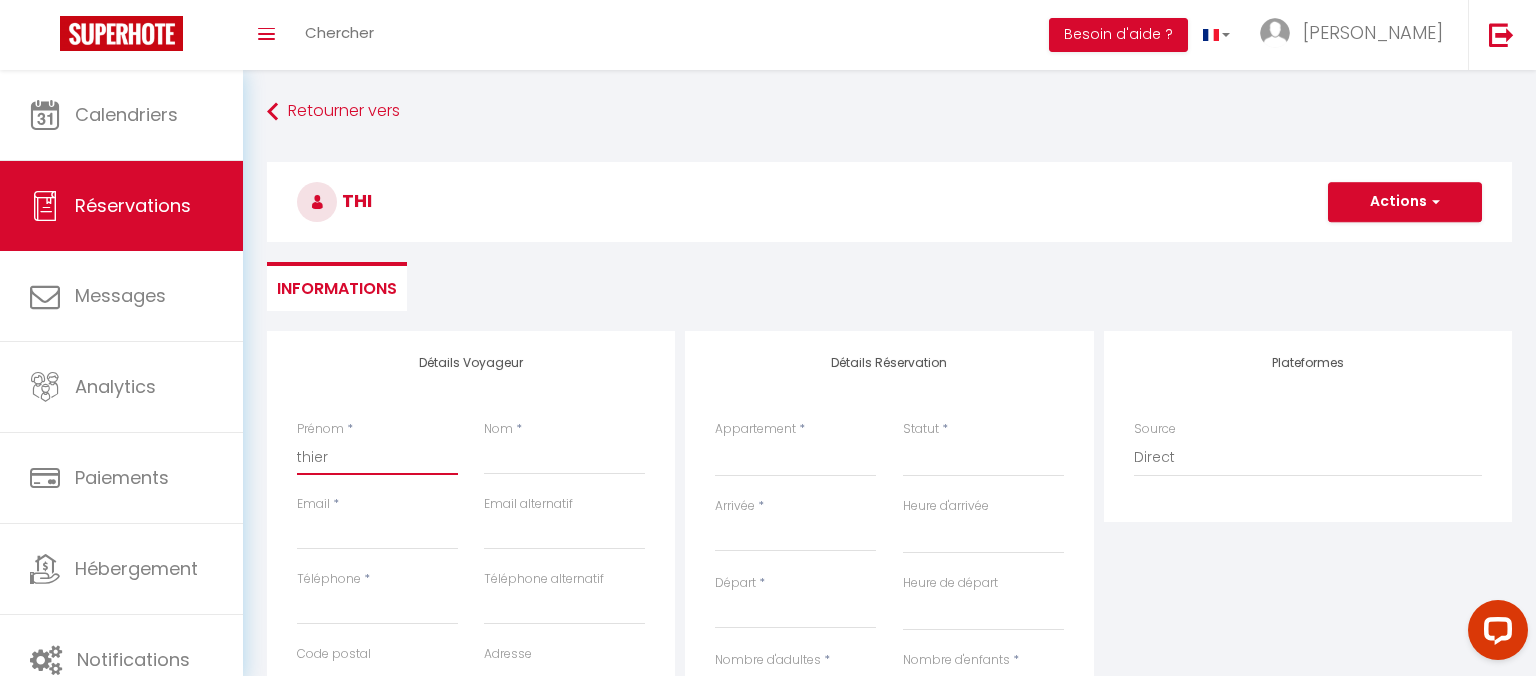 select 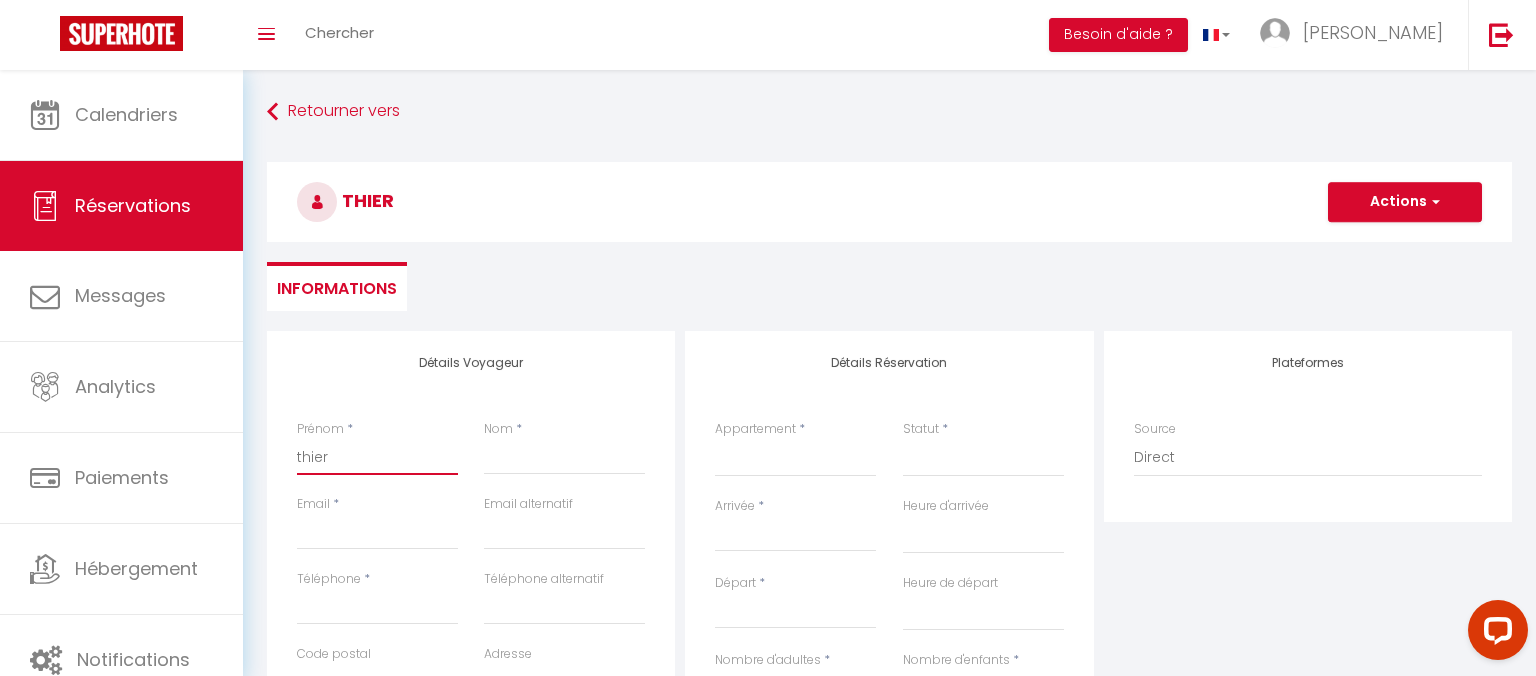 type on "thierr" 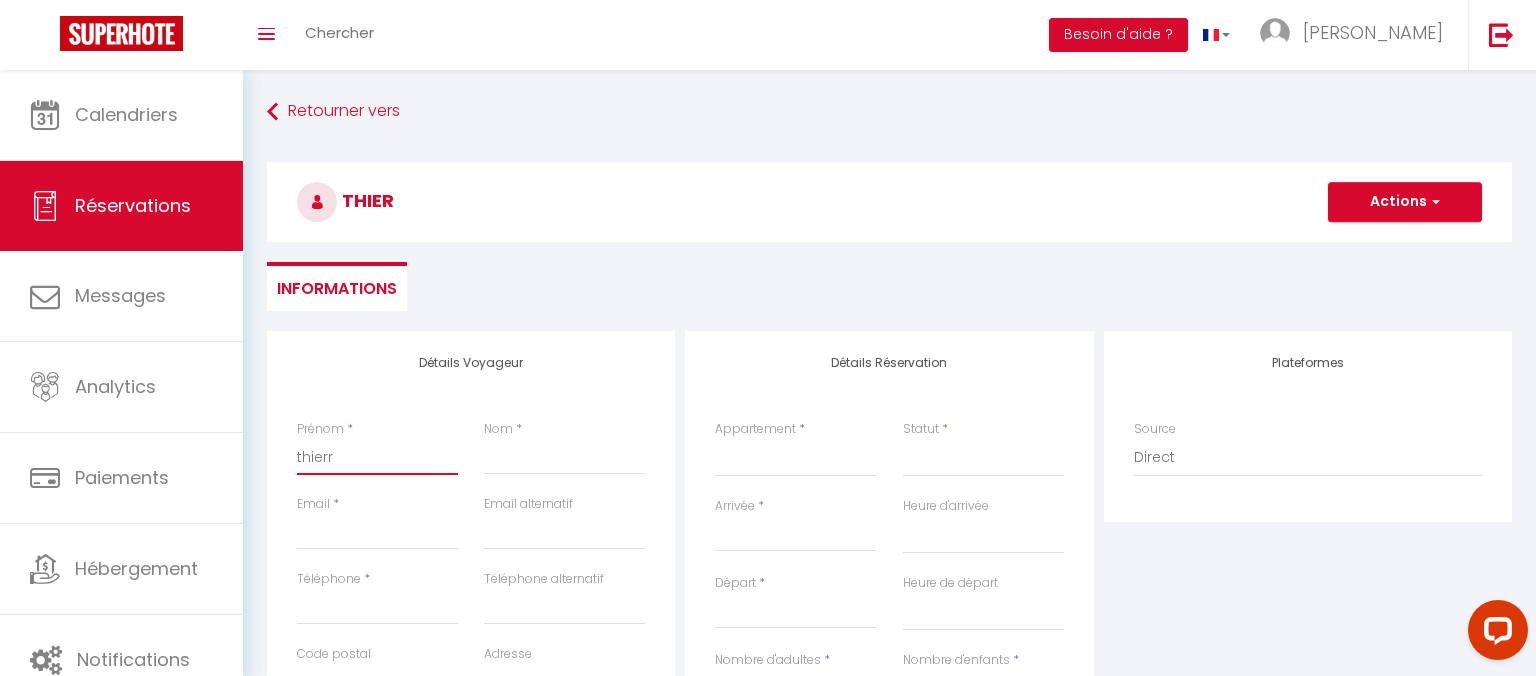 select 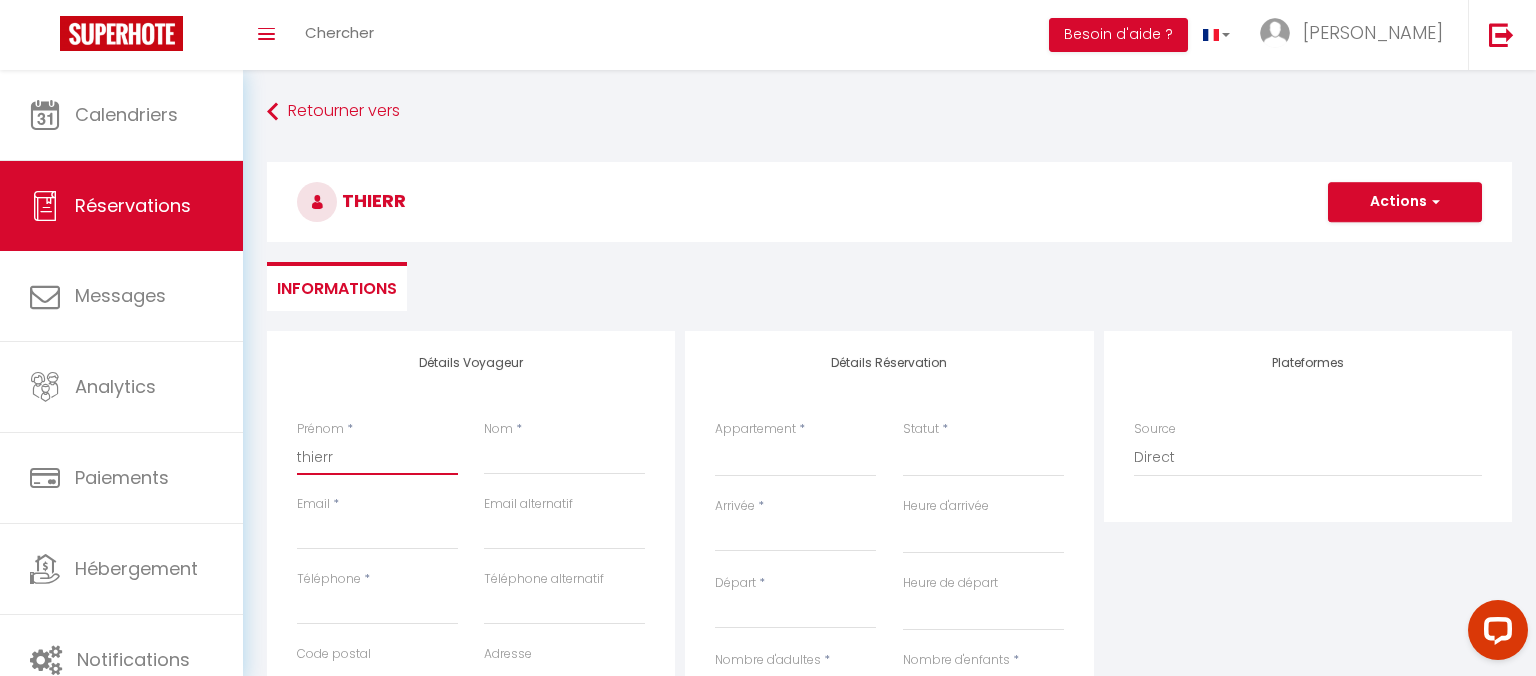 type on "thierry" 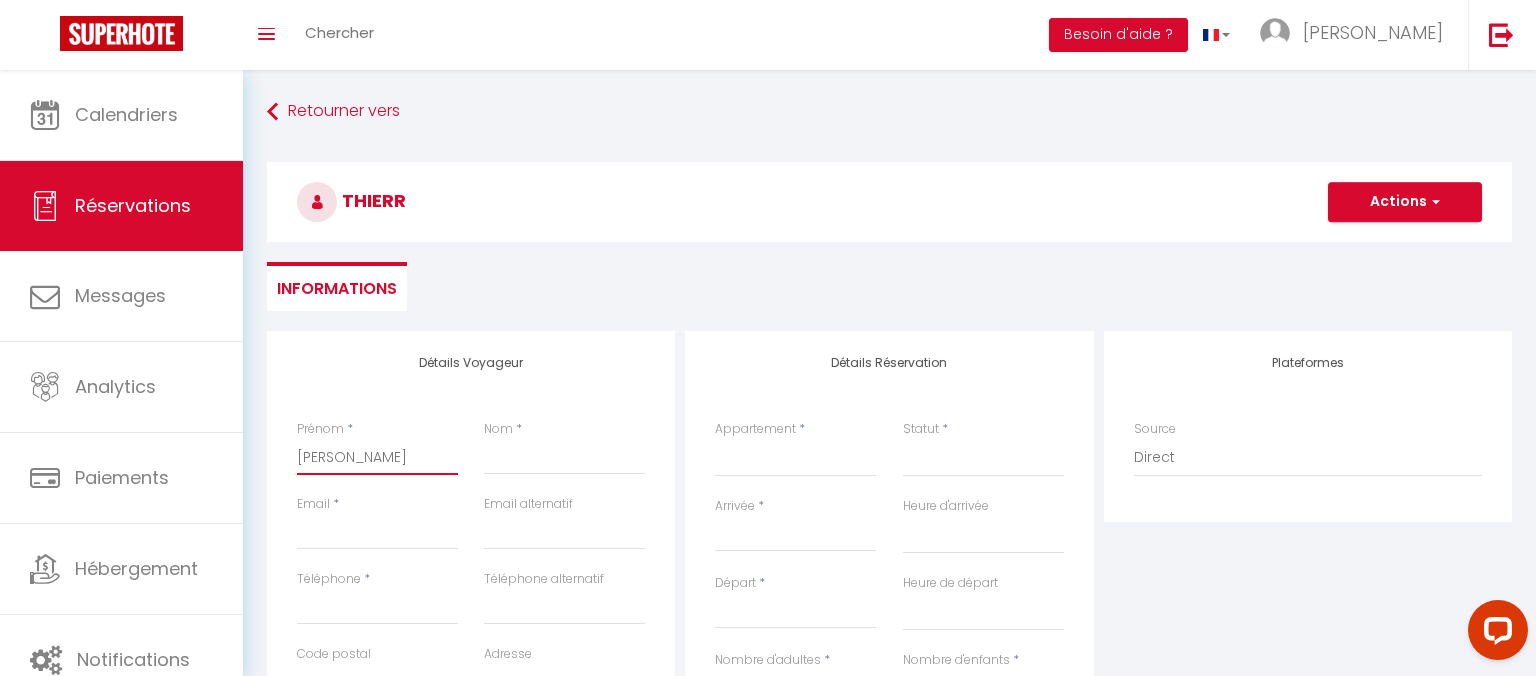 select 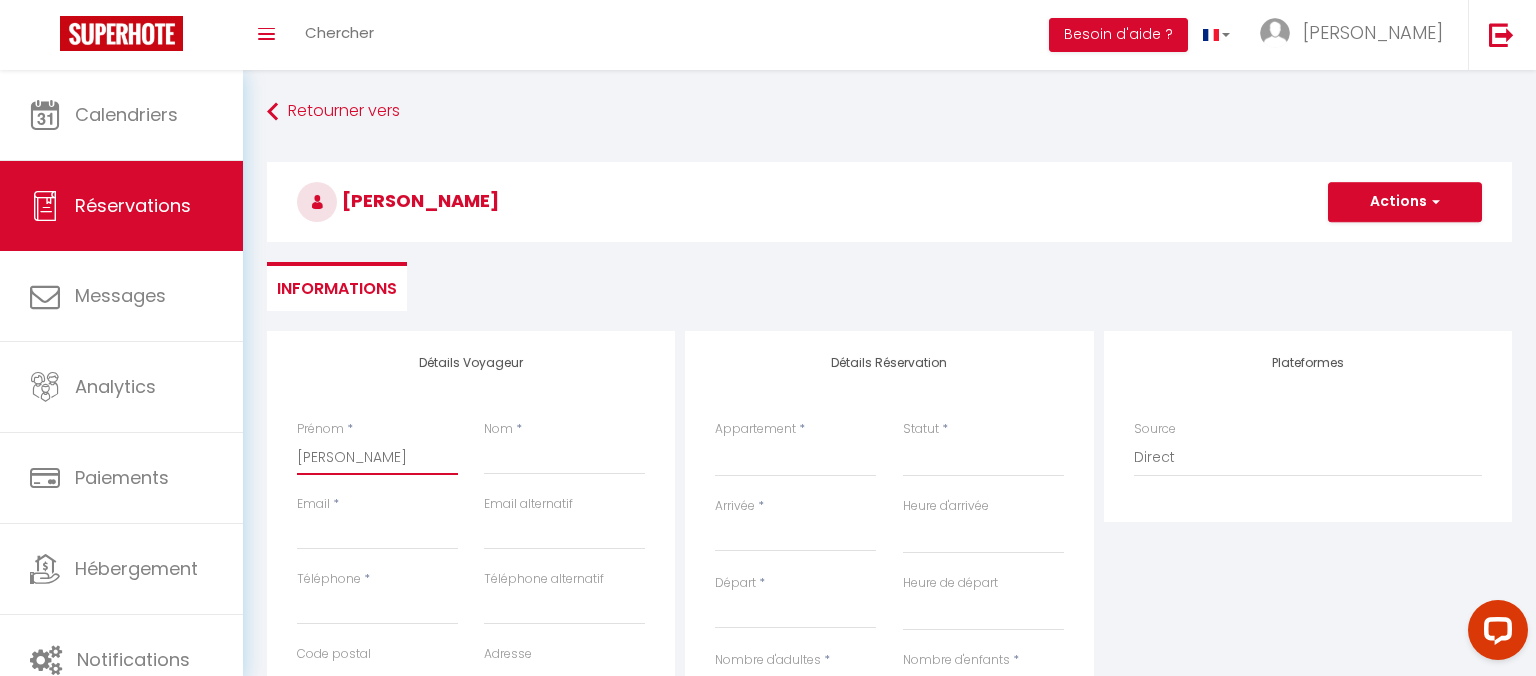 type on "thierry" 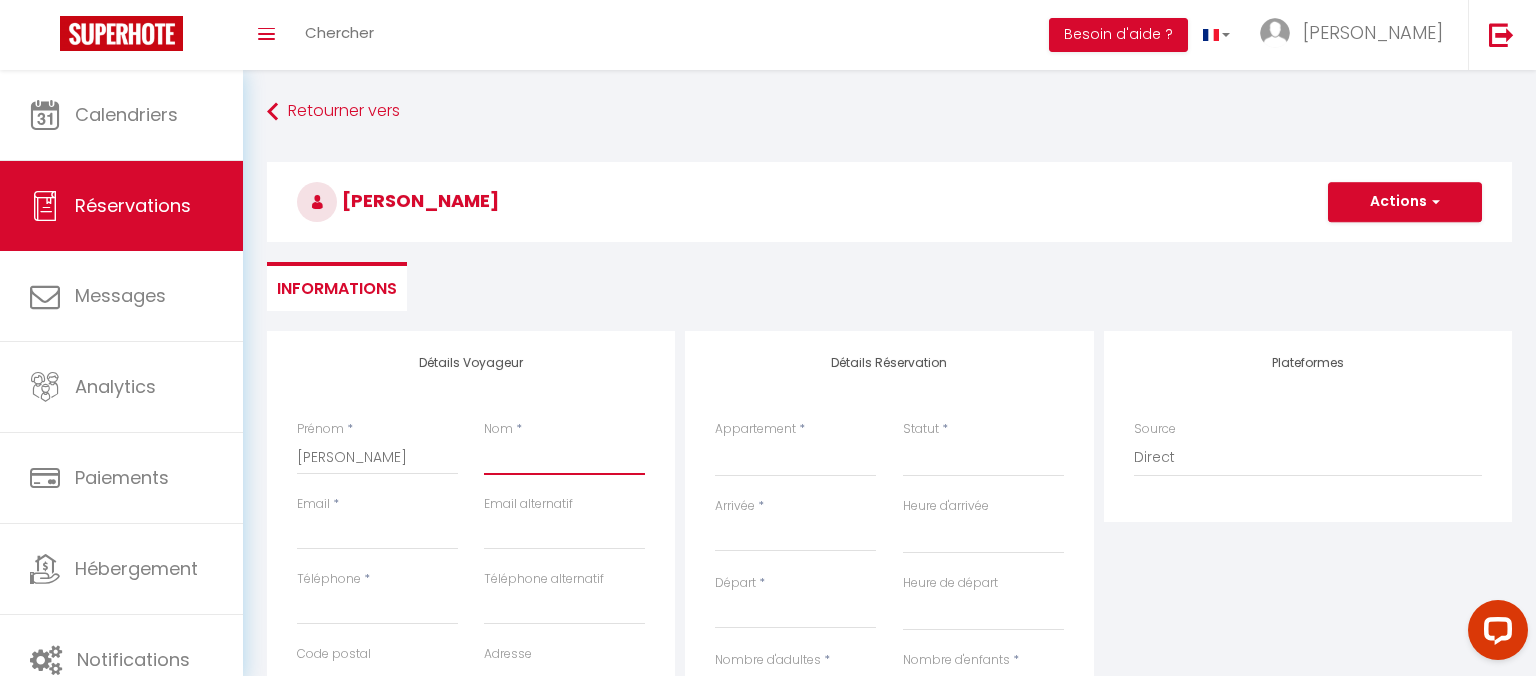 type on "HOAREAU" 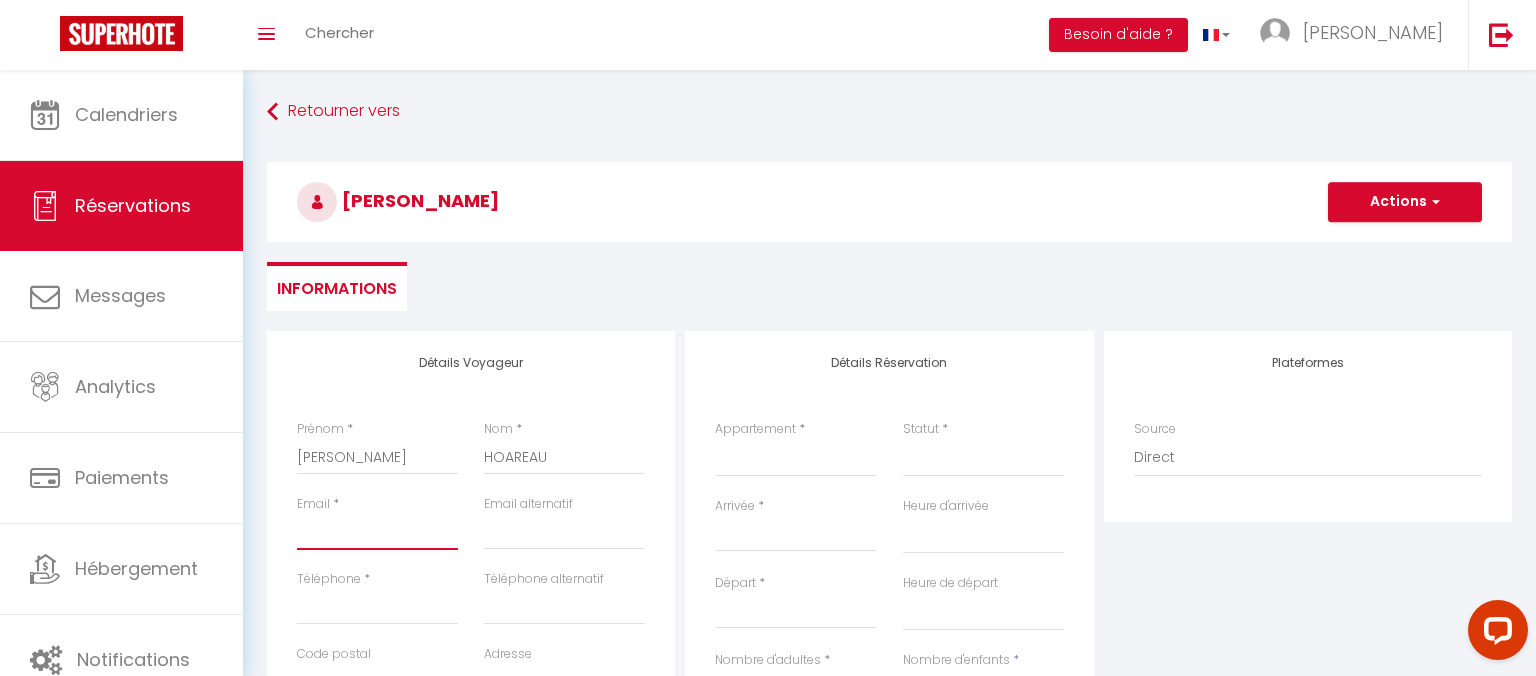 type on "[EMAIL_ADDRESS][DOMAIN_NAME]" 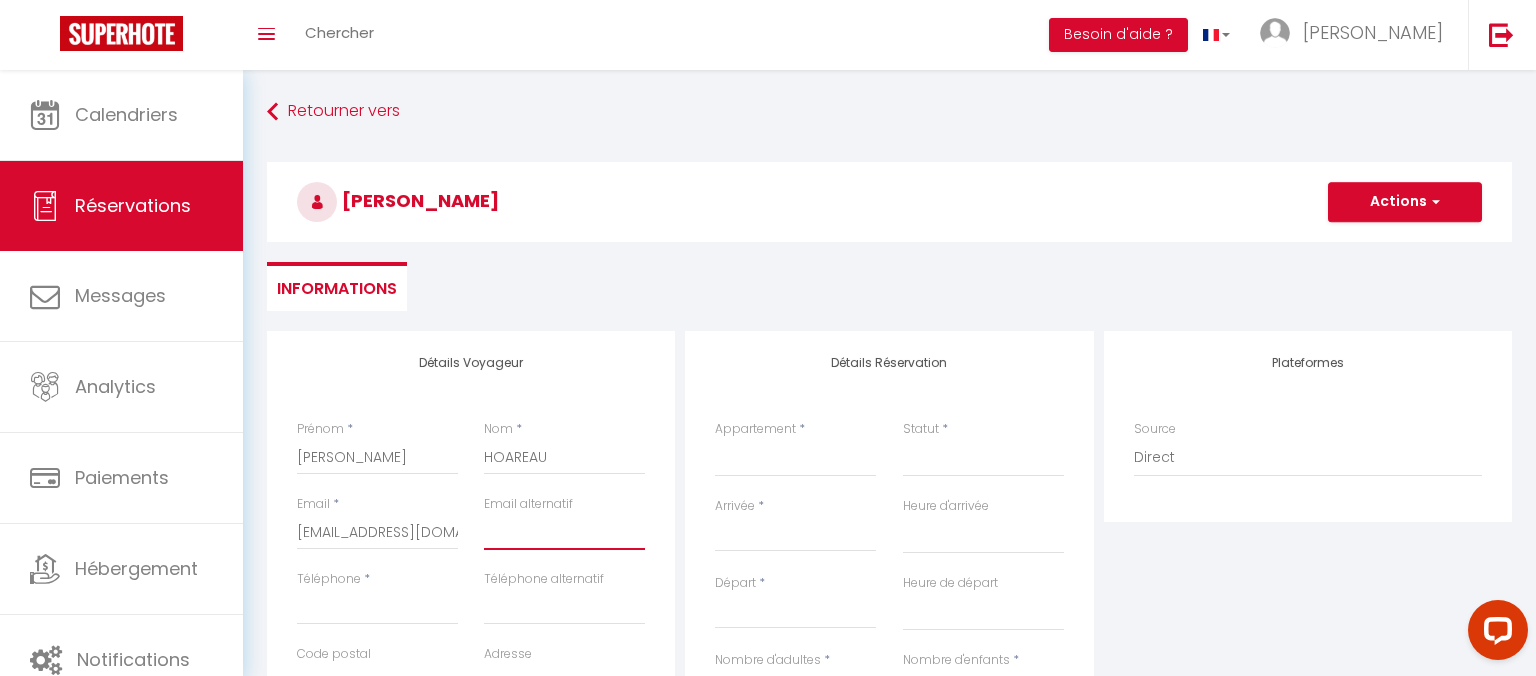 type on "[EMAIL_ADDRESS][DOMAIN_NAME]" 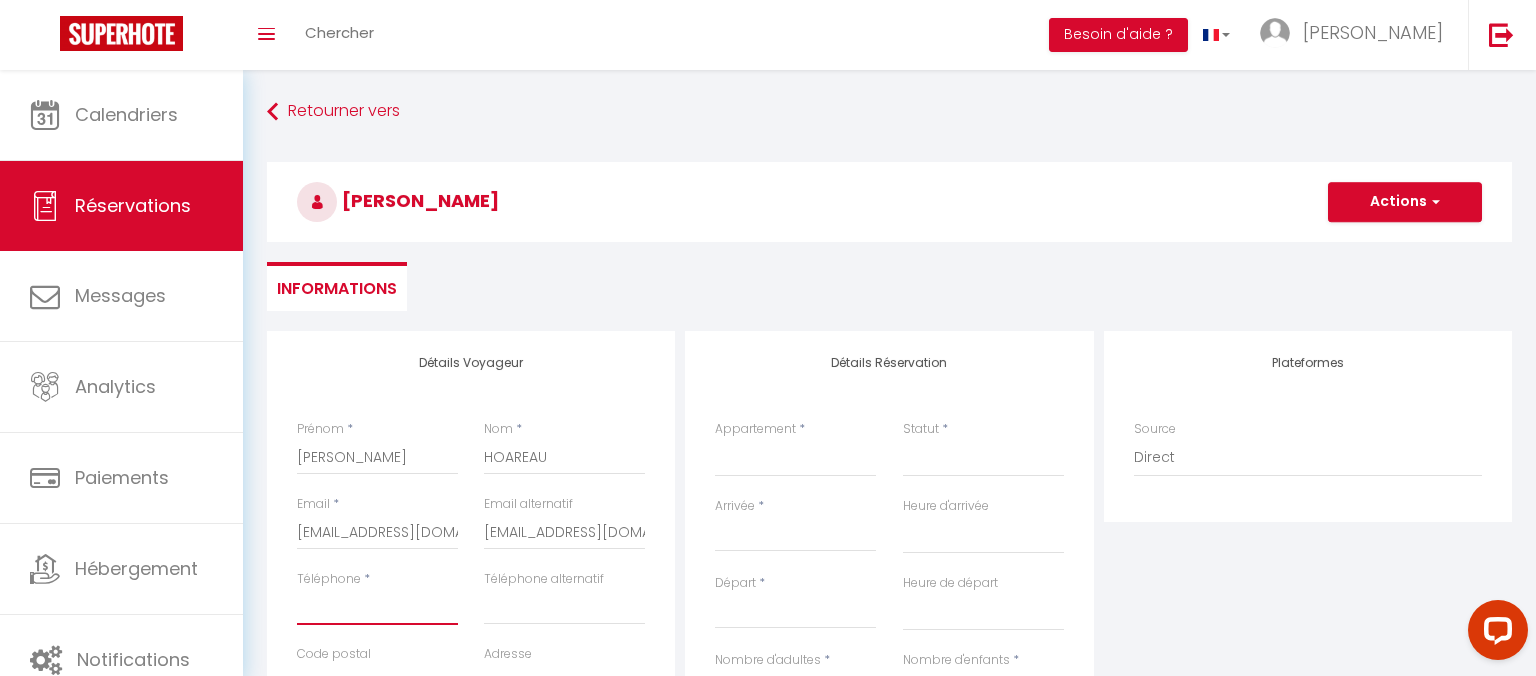 type on "0666500628" 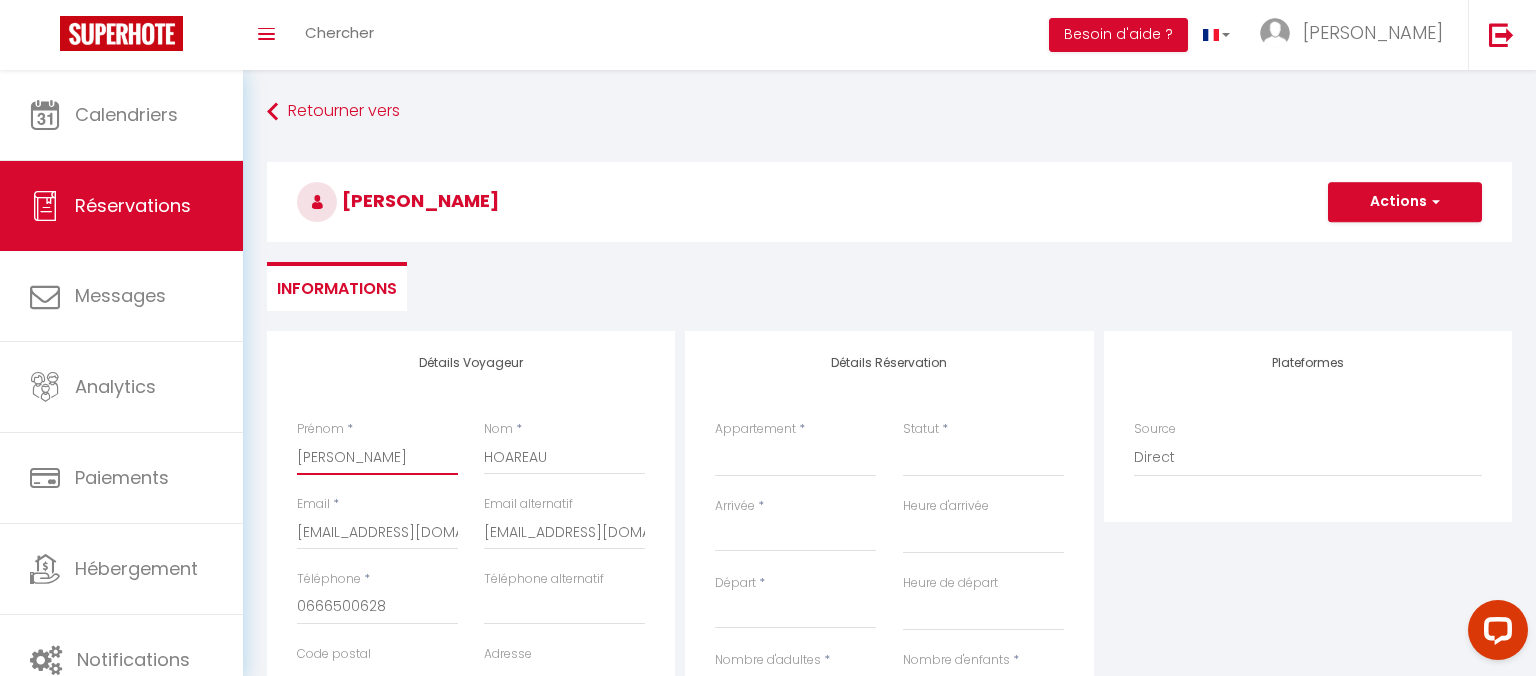 select 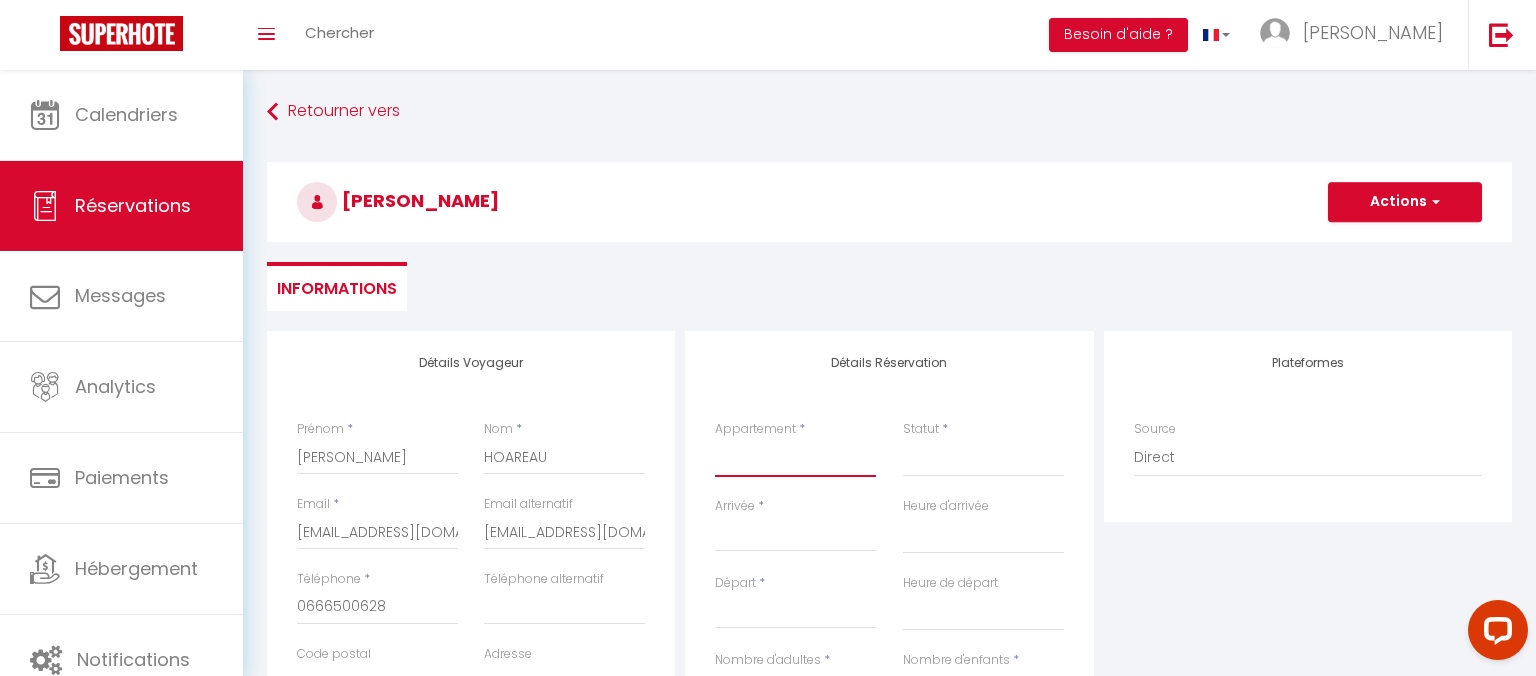click on "TAKAMAKA avec piscine et proche des plages JACARANDA avec piscine et proche des plages à pied Mas de Bouzou Piloti Le Nid Tente Perchée Tour Pigeonnier Mas de Bouzou La Cazelle Mas de Bouzou Gariotte Mas de Bouzou" at bounding box center [795, 458] 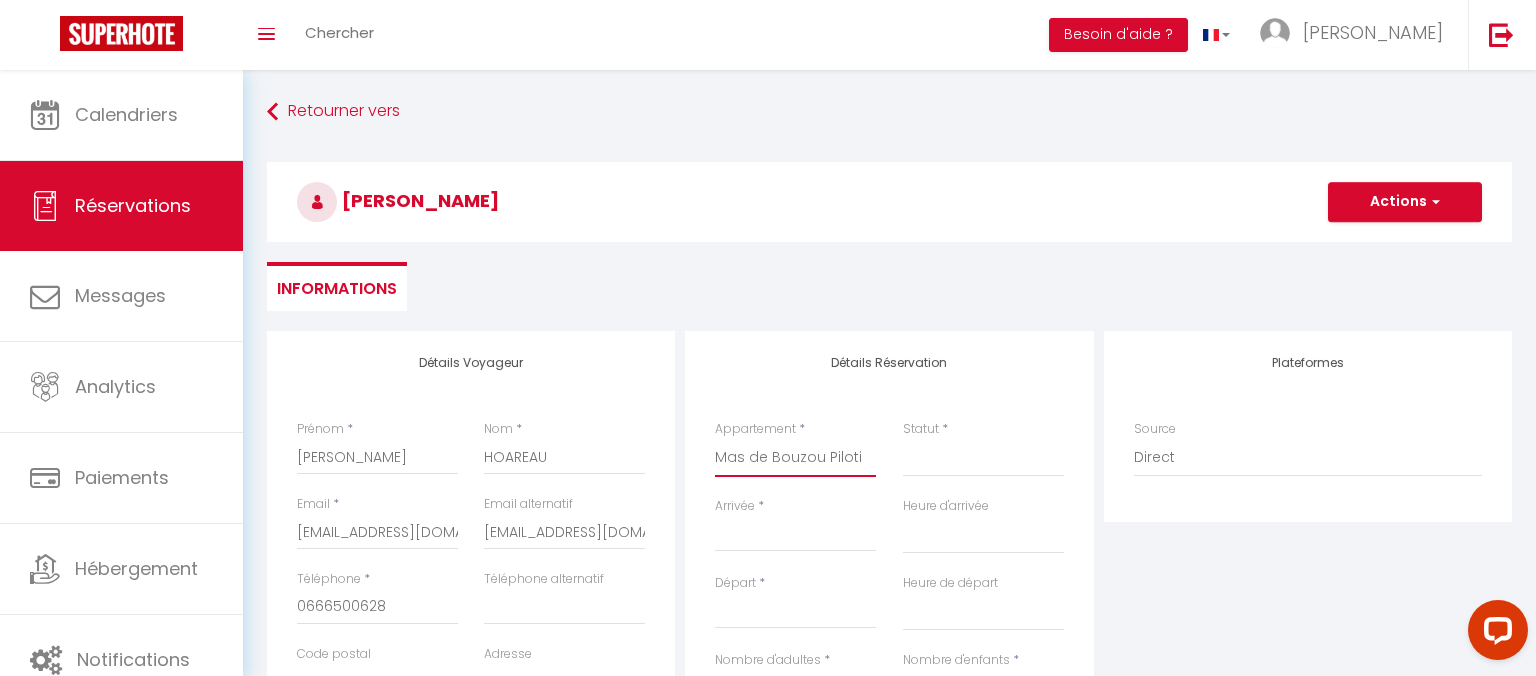 click on "Mas de Bouzou Piloti" at bounding box center (0, 0) 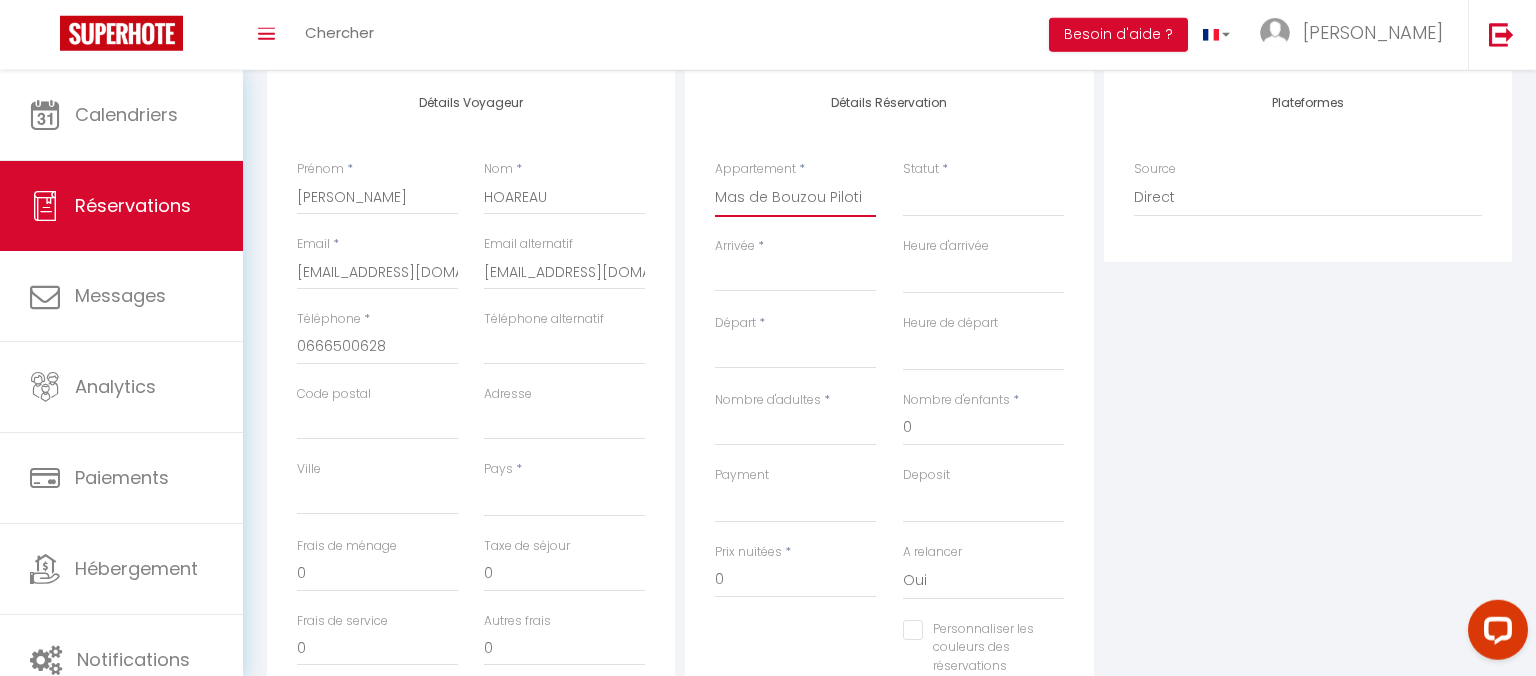 scroll, scrollTop: 228, scrollLeft: 0, axis: vertical 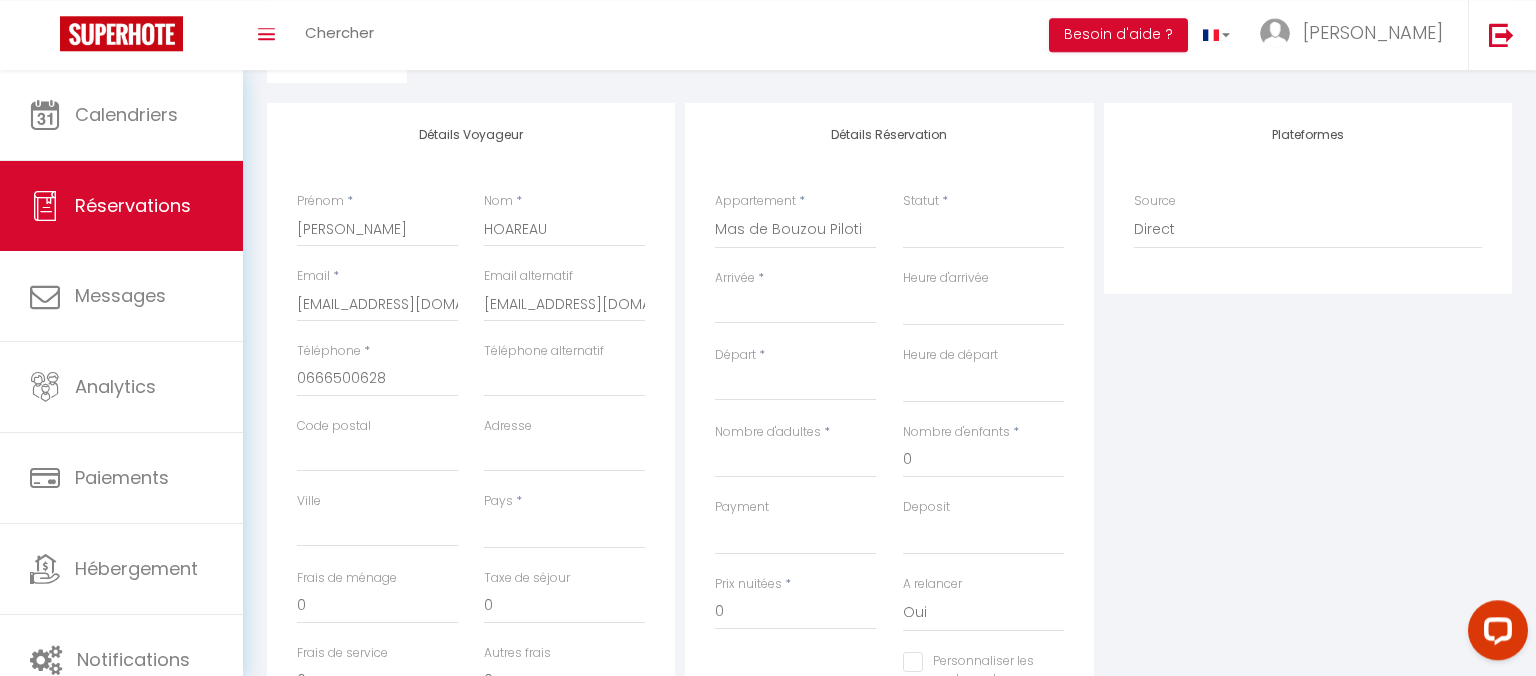 drag, startPoint x: 1525, startPoint y: 235, endPoint x: 1519, endPoint y: 412, distance: 177.10167 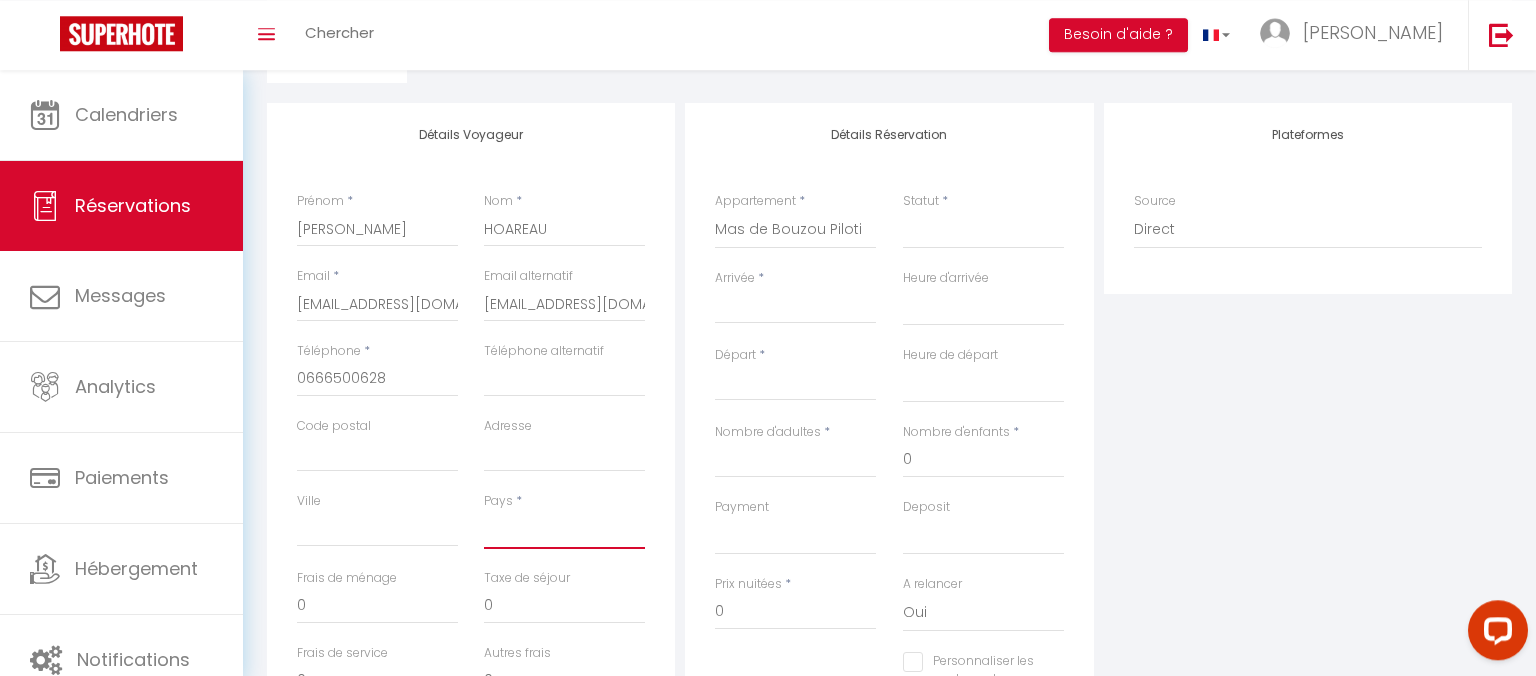 click on "France
Portugal
Afghanistan
Albania
Algeria
American Samoa
Andorra
Angola
Anguilla
Antarctica
Antigua and Barbuda
Argentina
Armenia
Aruba
Australia
Austria
Azerbaijan
Bahamas
Bahrain
Bangladesh
Barbados
Belarus
Belgium
Belize" at bounding box center [564, 530] 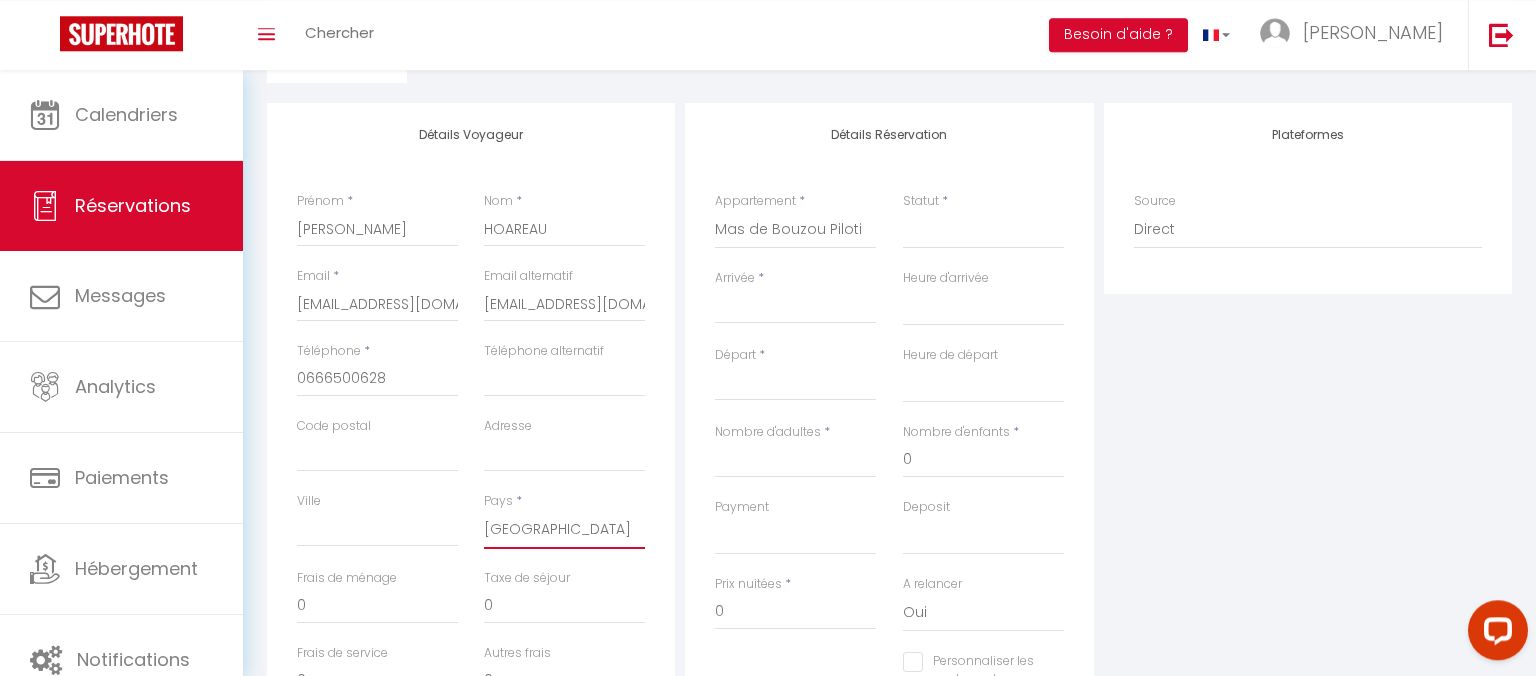 click on "[GEOGRAPHIC_DATA]" at bounding box center (0, 0) 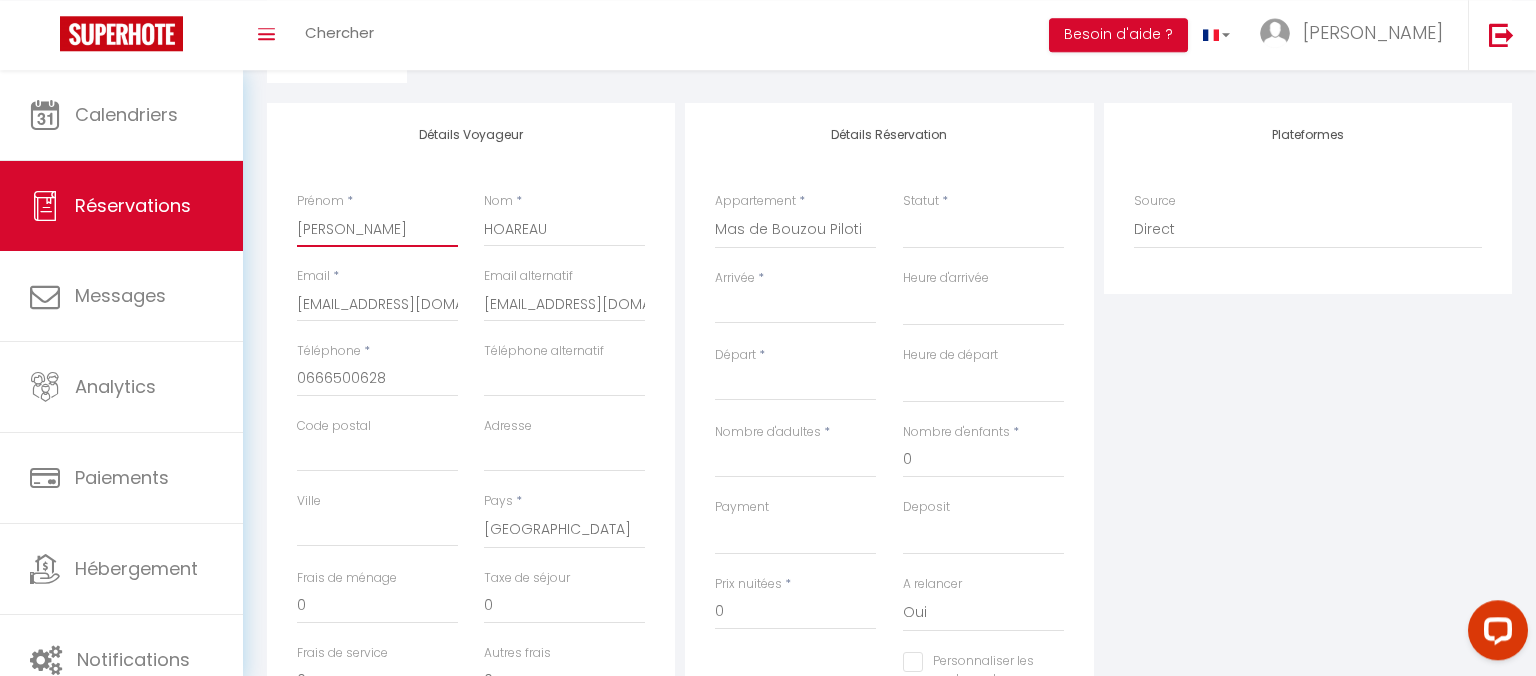 select 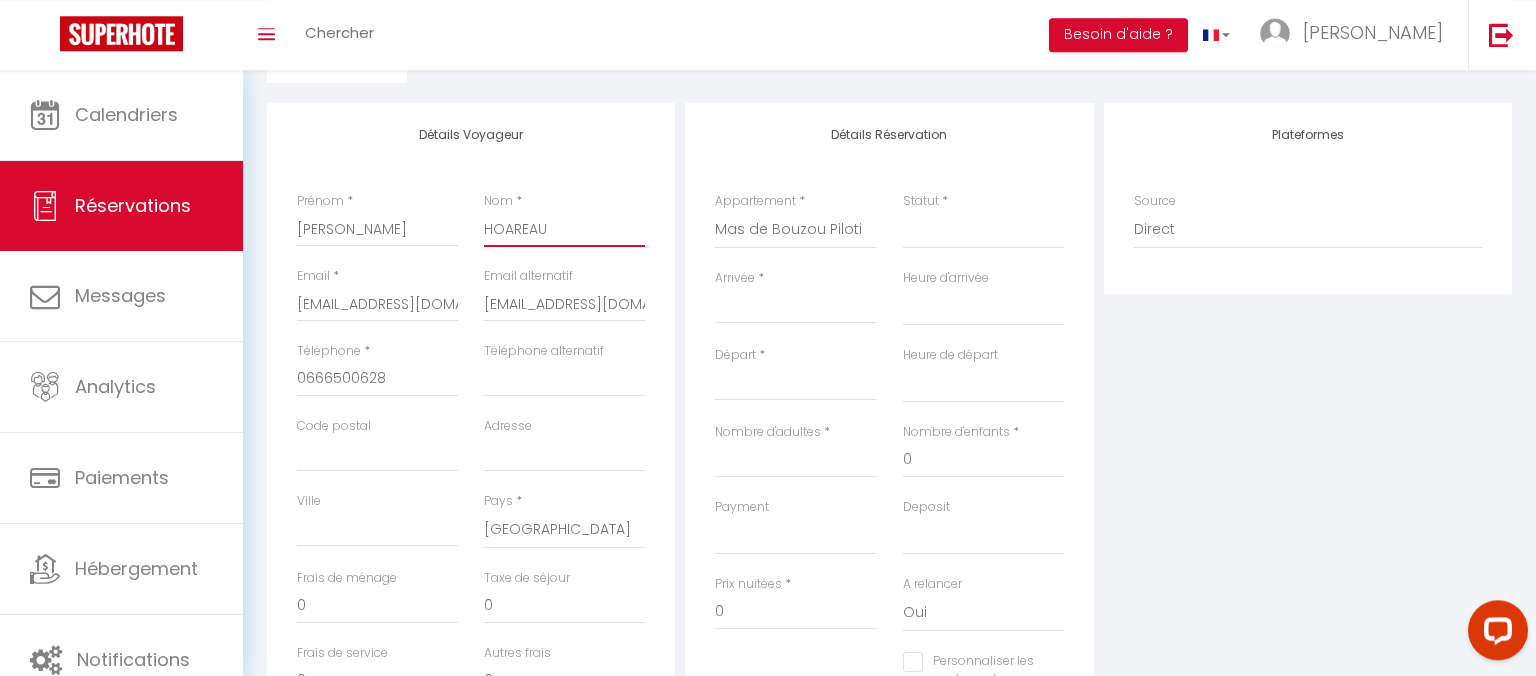 click on "HOAREAU" at bounding box center (564, 229) 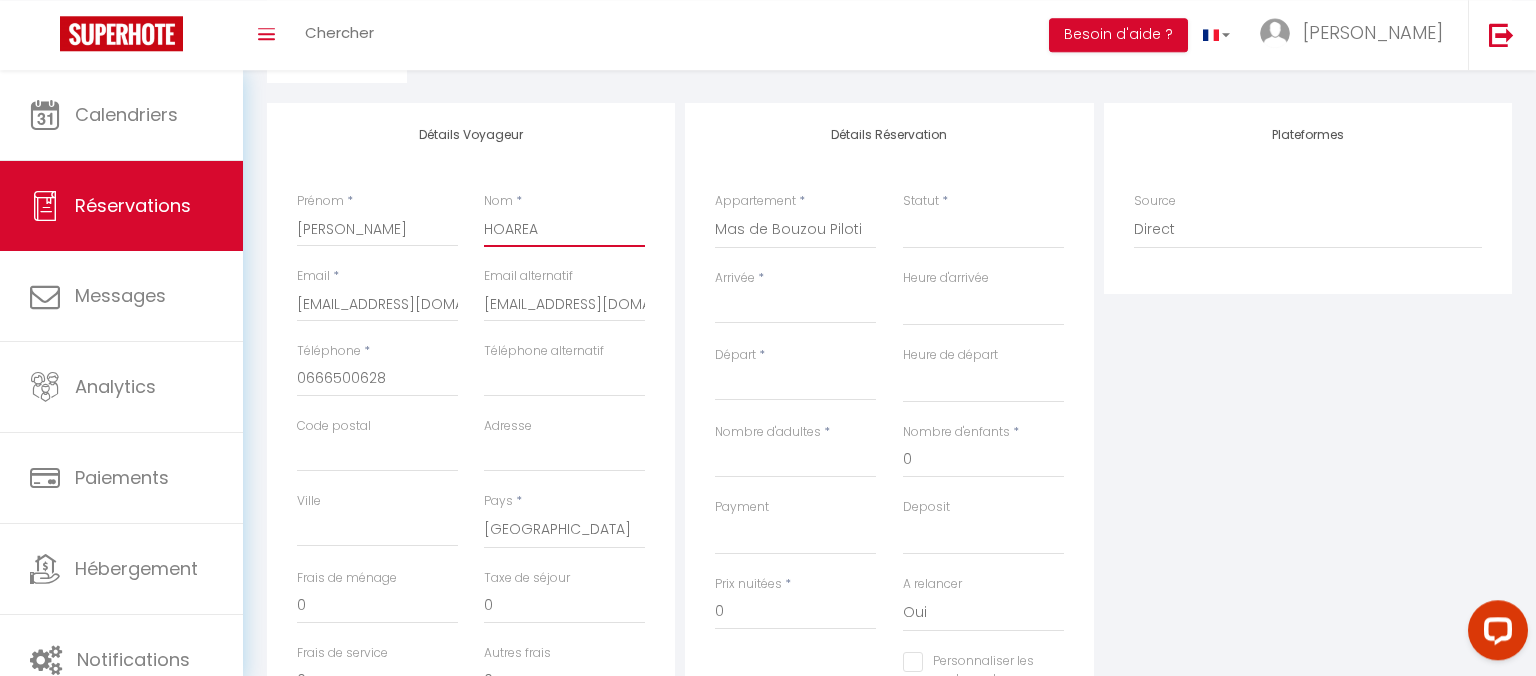 select 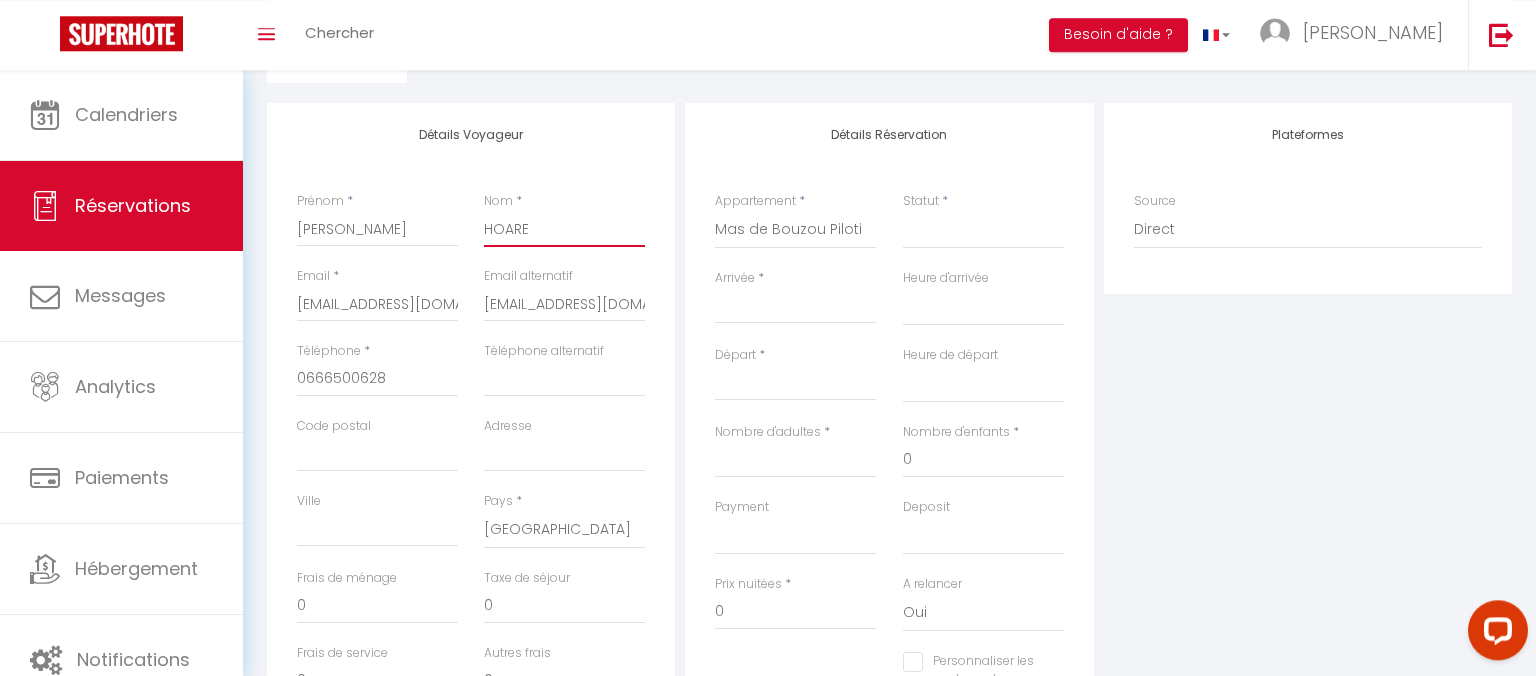 type on "HOAR" 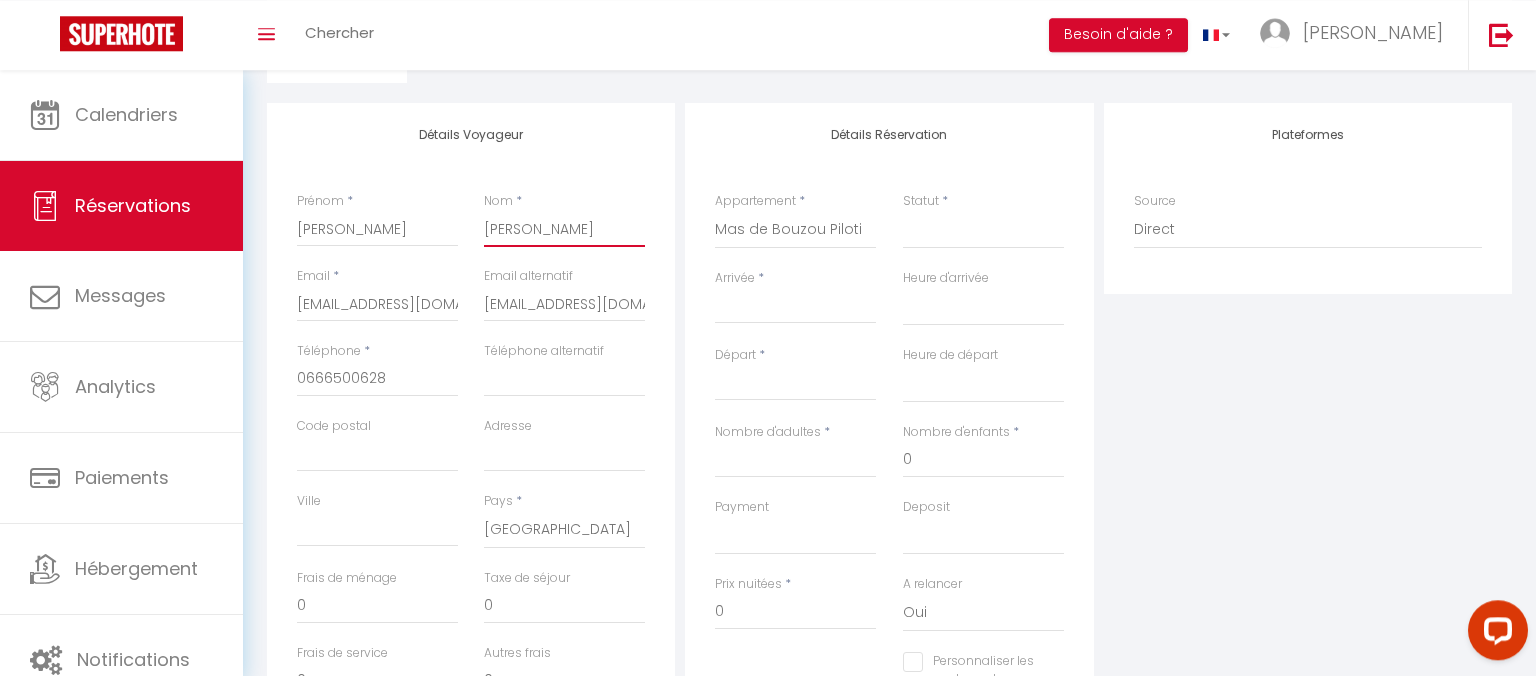 type on "HOA" 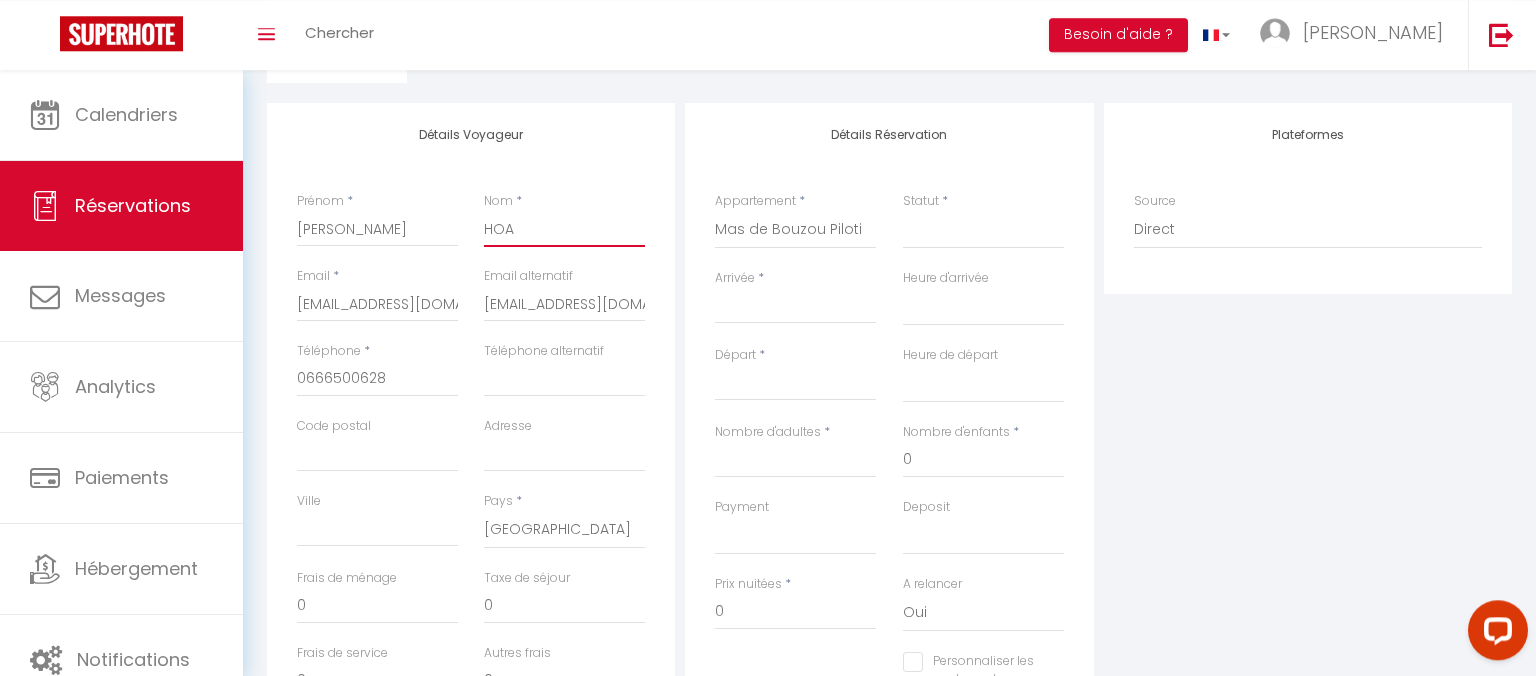 select 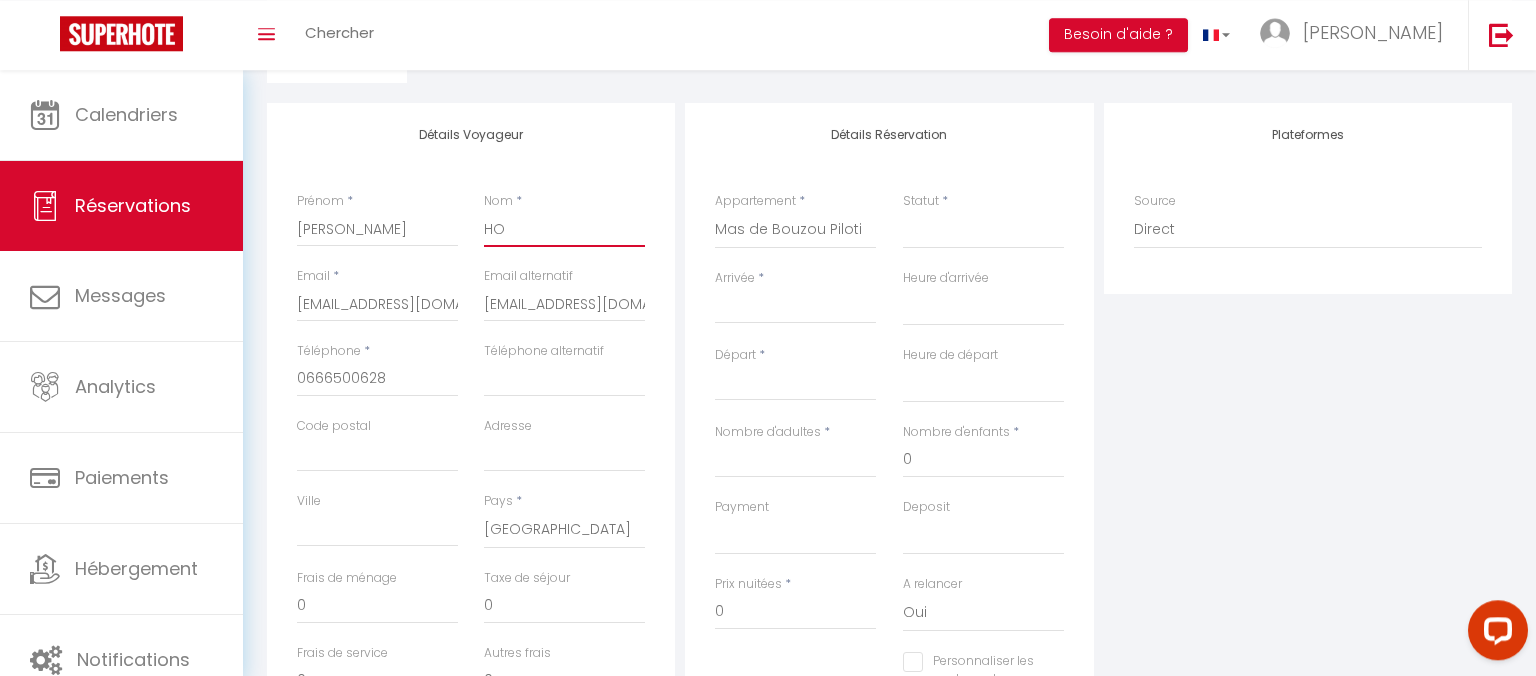 select 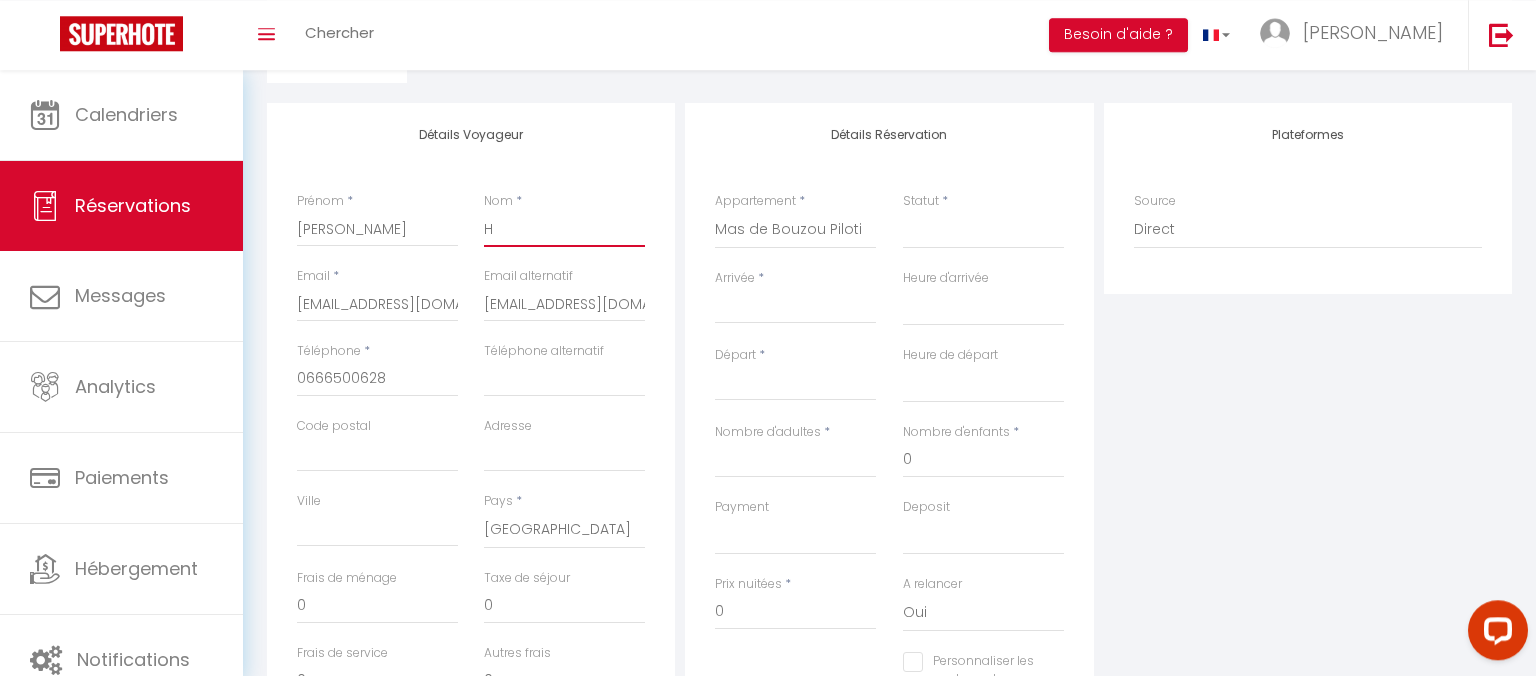 type 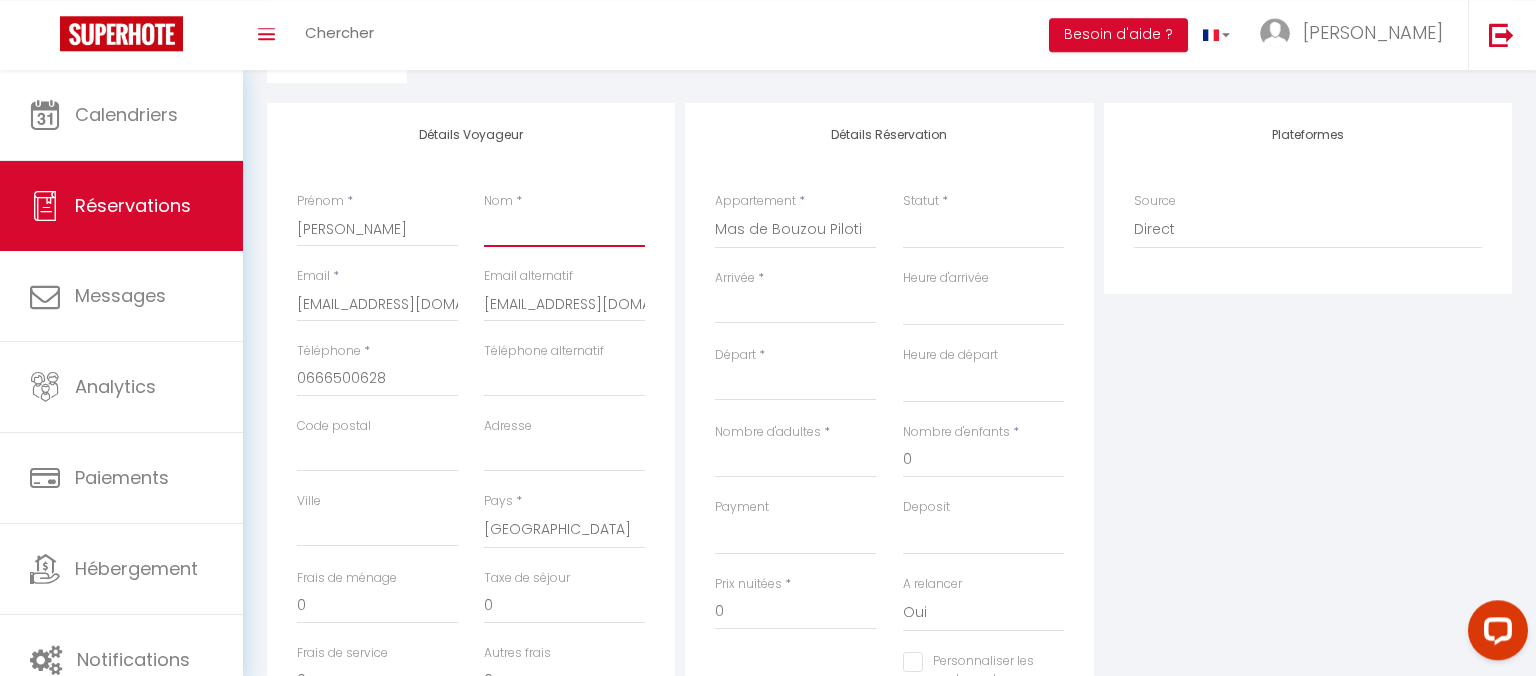 select 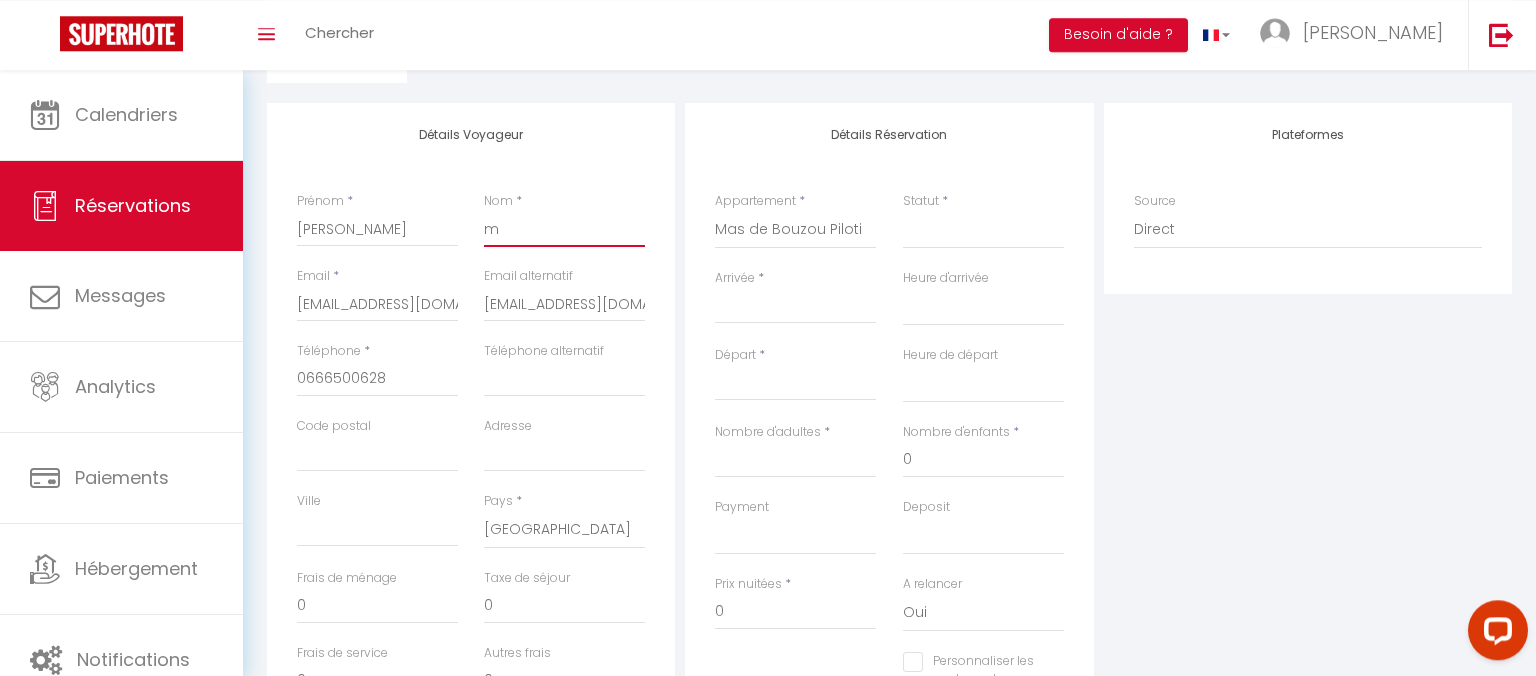 select 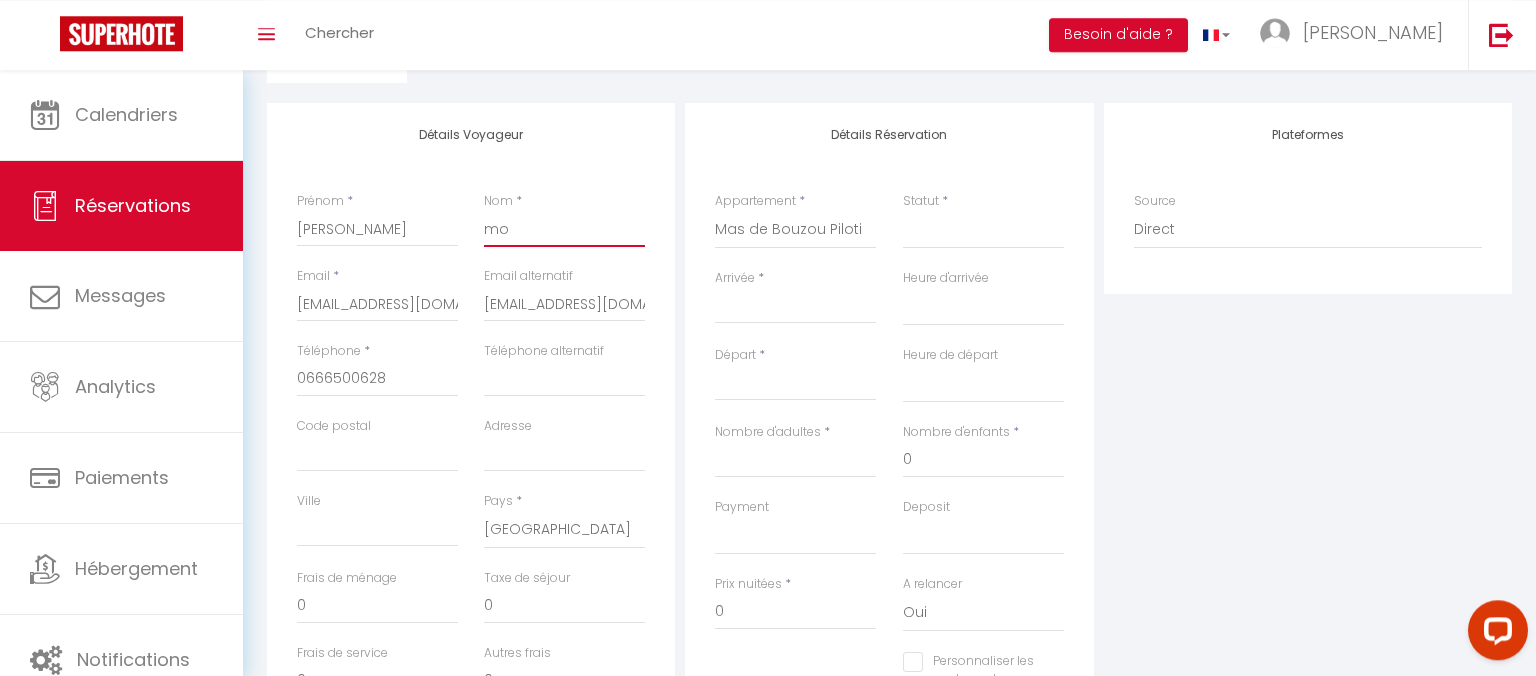 select 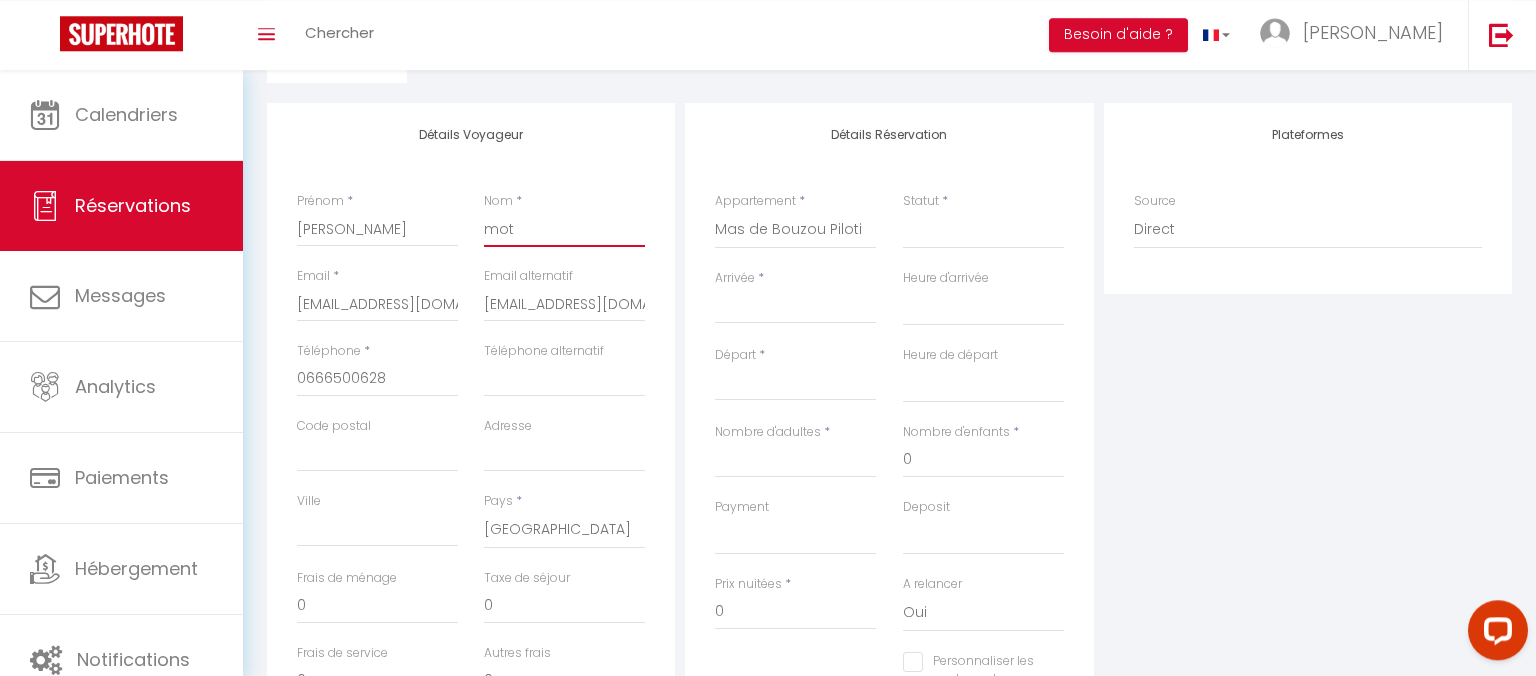 select 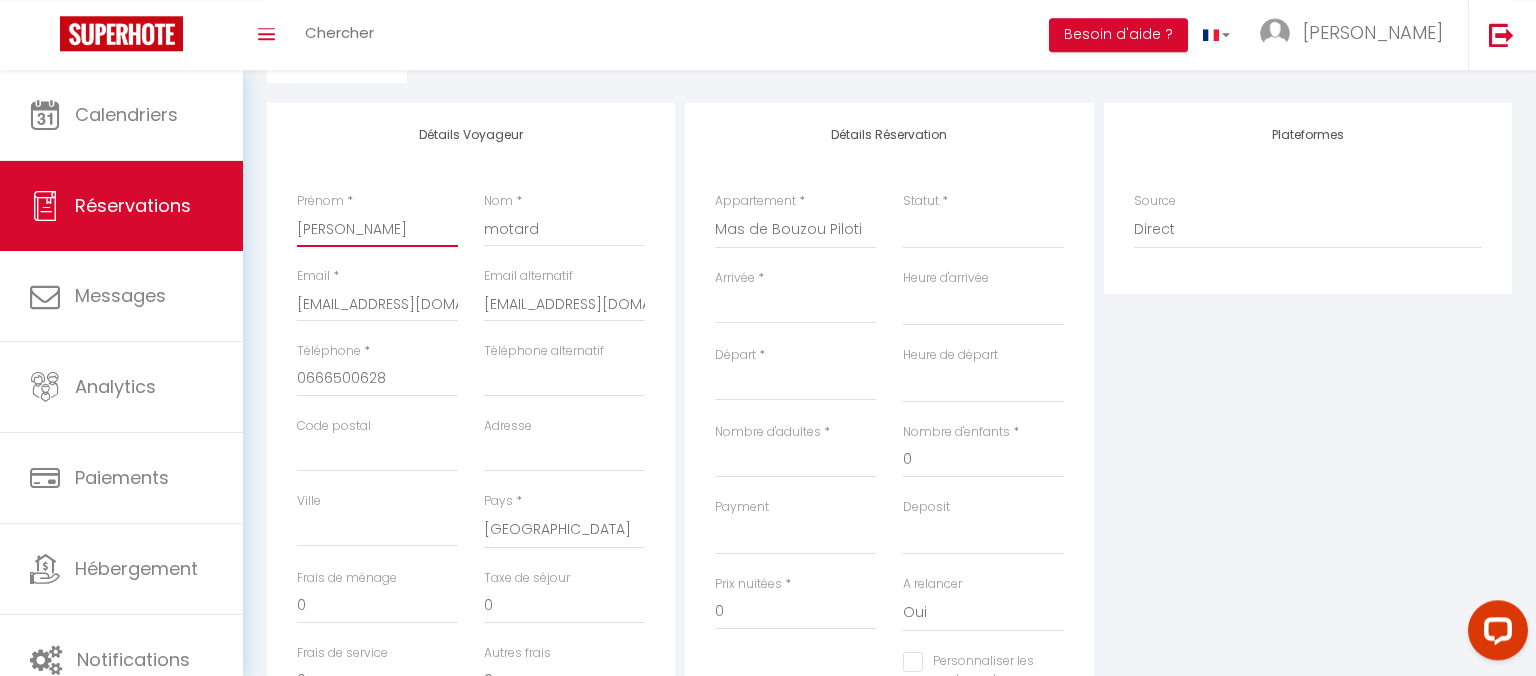 click on "thierry" at bounding box center [377, 229] 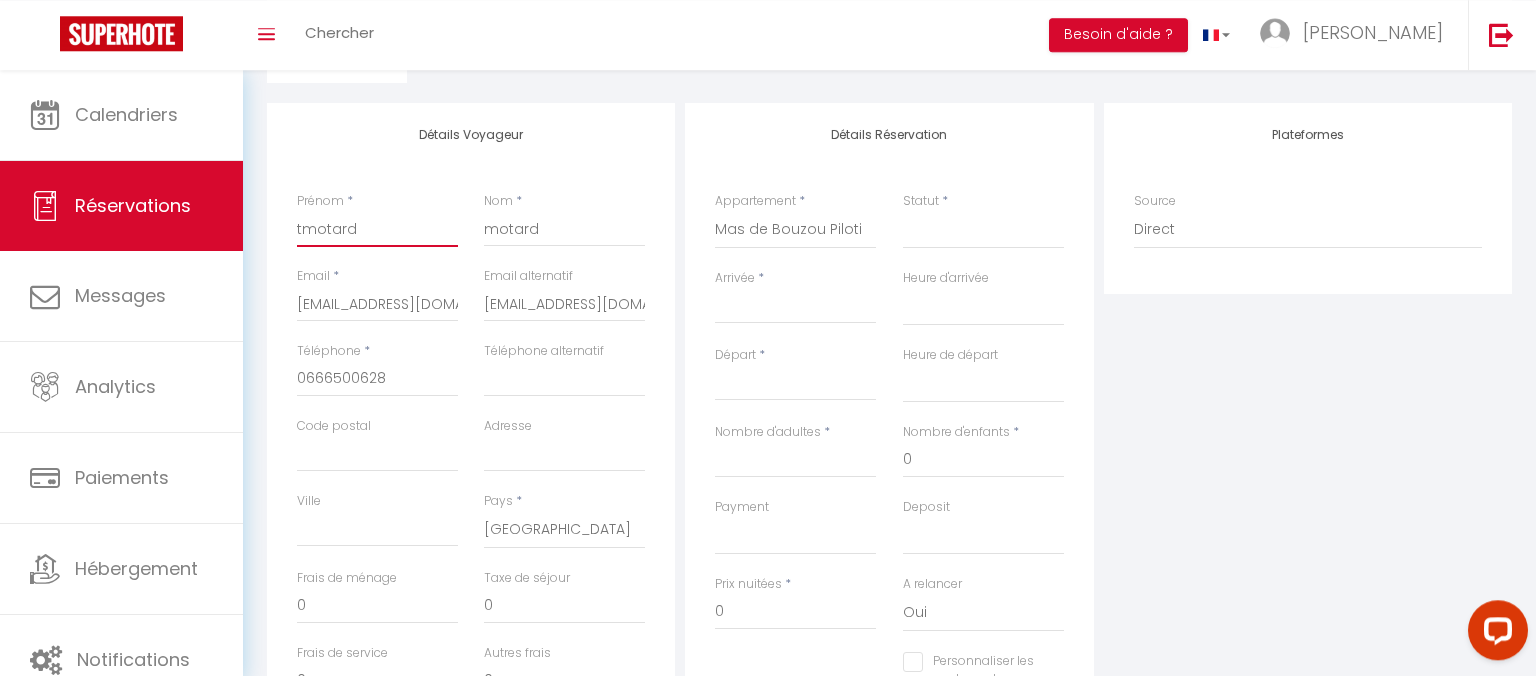 click on "tmotard" at bounding box center [377, 229] 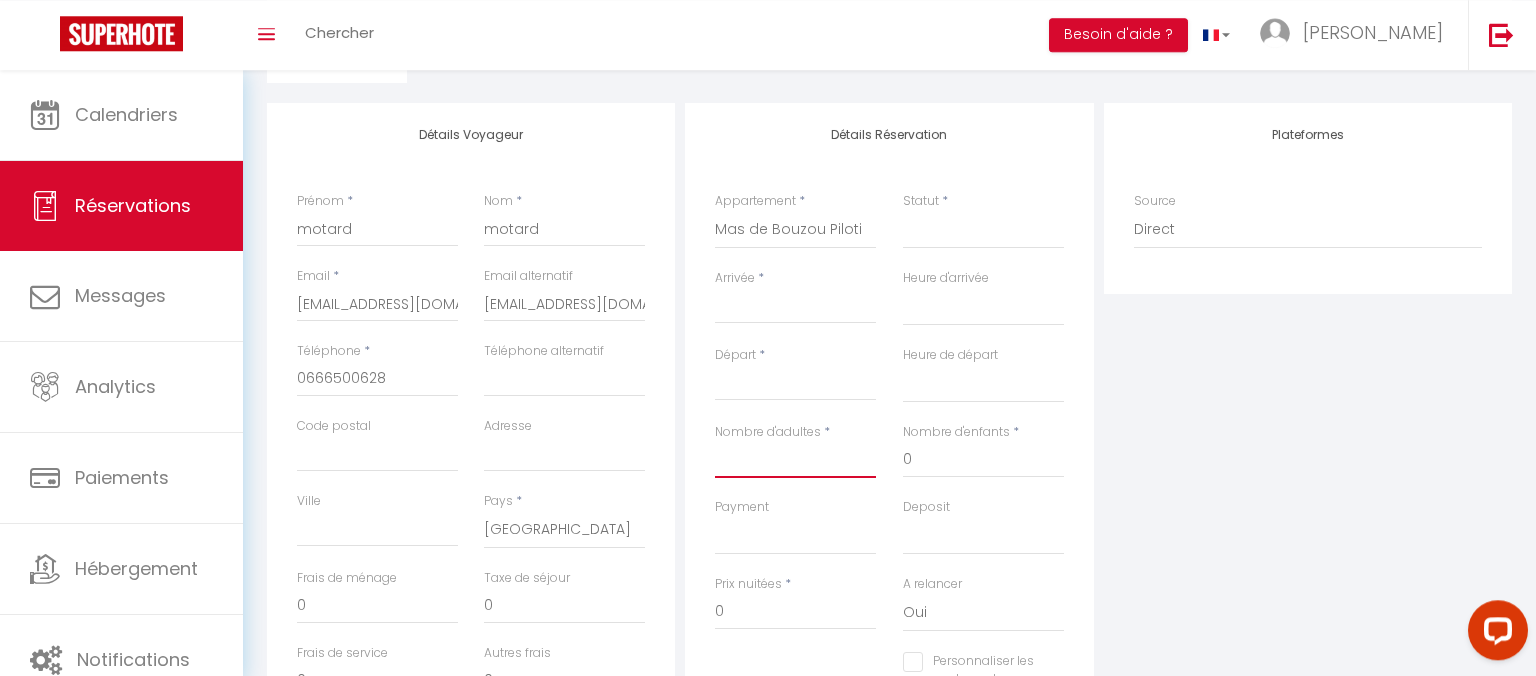 click on "Nombre d'adultes" at bounding box center (795, 460) 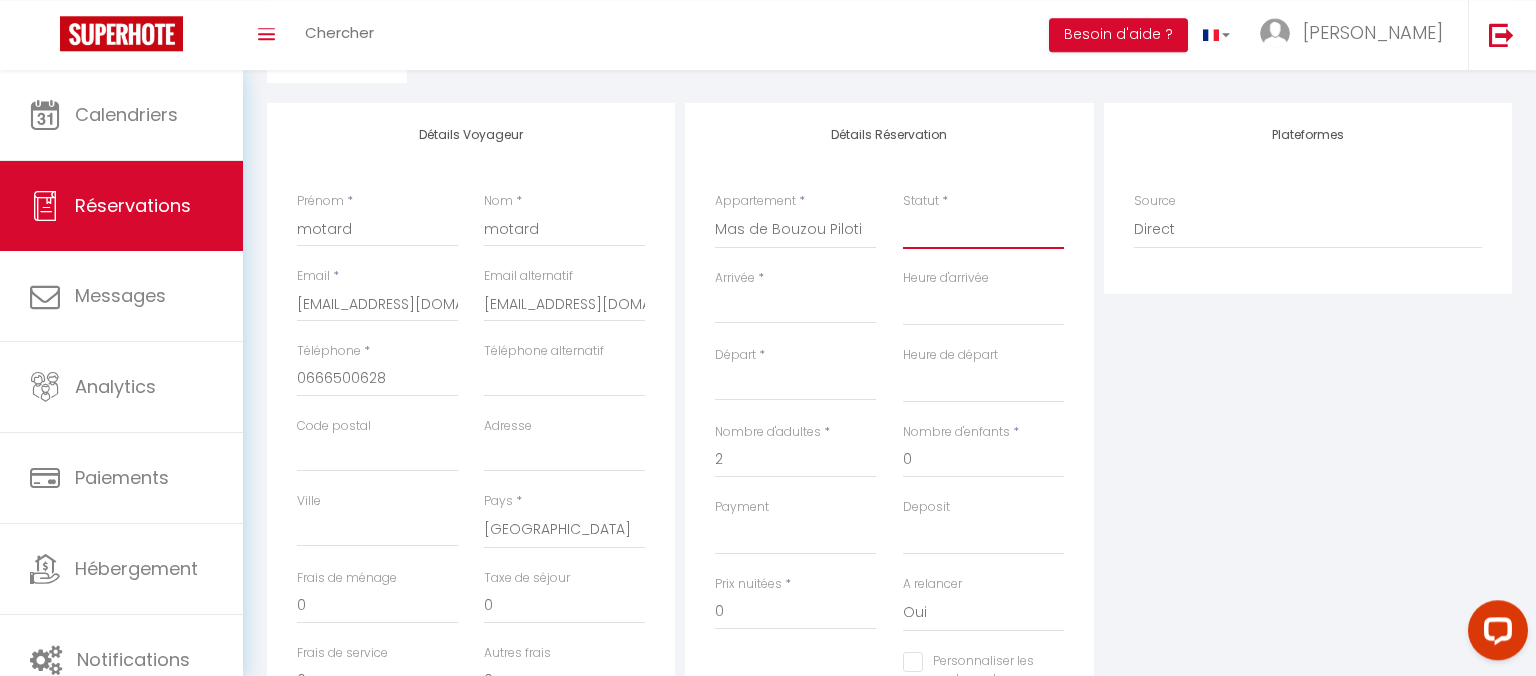 click on "Confirmé Non Confirmé Annulé Annulé par le voyageur No Show Request" at bounding box center (983, 230) 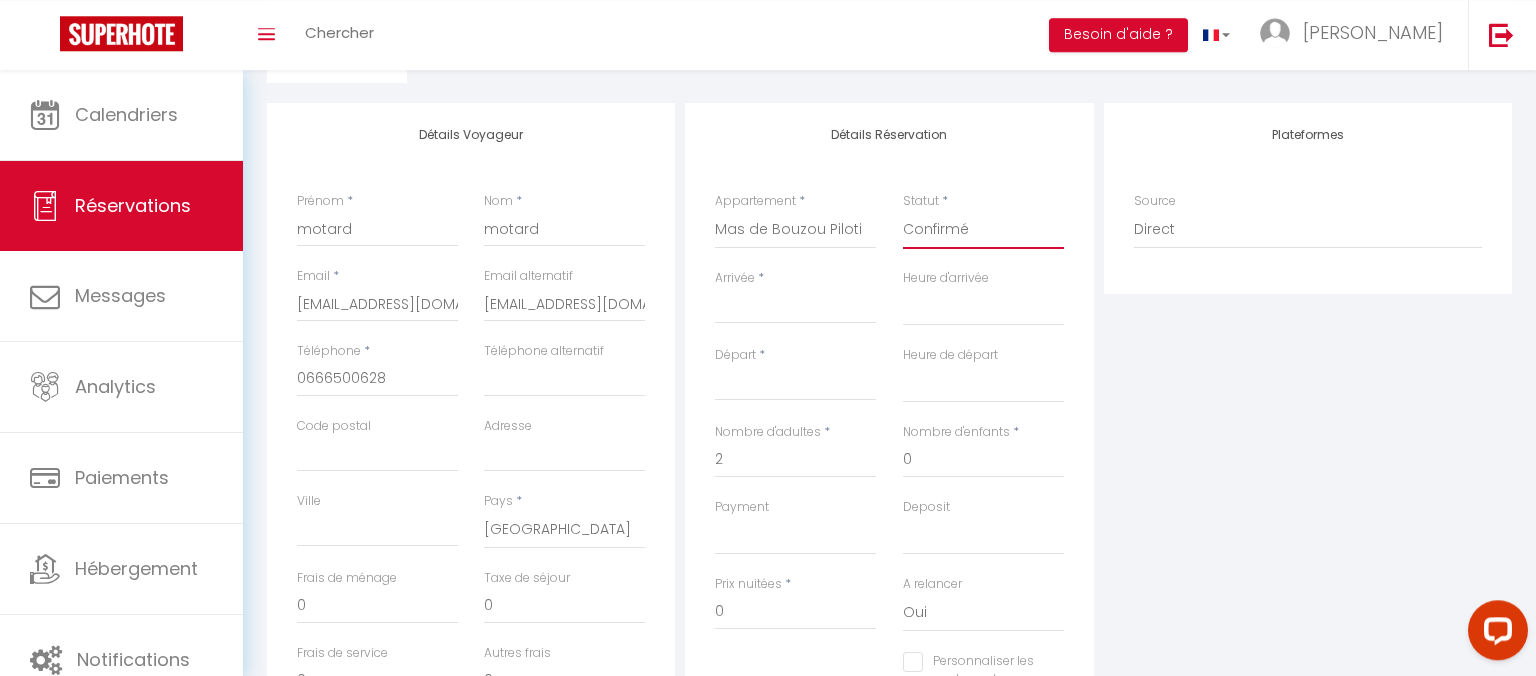 click on "Confirmé" at bounding box center (0, 0) 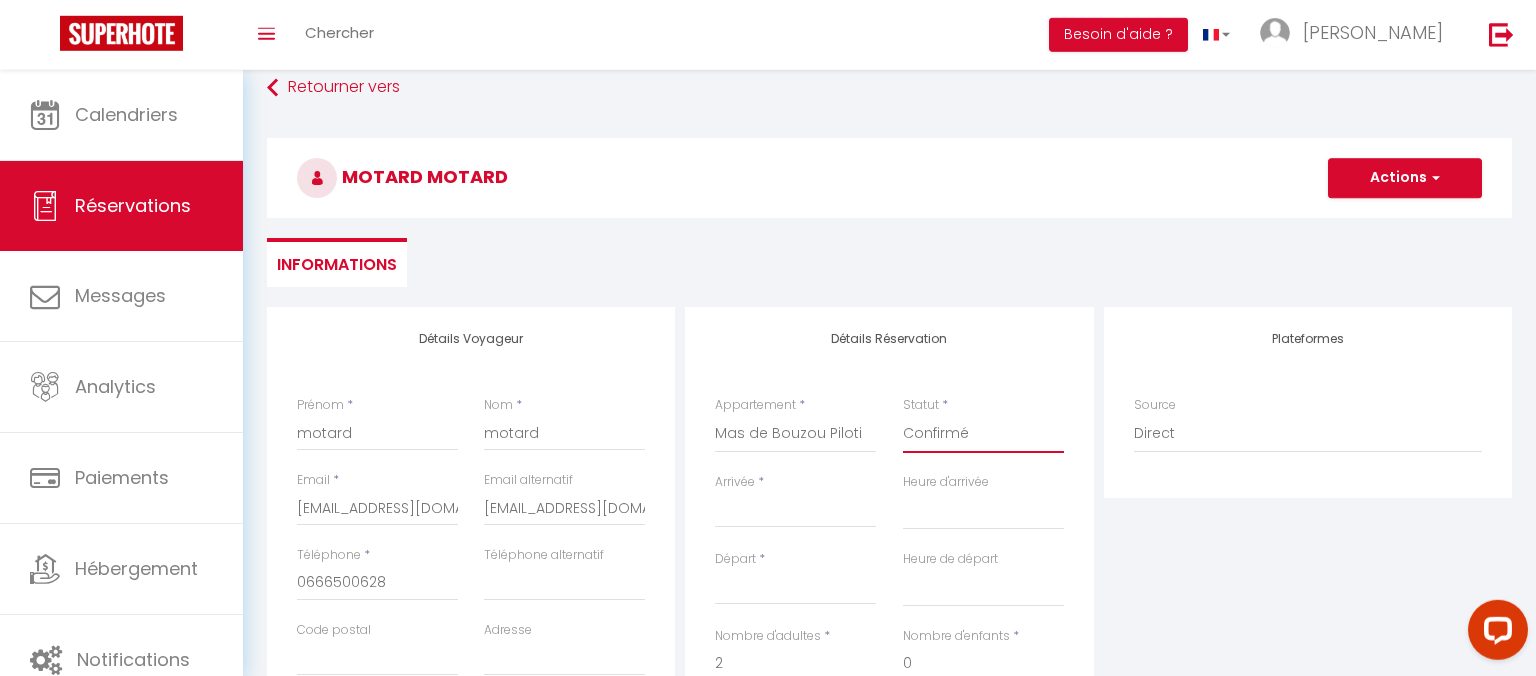 scroll, scrollTop: 22, scrollLeft: 0, axis: vertical 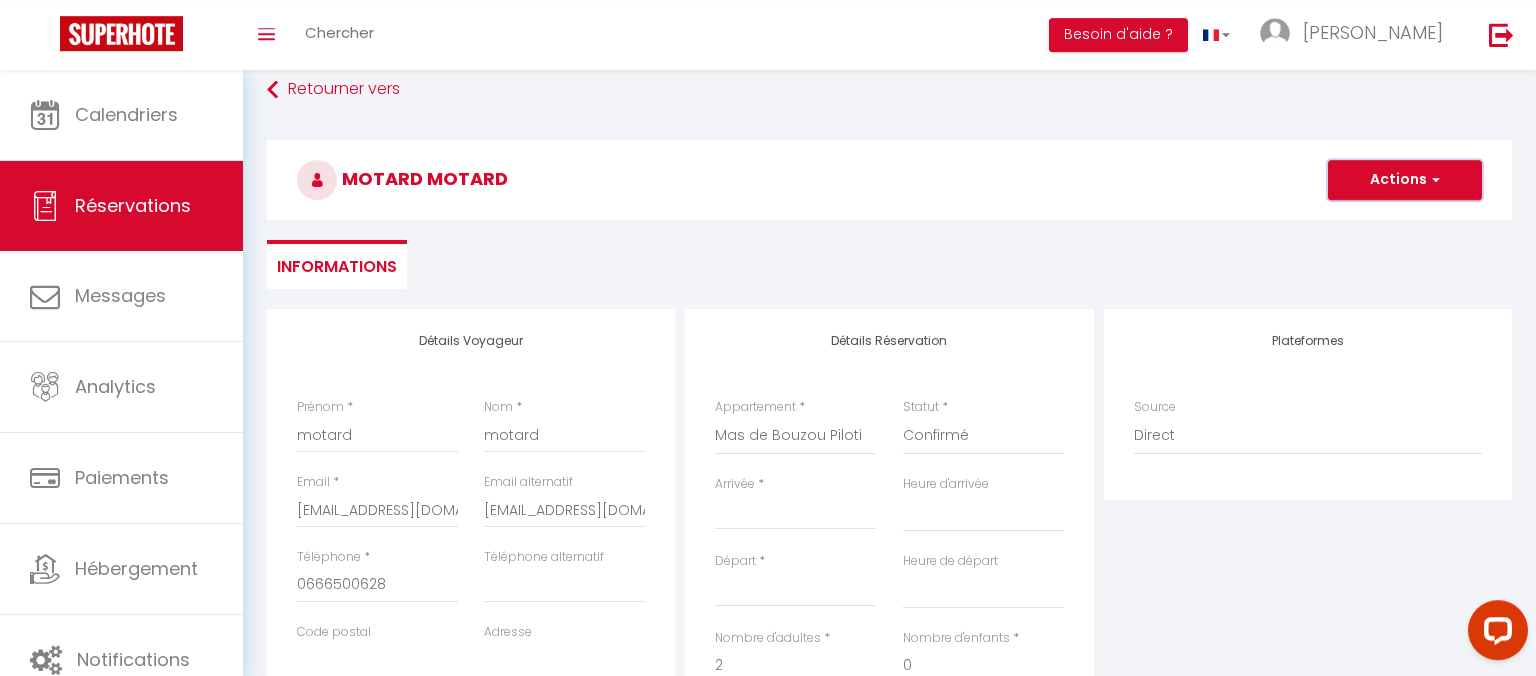 click on "Actions" at bounding box center [1405, 180] 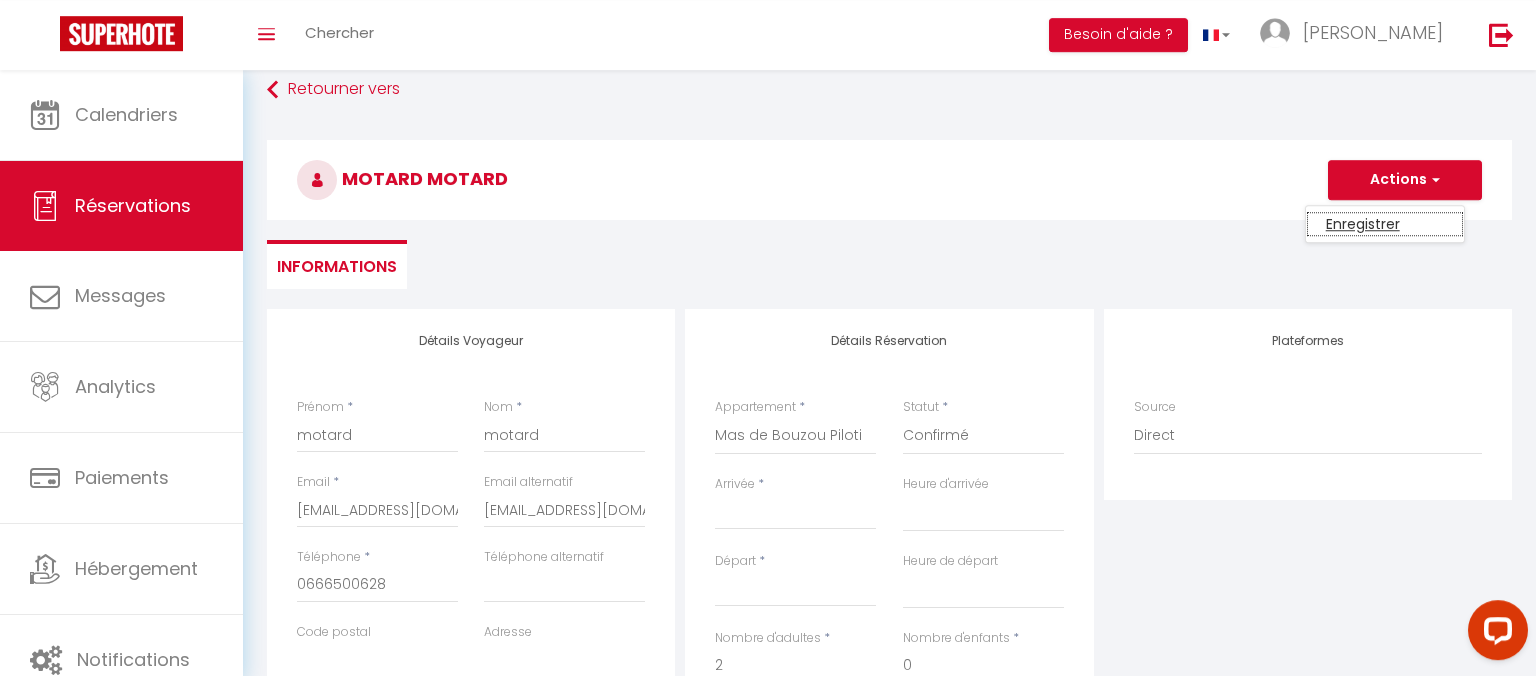 click on "Enregistrer" at bounding box center [1385, 224] 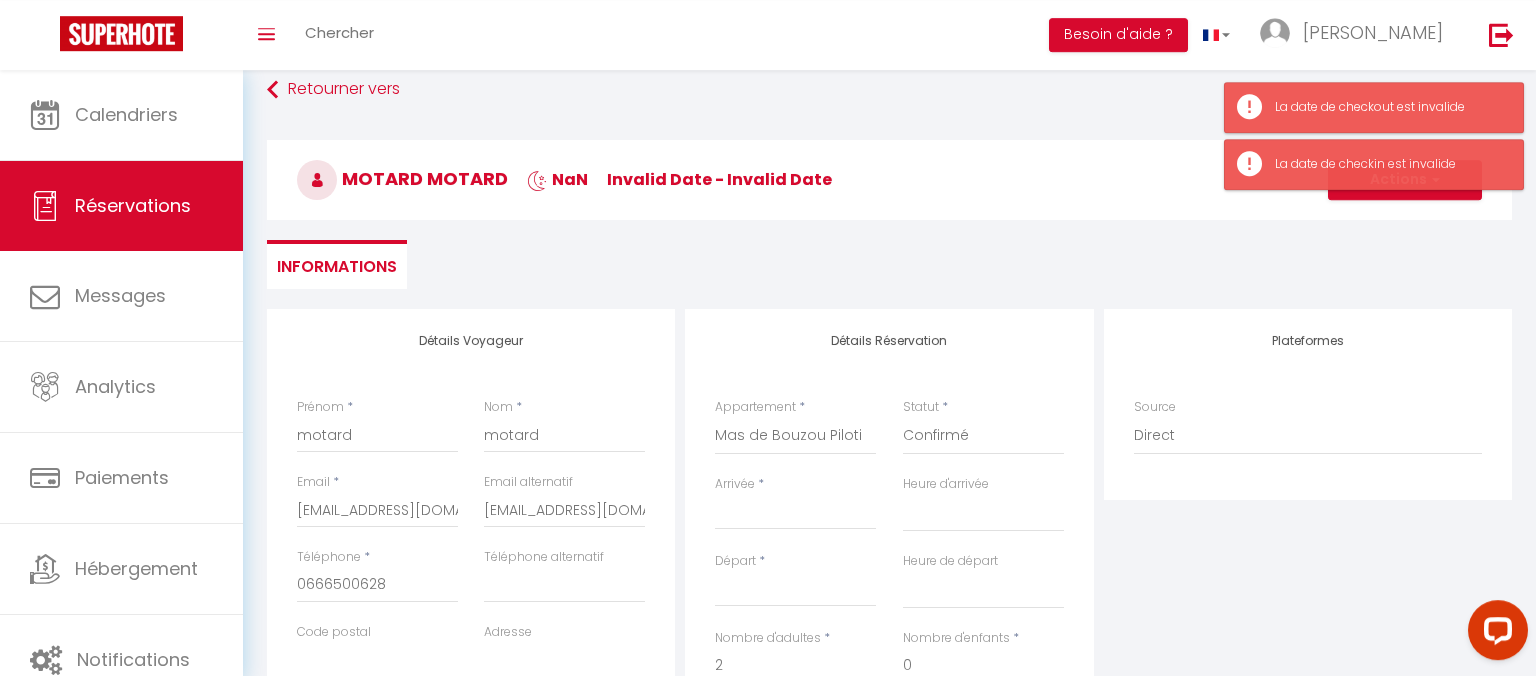 click on "Arrivée" at bounding box center (735, 484) 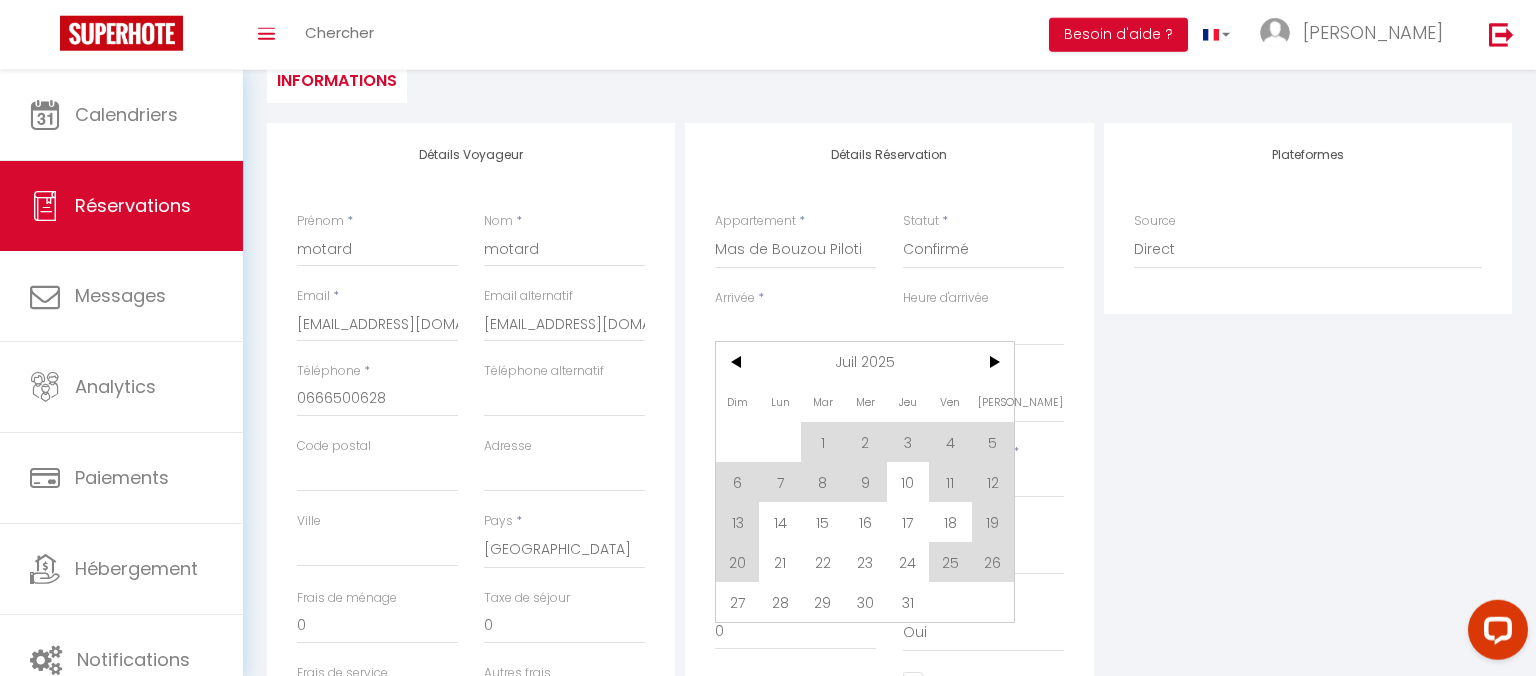 scroll, scrollTop: 212, scrollLeft: 0, axis: vertical 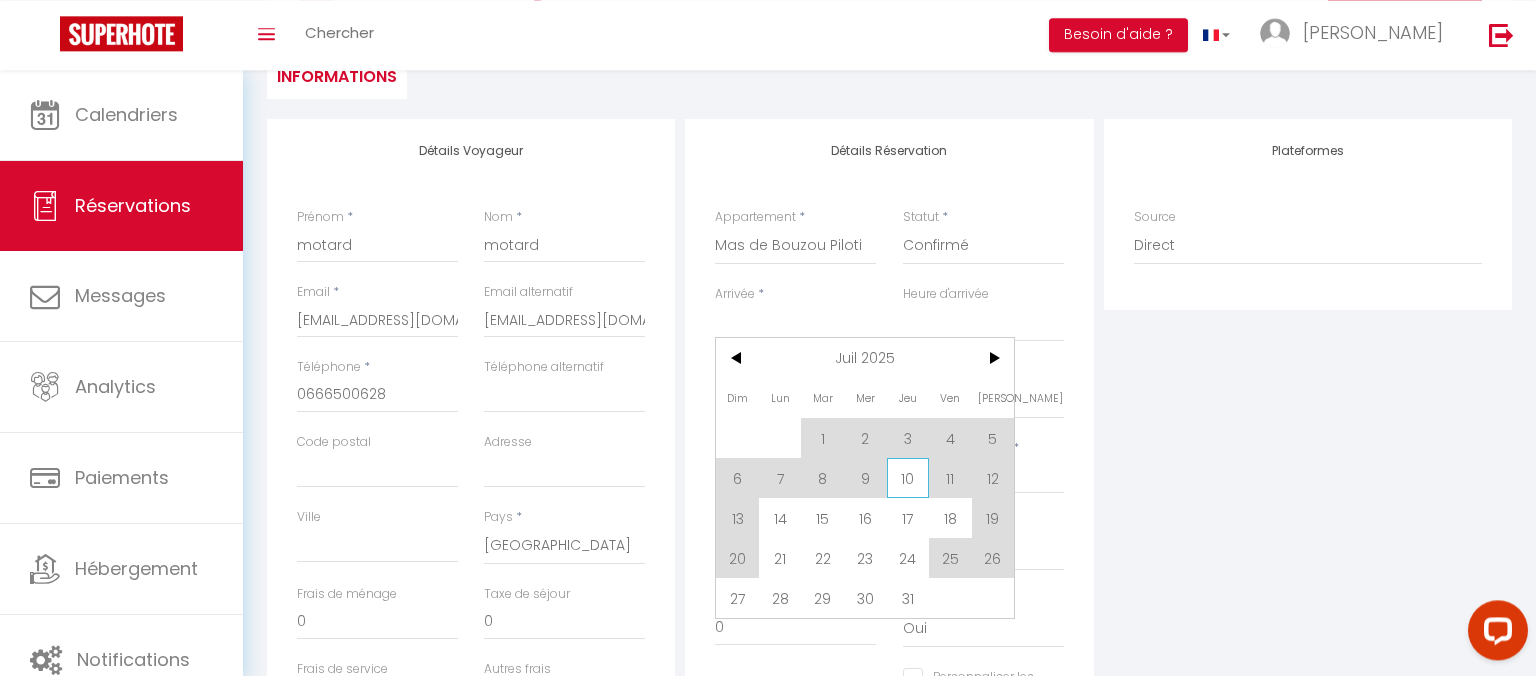 click on "10" at bounding box center (908, 478) 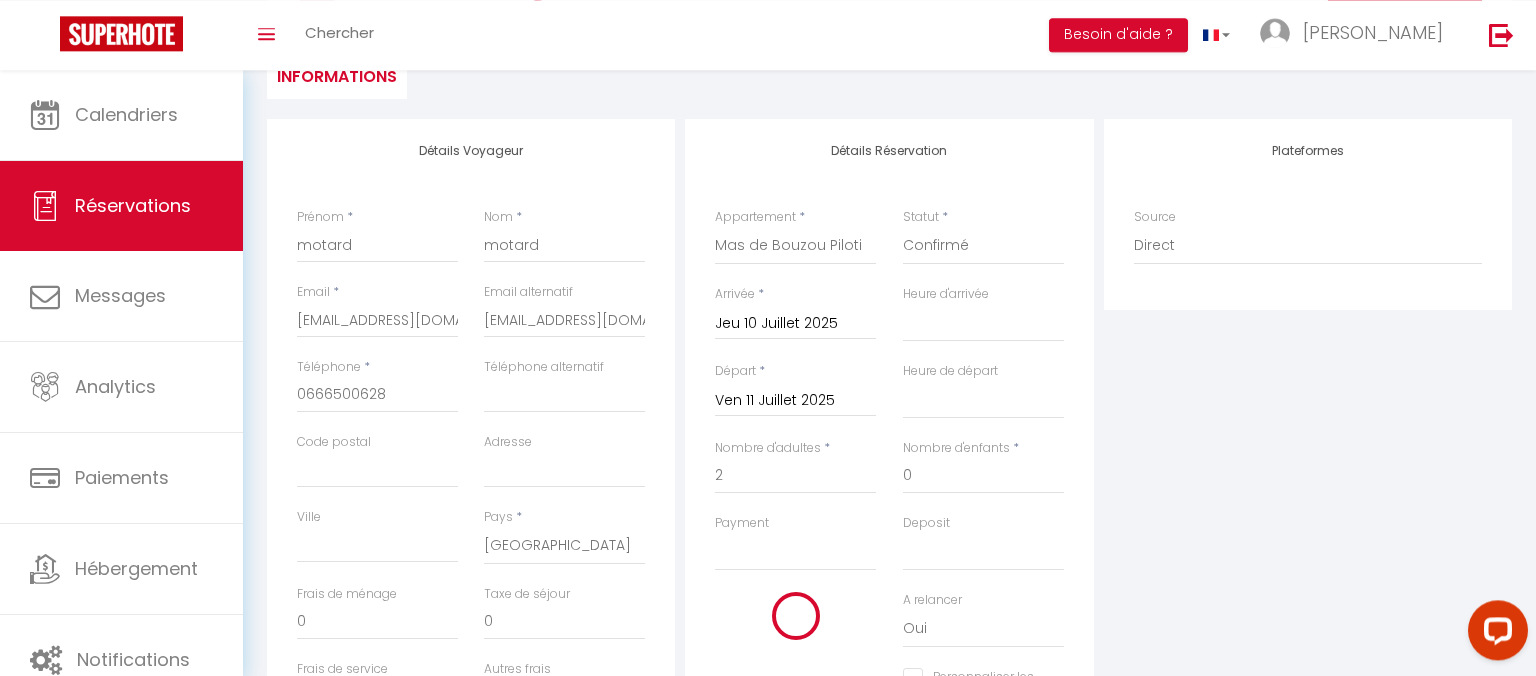 click on "Nombre d'enfants   *   0" at bounding box center [982, 476] 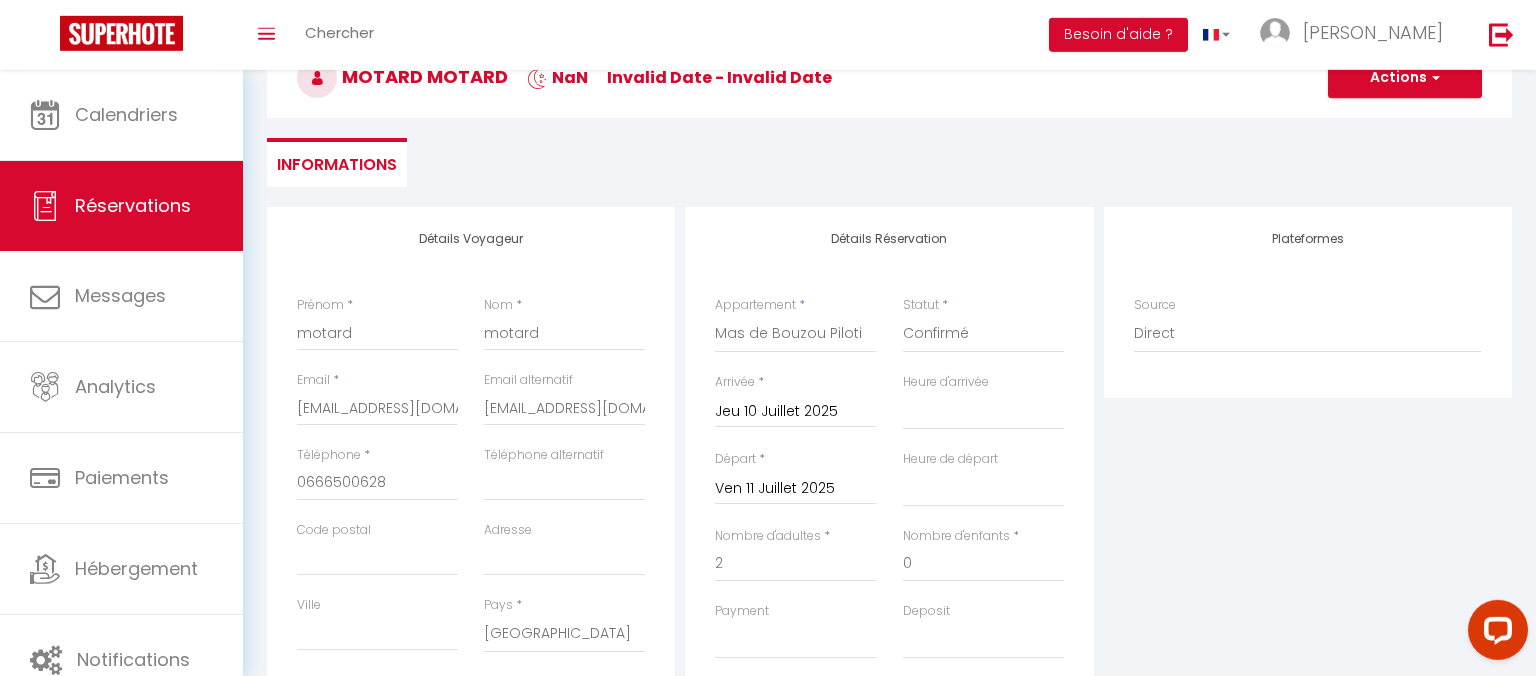scroll, scrollTop: 79, scrollLeft: 0, axis: vertical 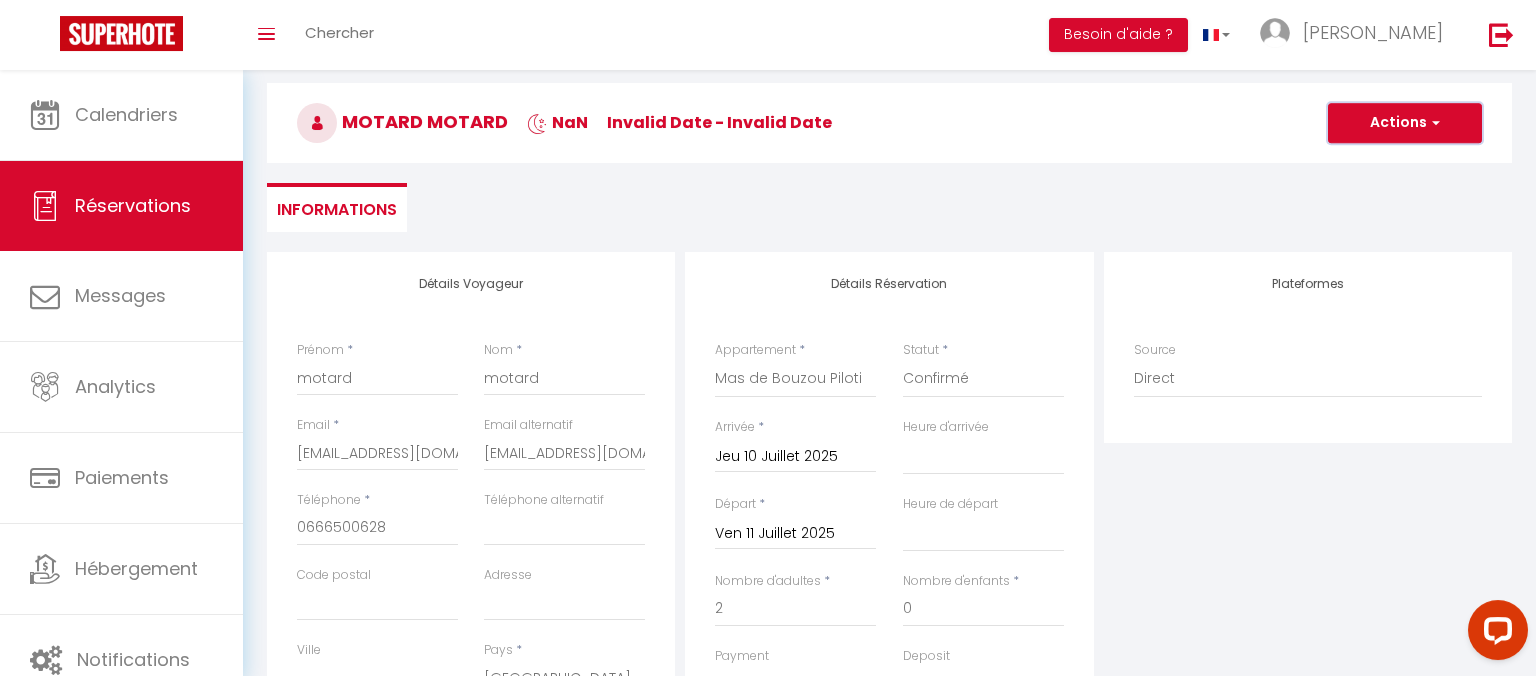 click on "Actions" at bounding box center (1405, 123) 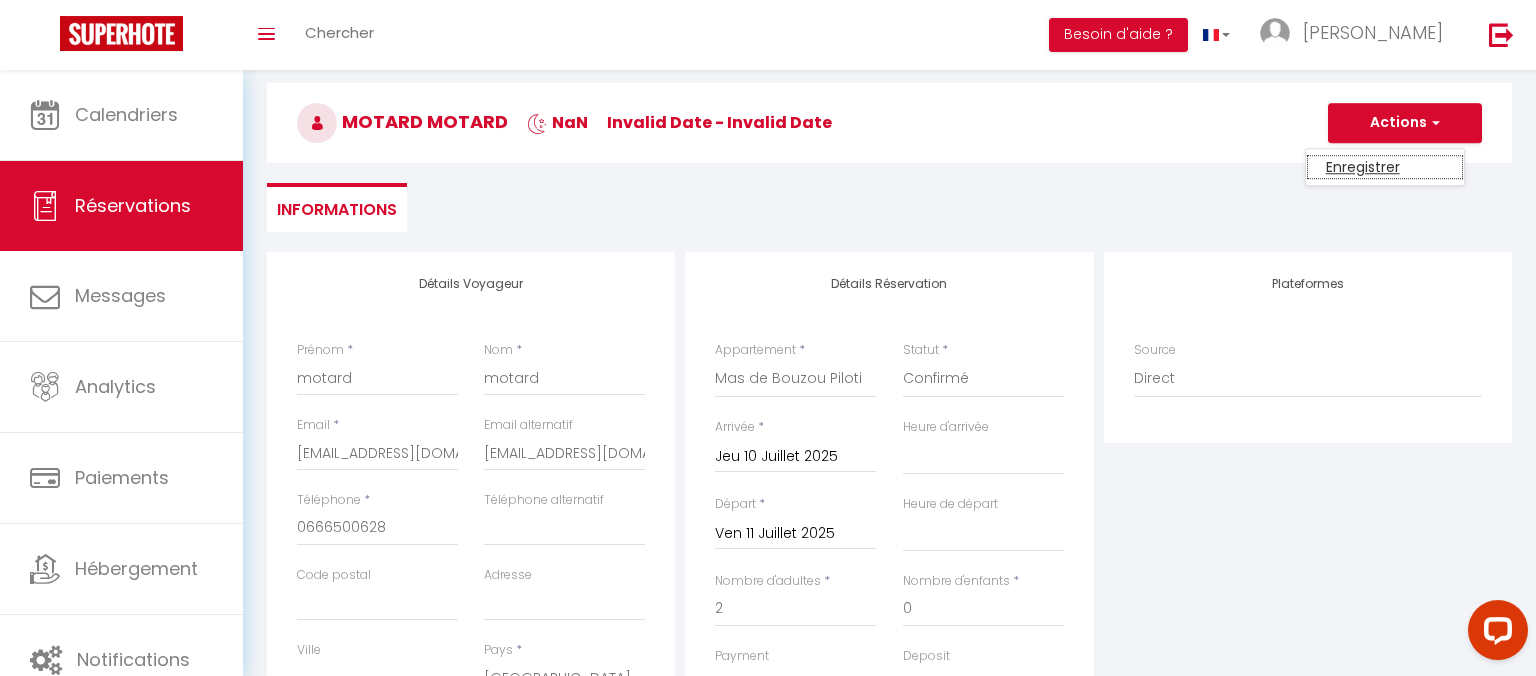 click on "Enregistrer" at bounding box center [1385, 167] 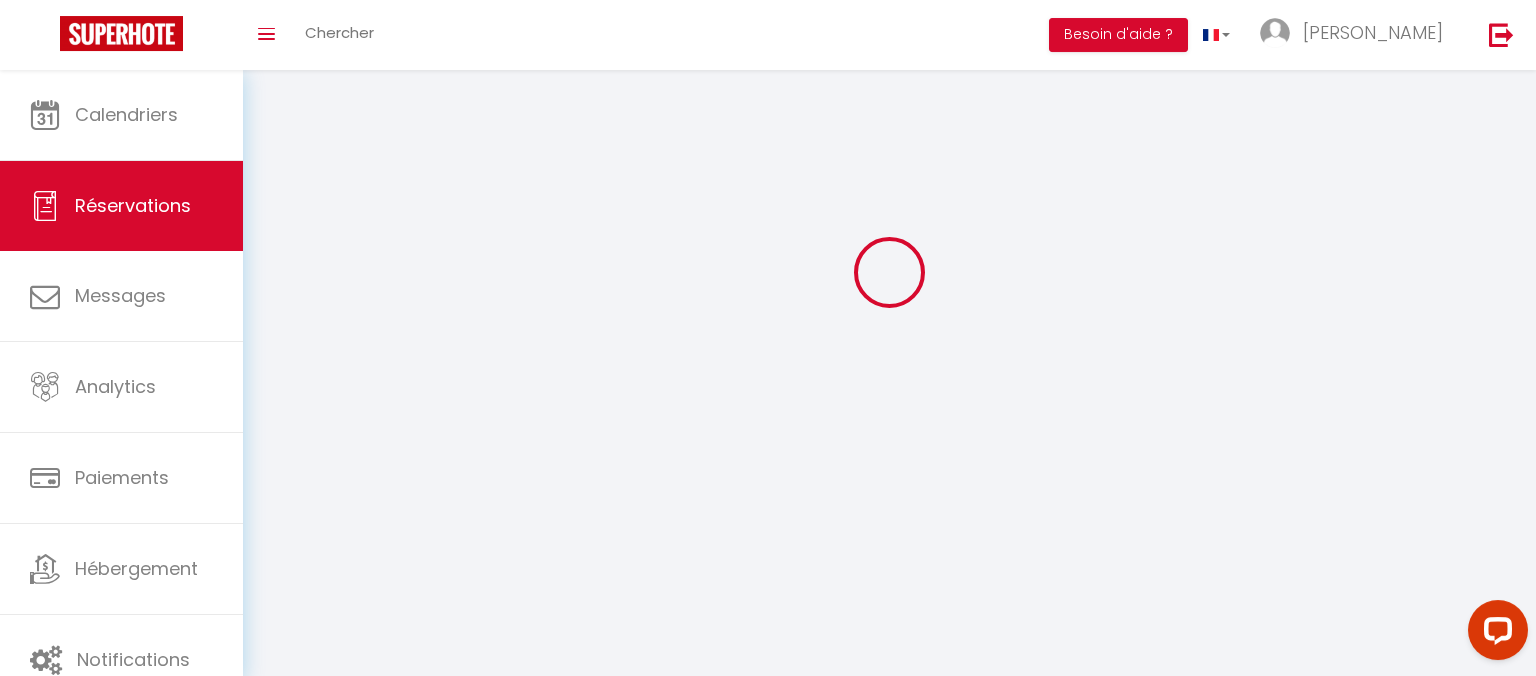 scroll, scrollTop: 70, scrollLeft: 0, axis: vertical 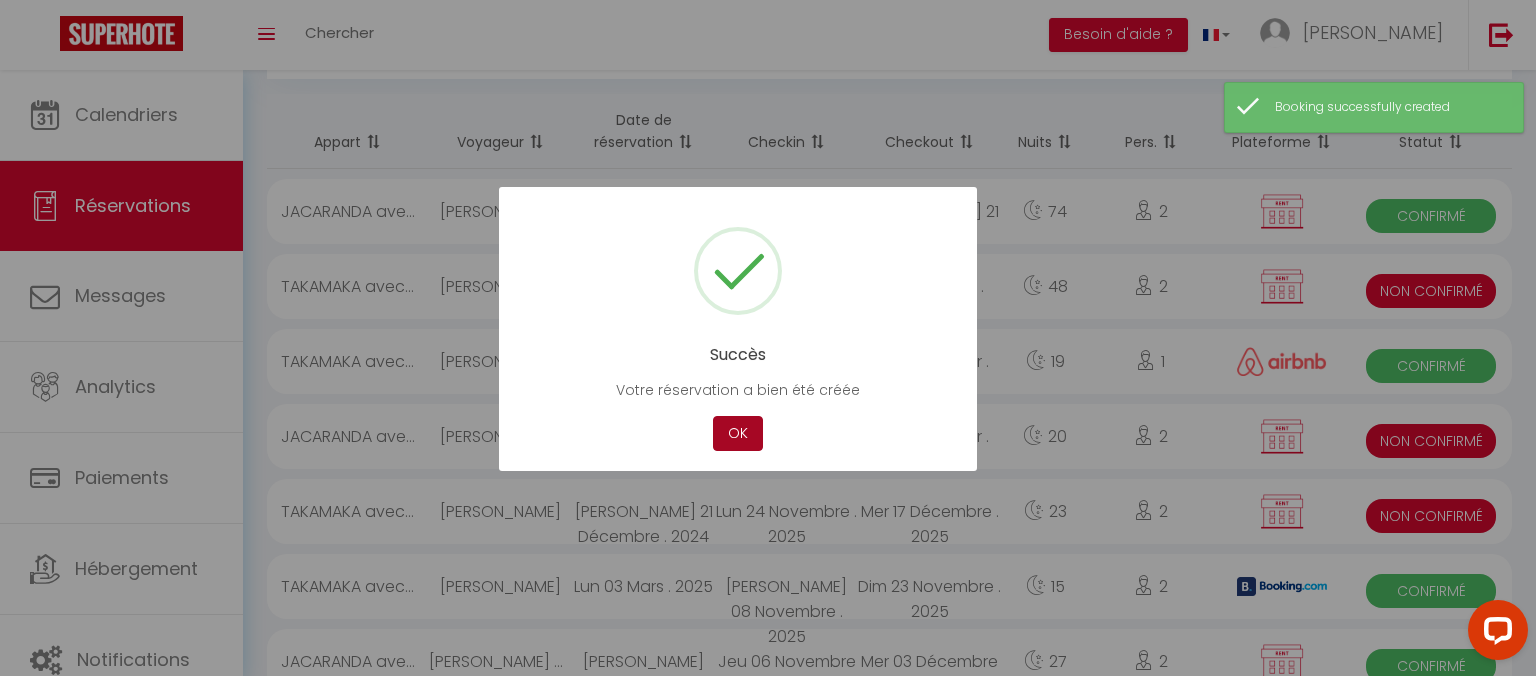 click on "OK" at bounding box center [738, 433] 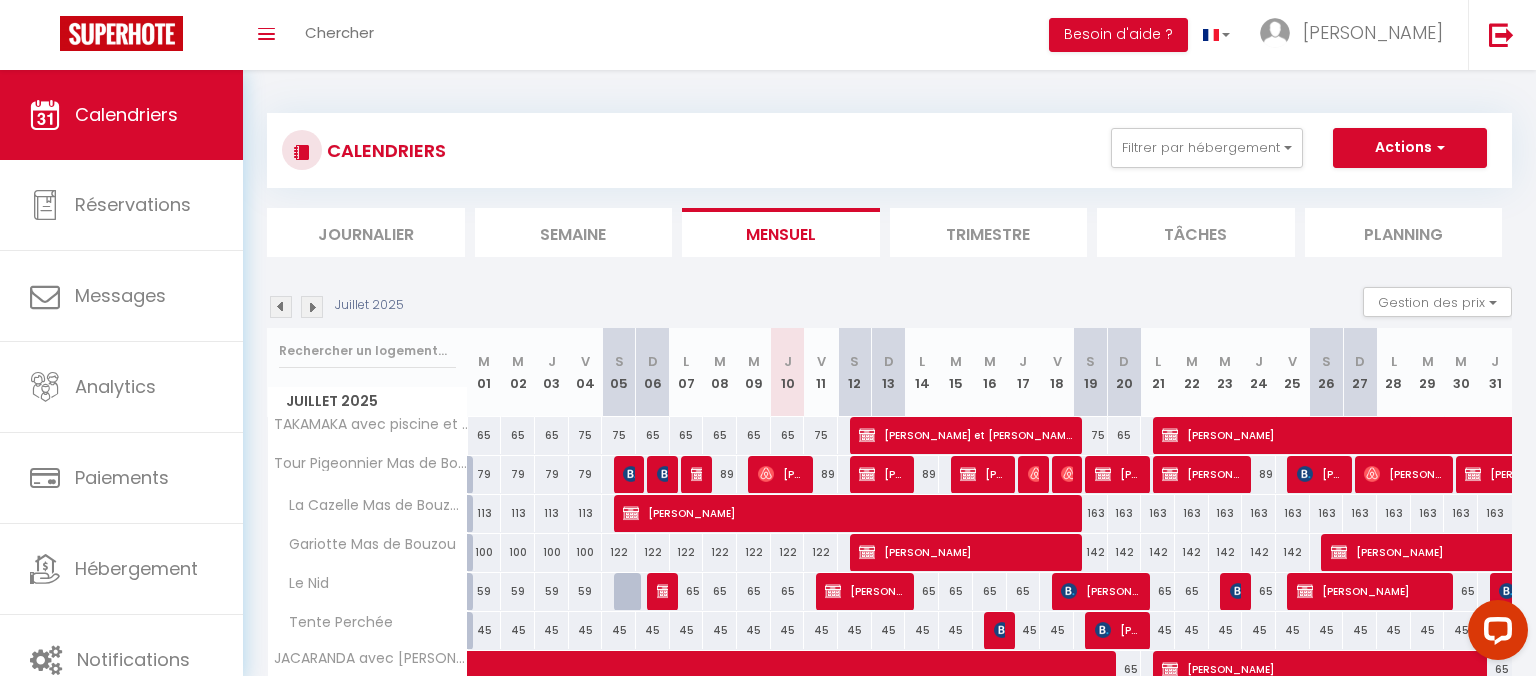 scroll, scrollTop: 0, scrollLeft: 0, axis: both 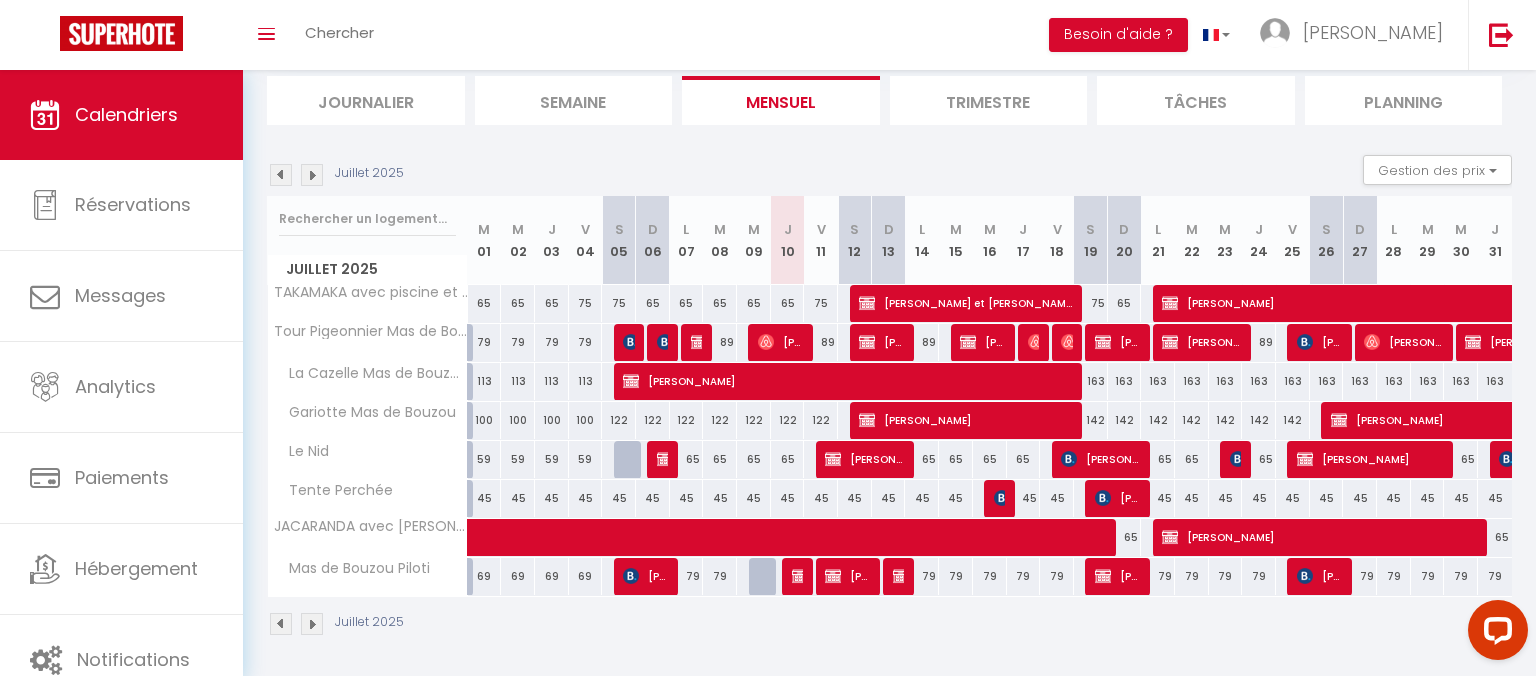 click at bounding box center (800, 576) 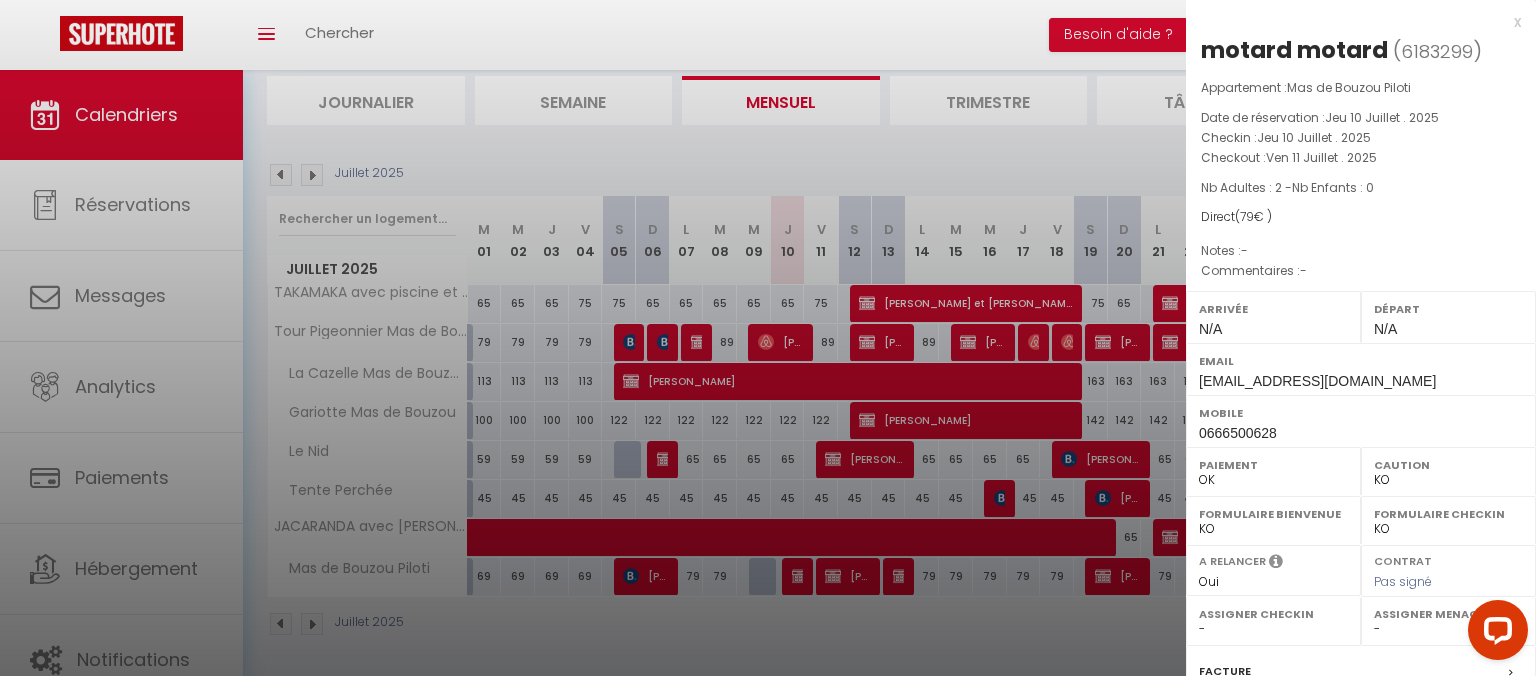 click on "Direct
(
79
€ )" at bounding box center (1361, 217) 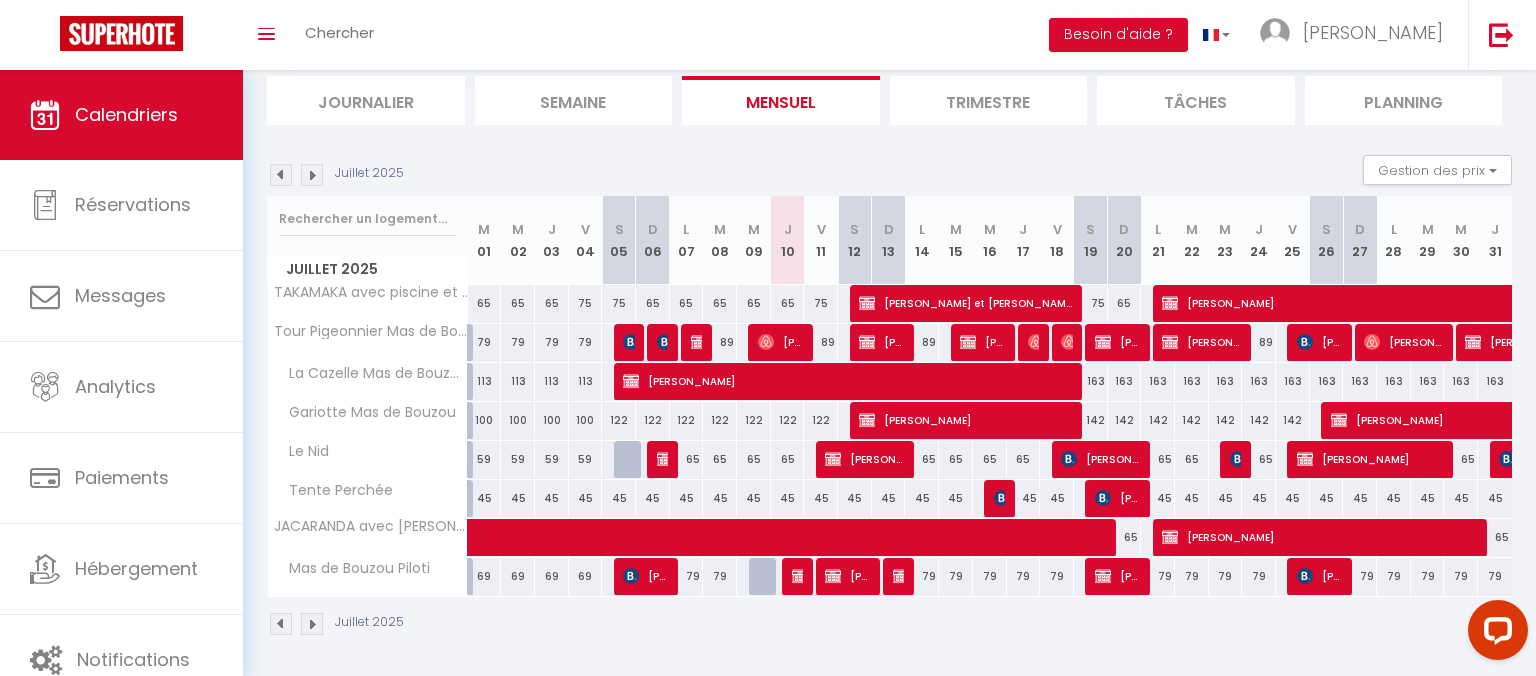click on "Planning" at bounding box center (1404, 100) 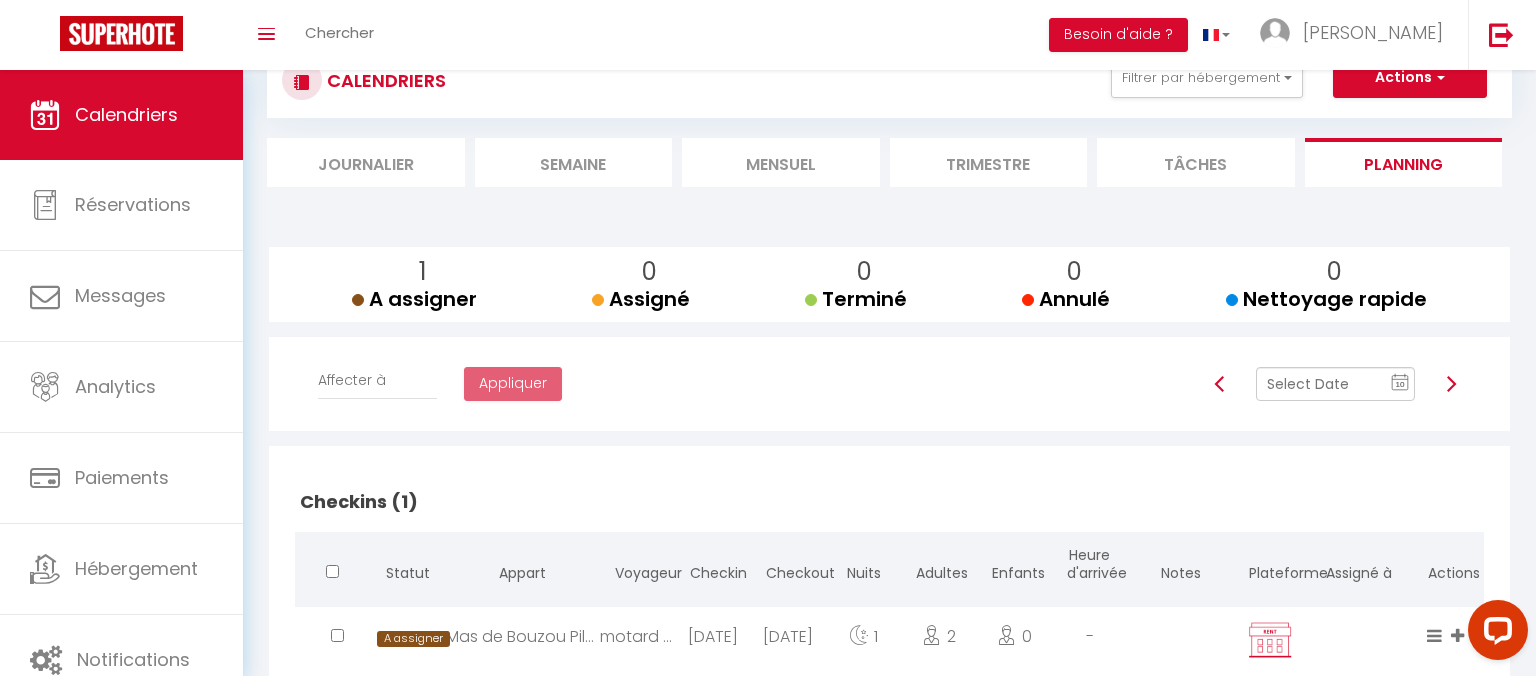 click on "Journalier" at bounding box center [366, 162] 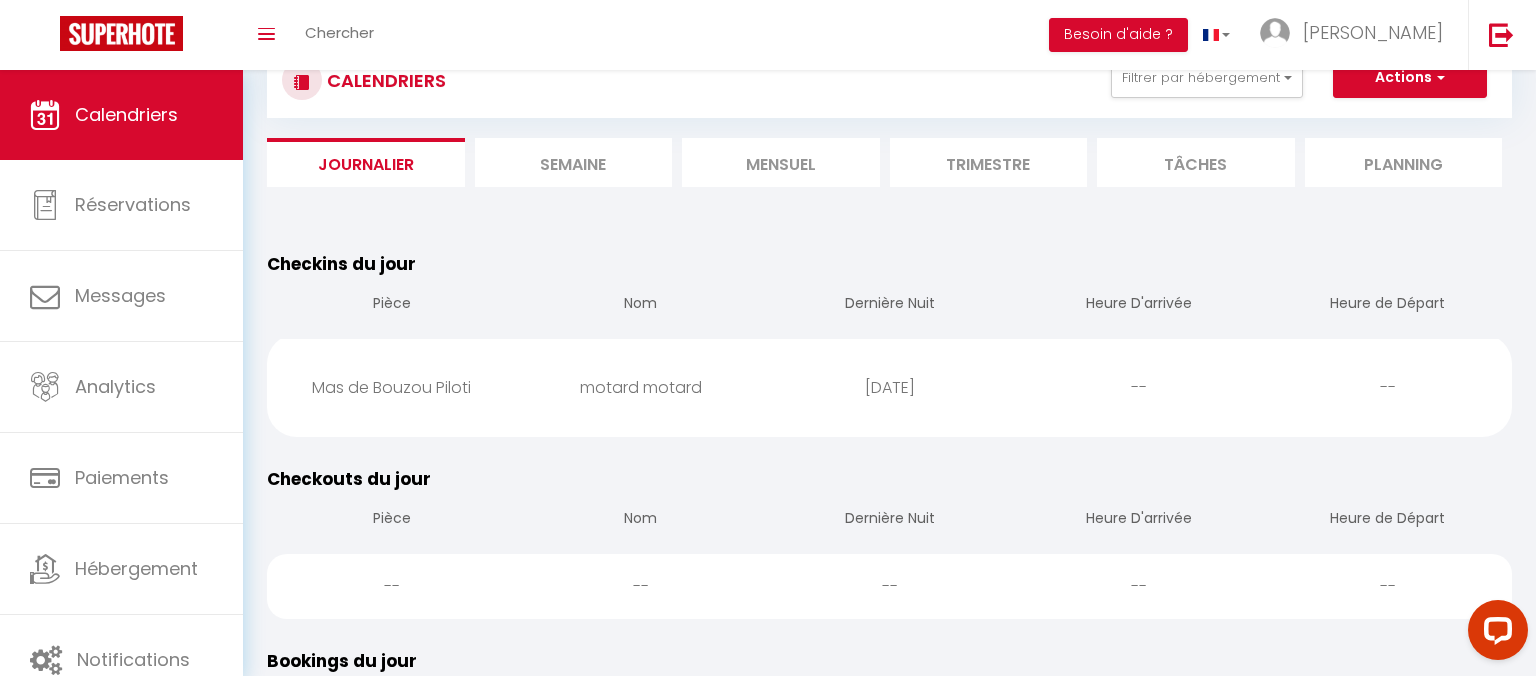 click on "[DATE]" at bounding box center (889, 387) 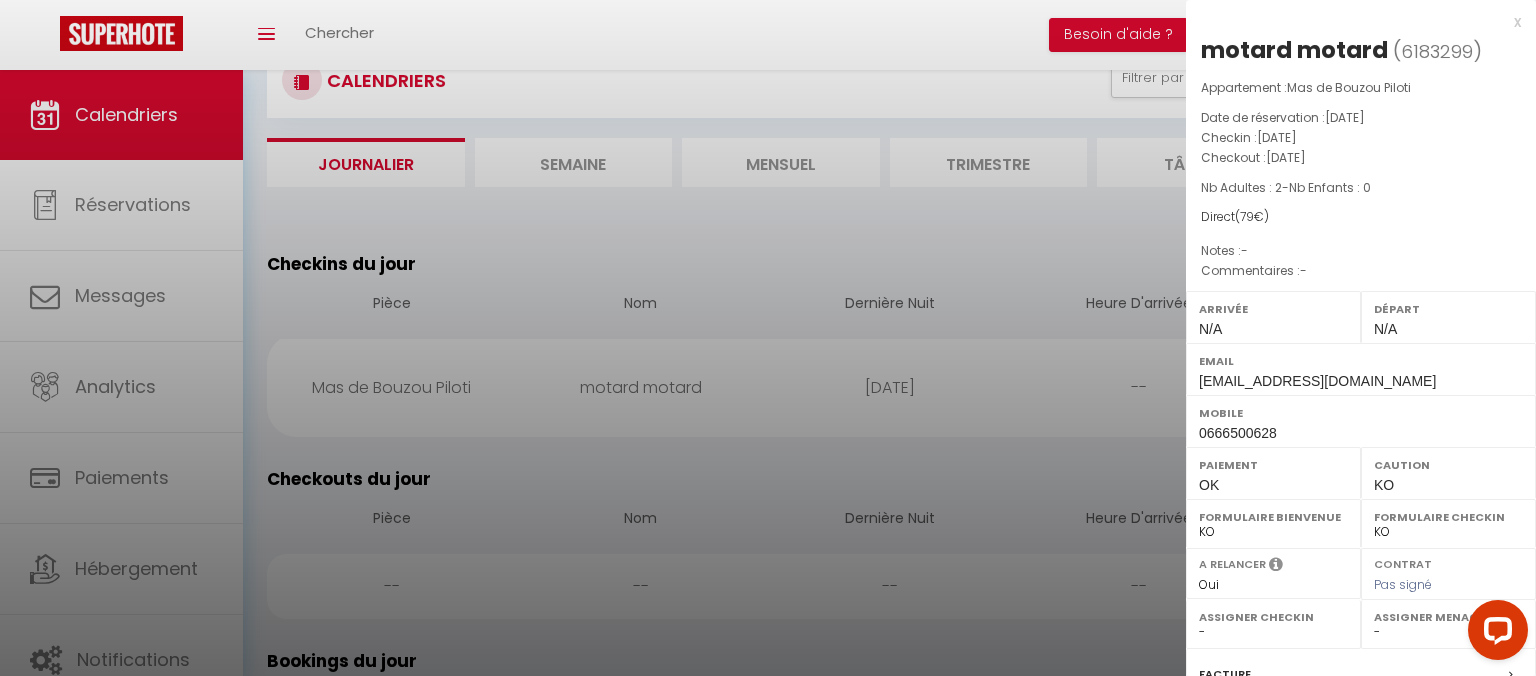 click at bounding box center [768, 338] 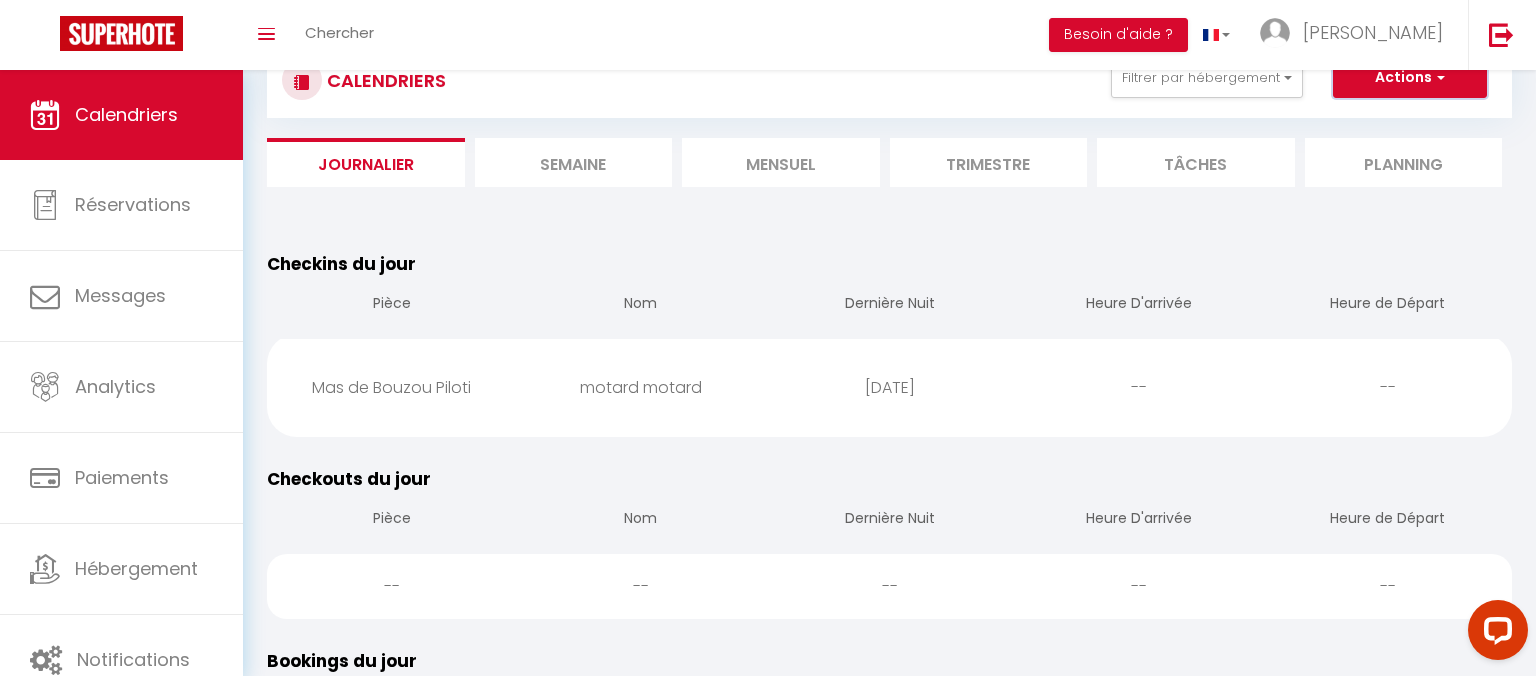 click at bounding box center [1438, 77] 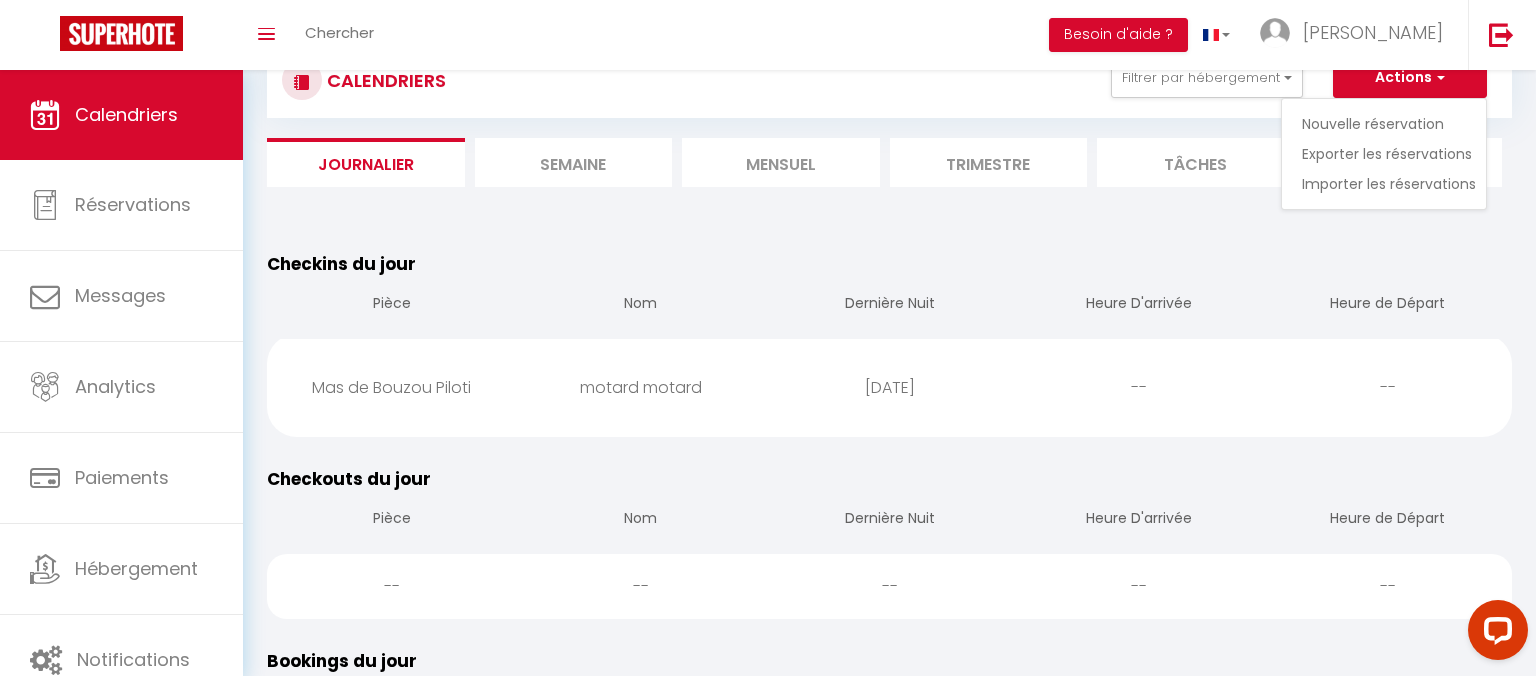 click on "Mas de Bouzou Piloti" at bounding box center [391, 387] 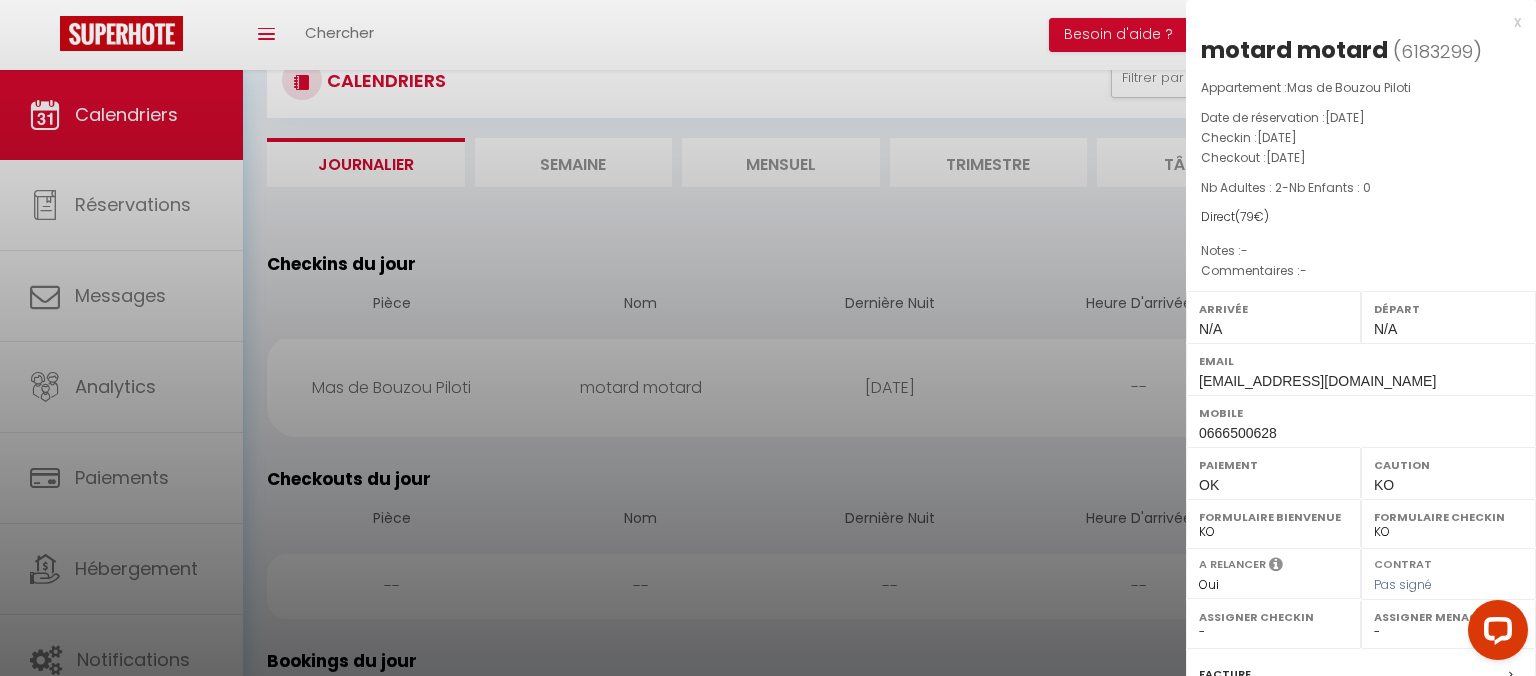 click on "Formulaire Bienvenue    OK   KO" at bounding box center [1273, 523] 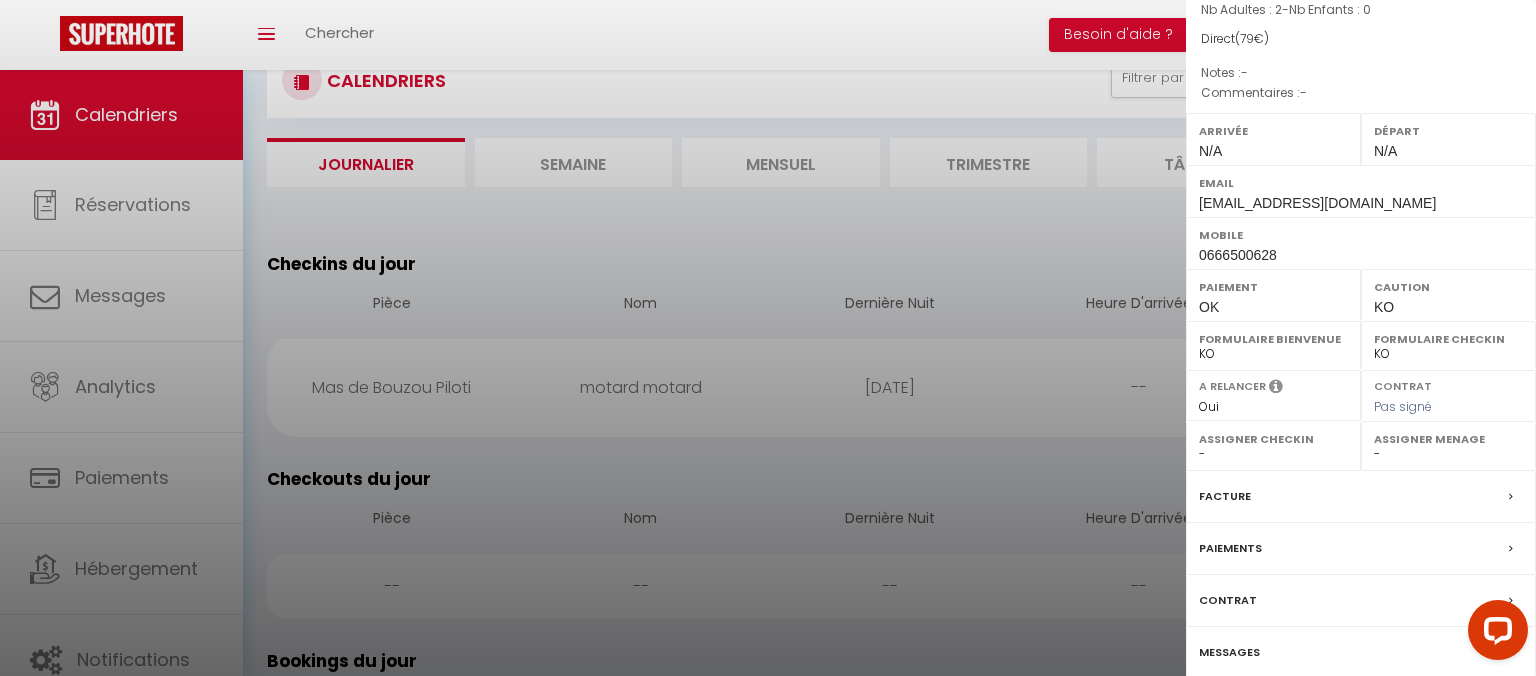 scroll, scrollTop: 255, scrollLeft: 0, axis: vertical 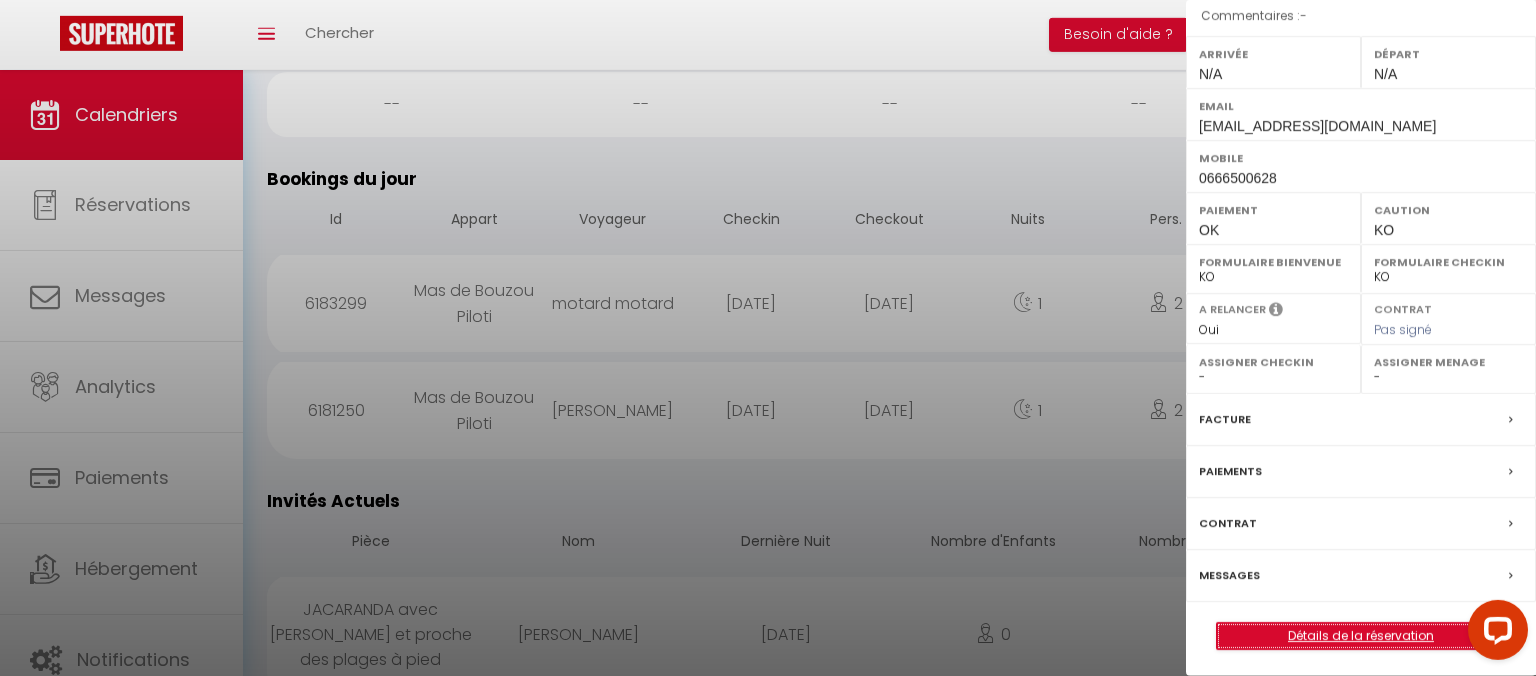 click on "Détails de la réservation" at bounding box center [1361, 636] 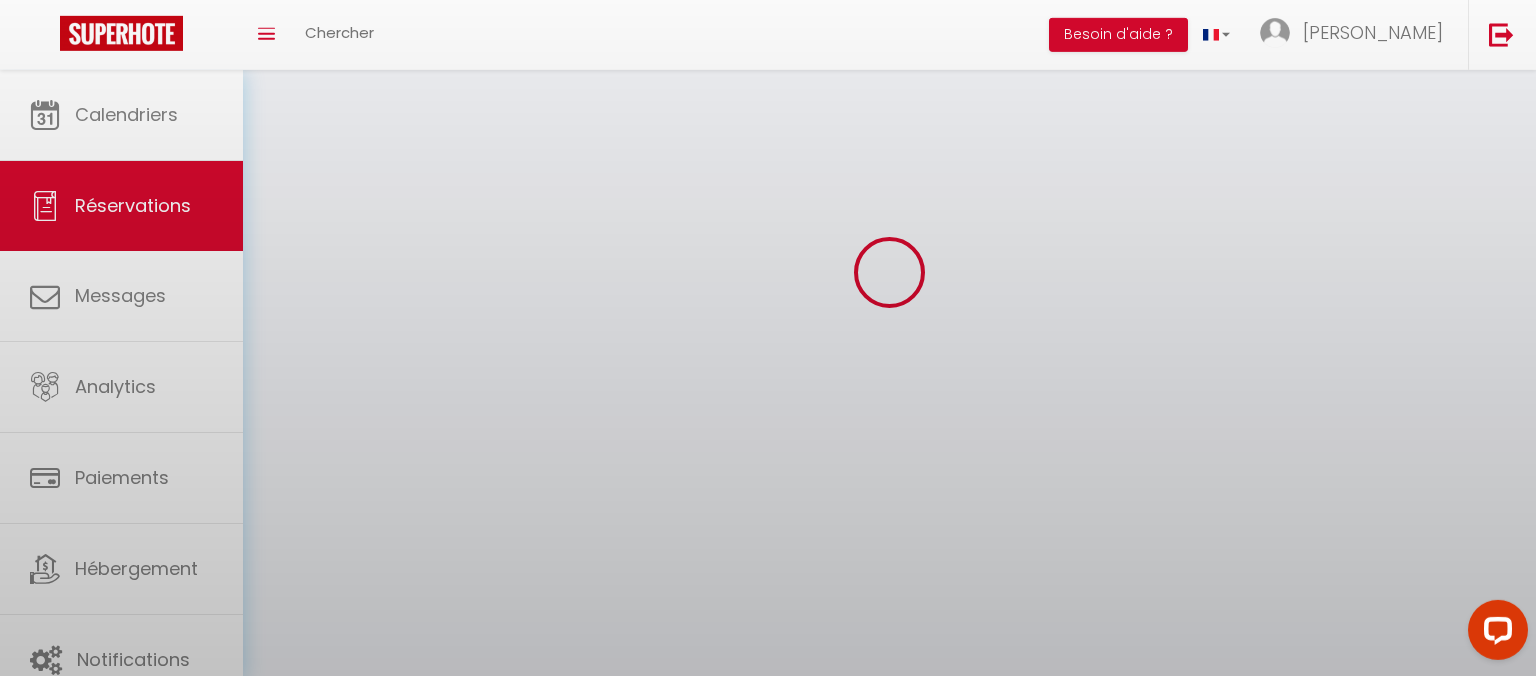 scroll, scrollTop: 0, scrollLeft: 0, axis: both 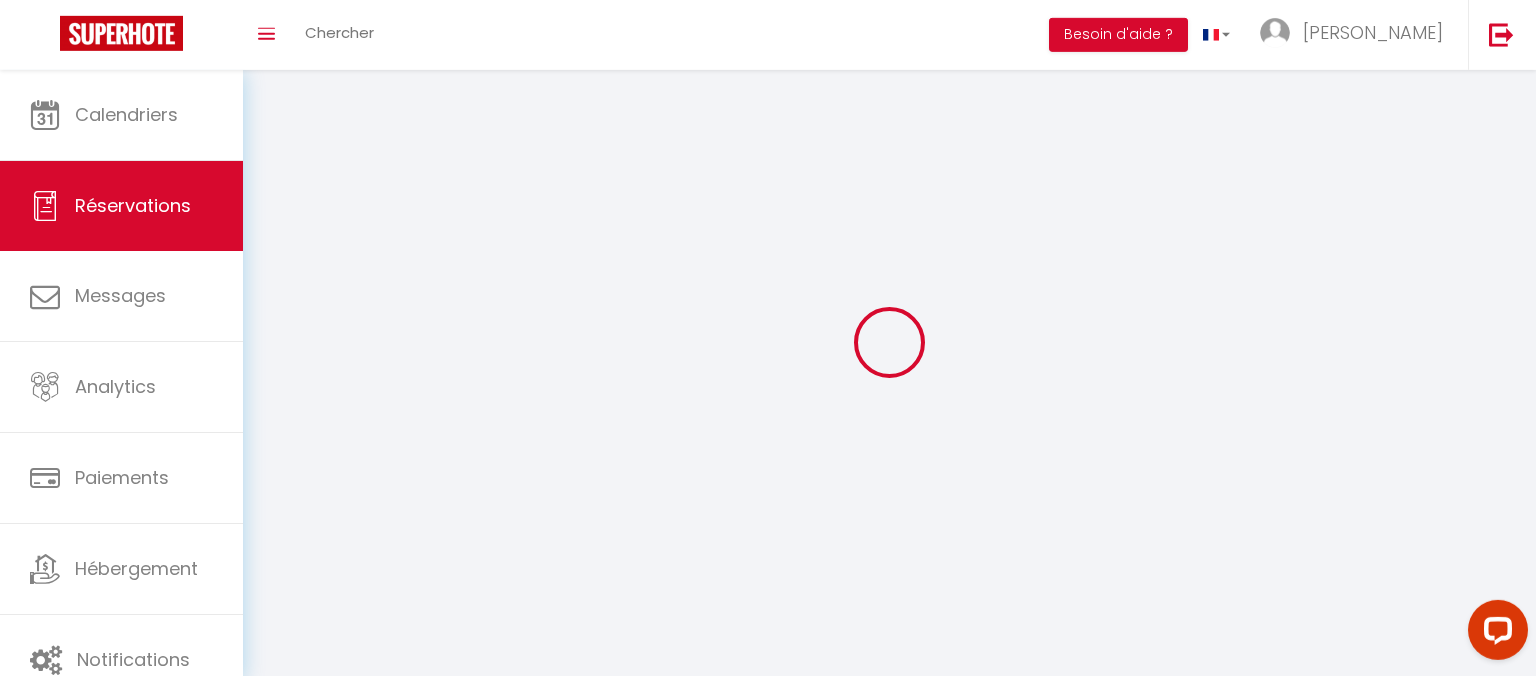 type on "motard" 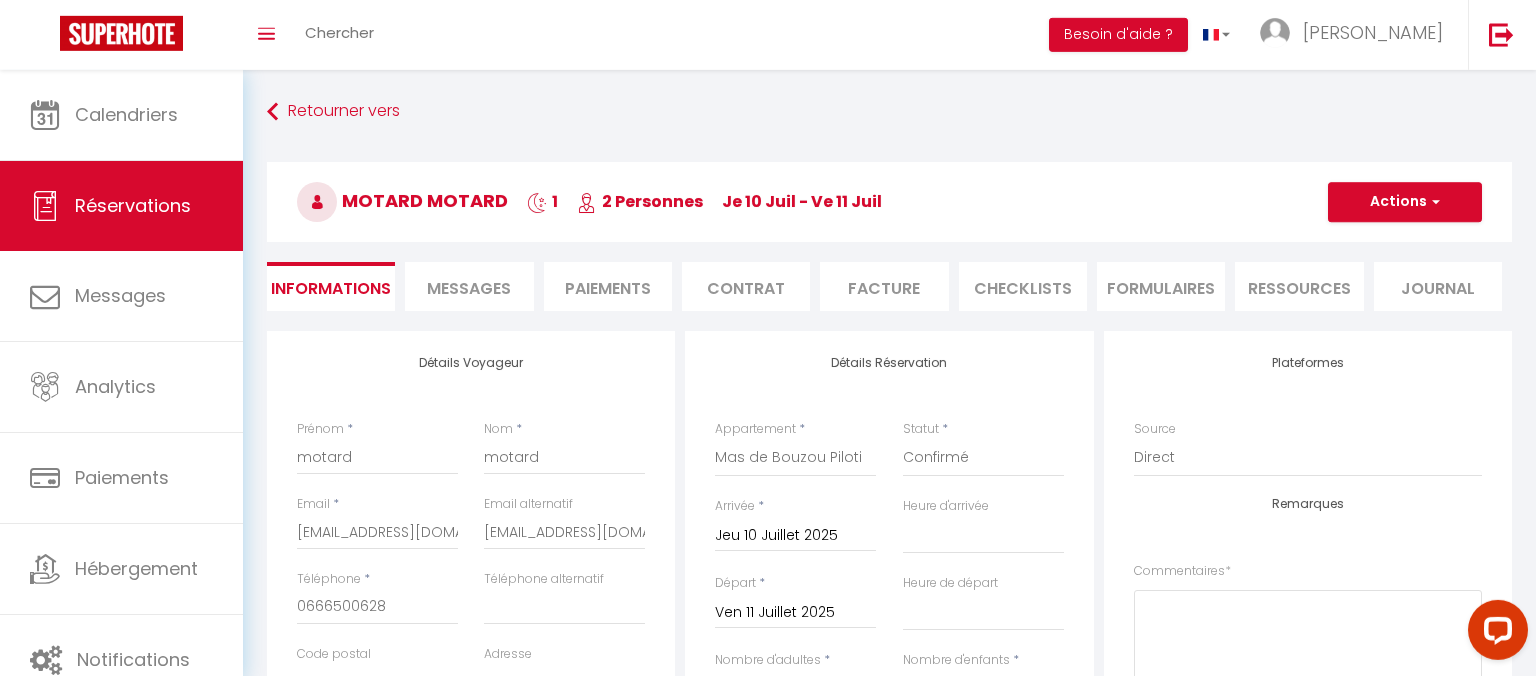 select 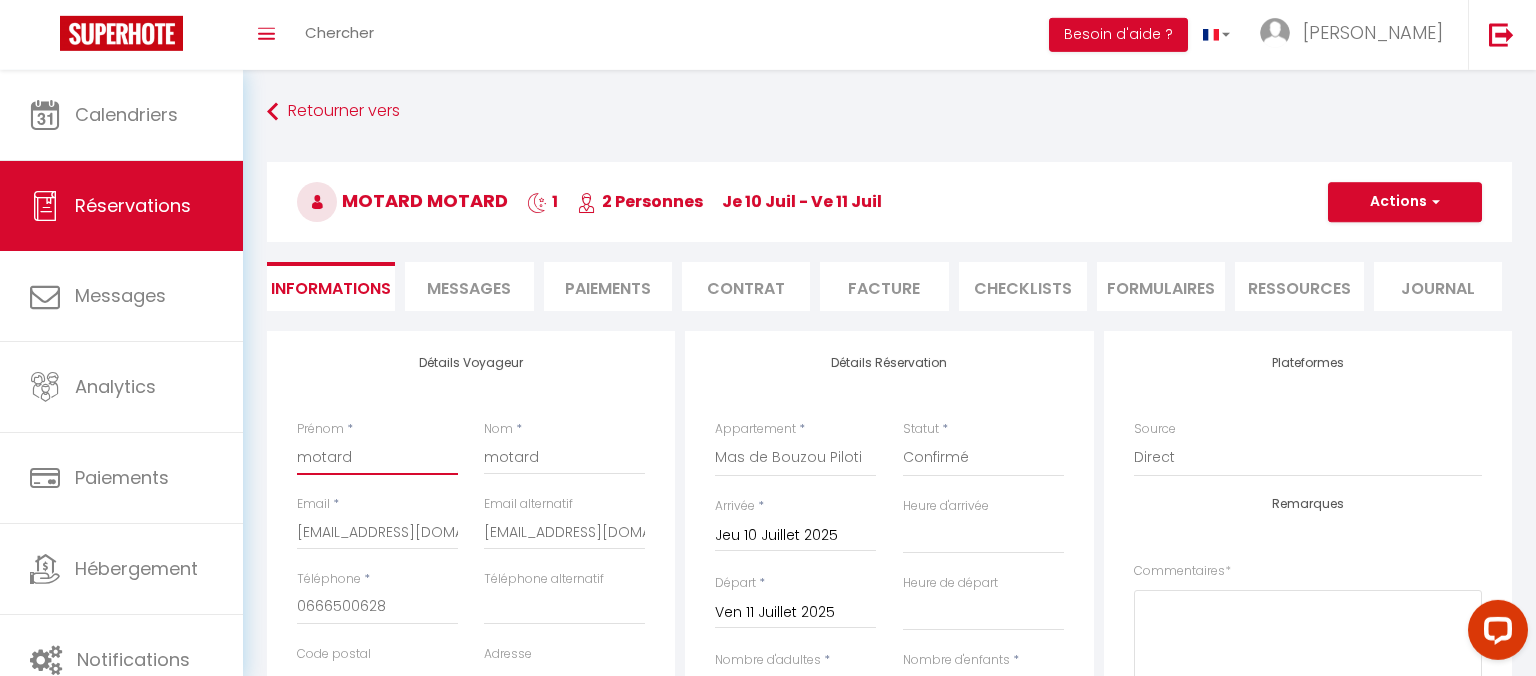 click on "motard" at bounding box center (377, 457) 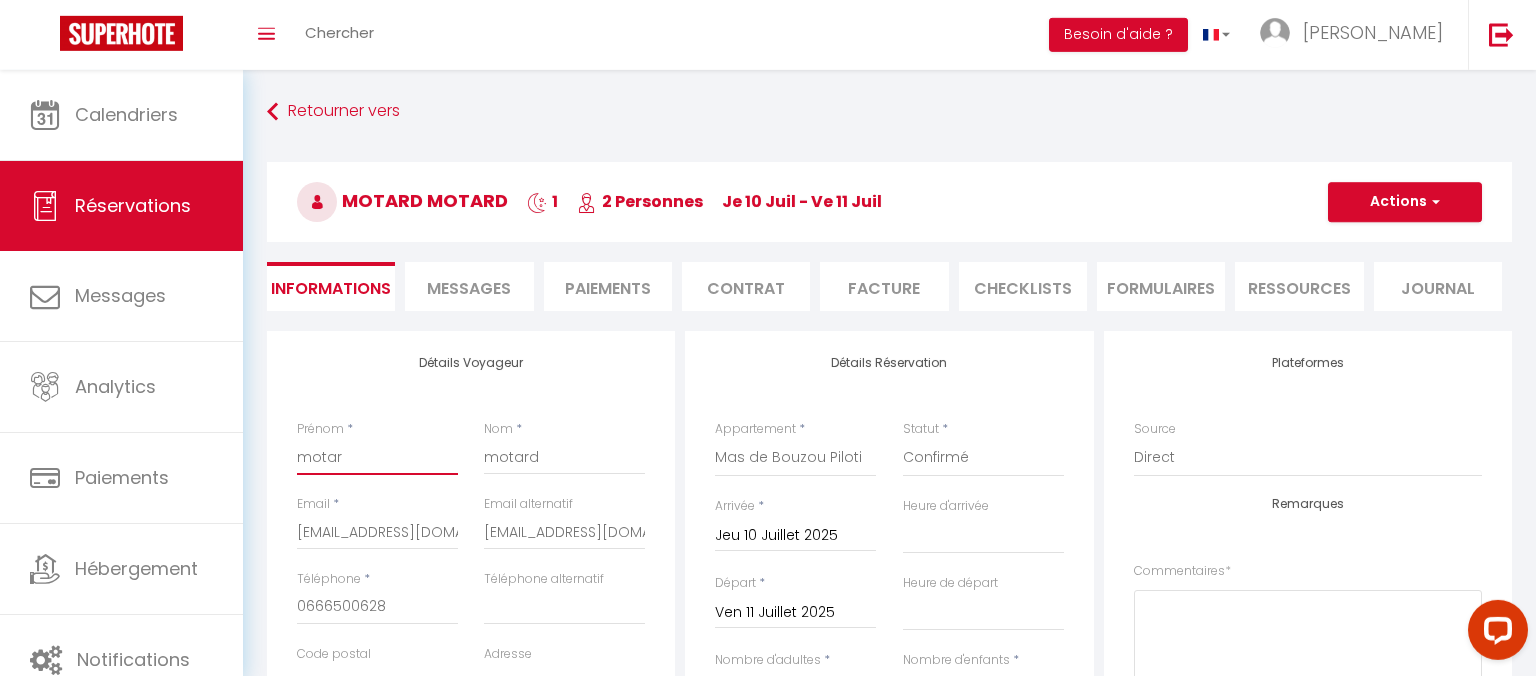 select 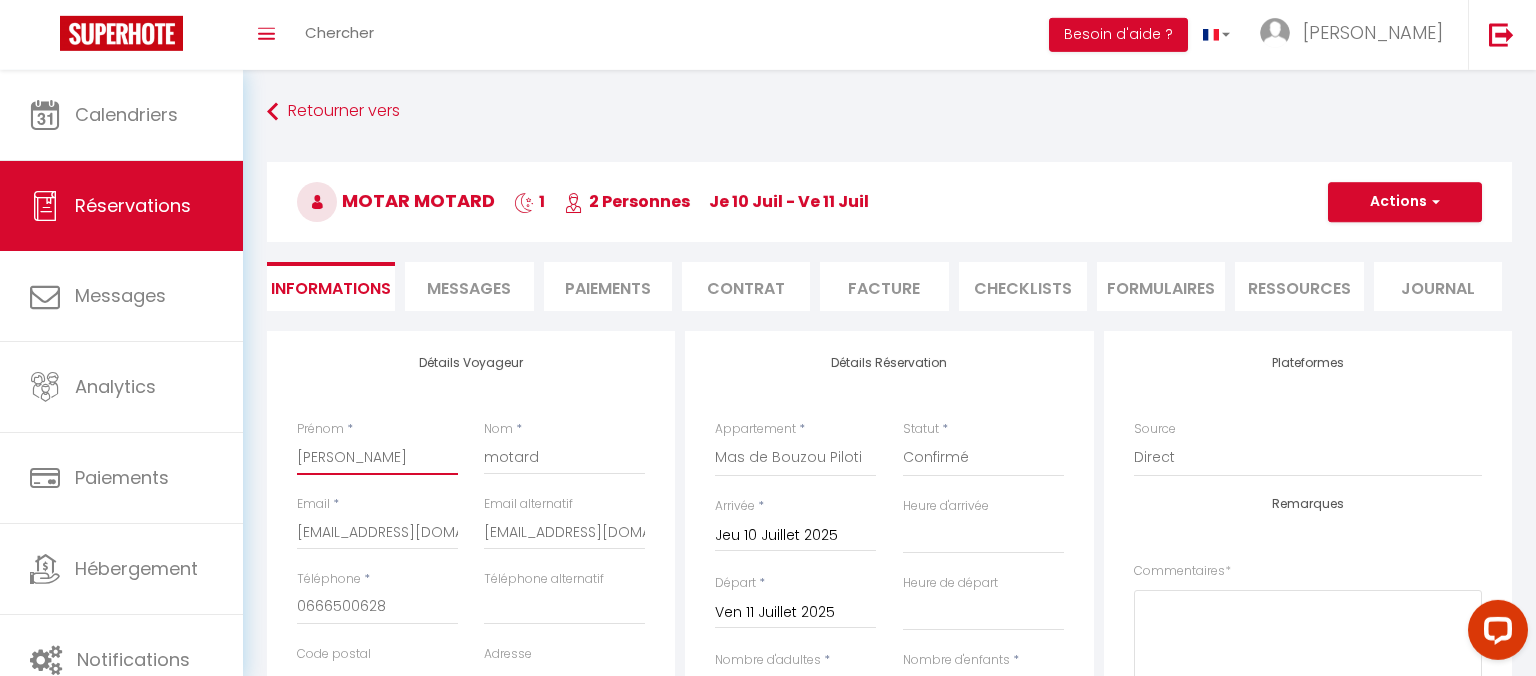 type on "mot" 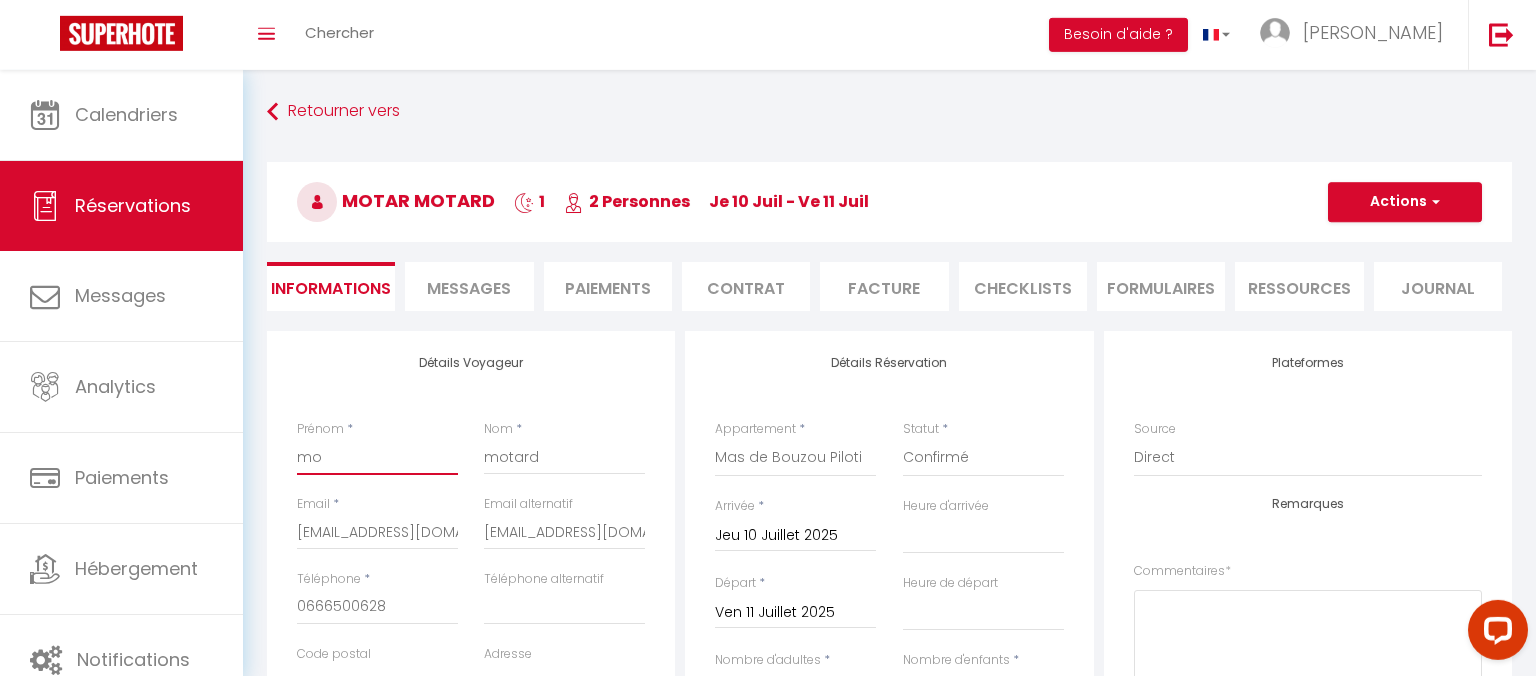 type on "m" 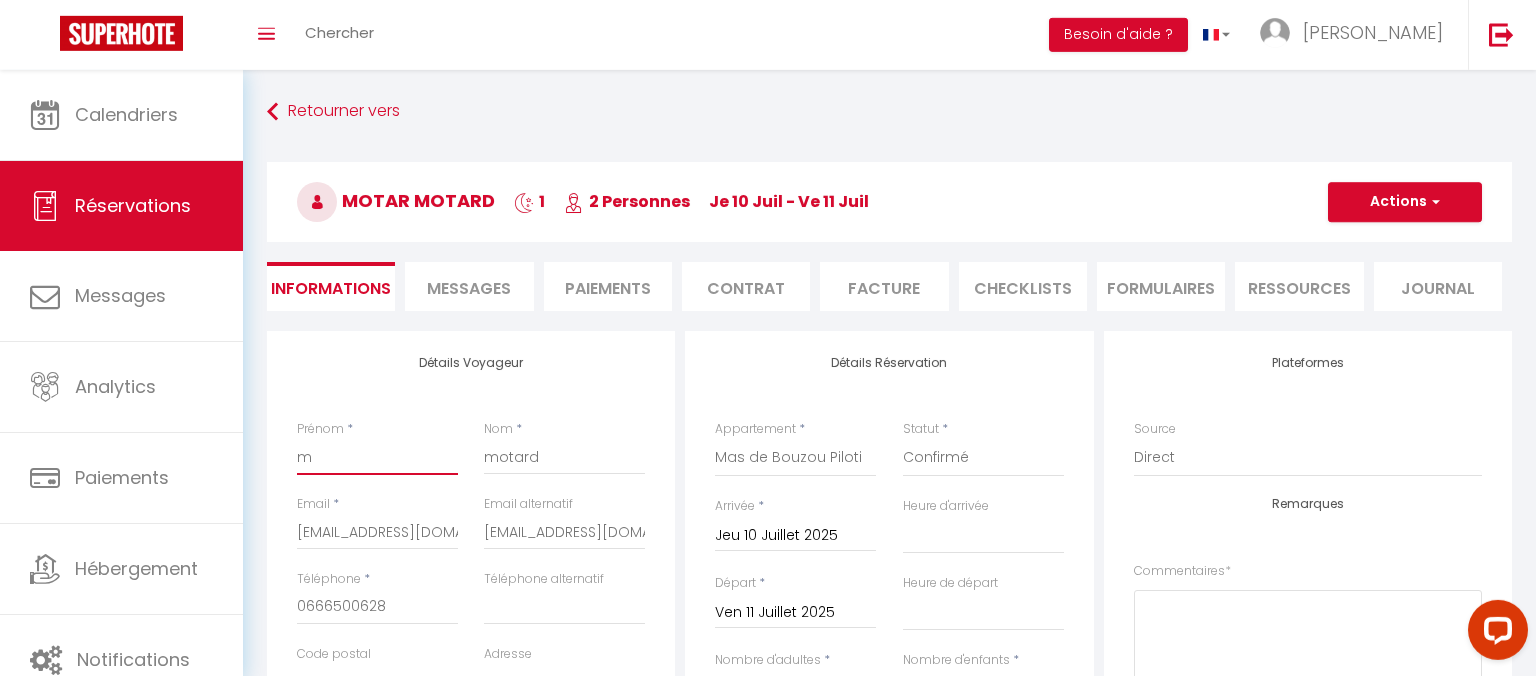 type 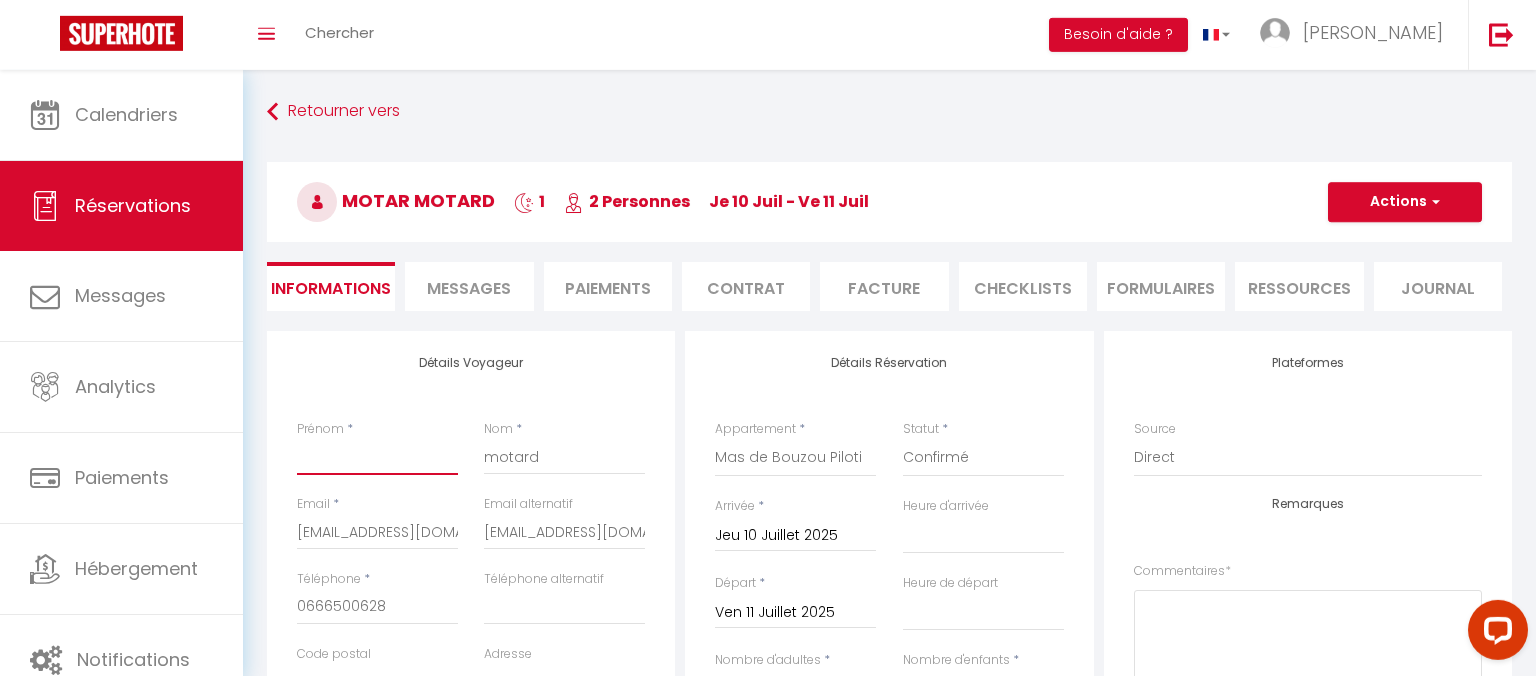 select 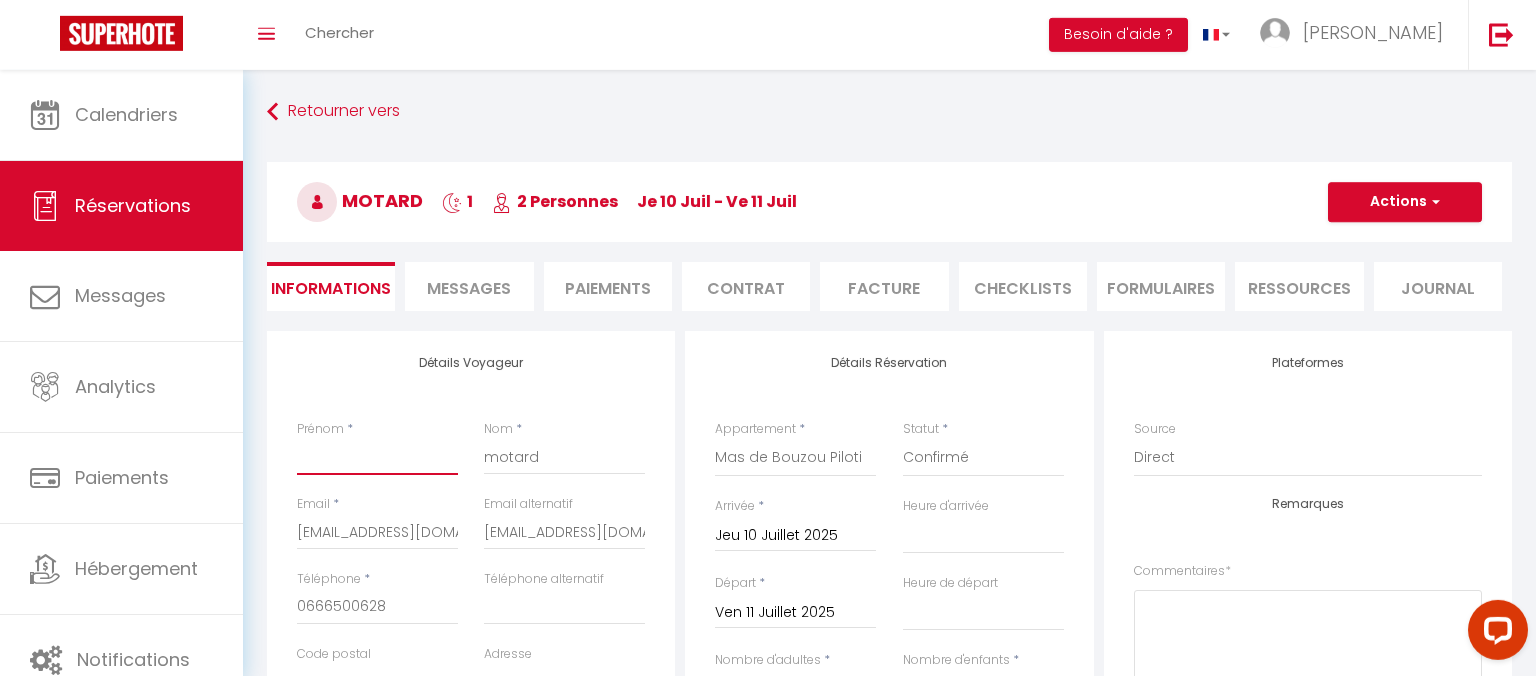 type on "r" 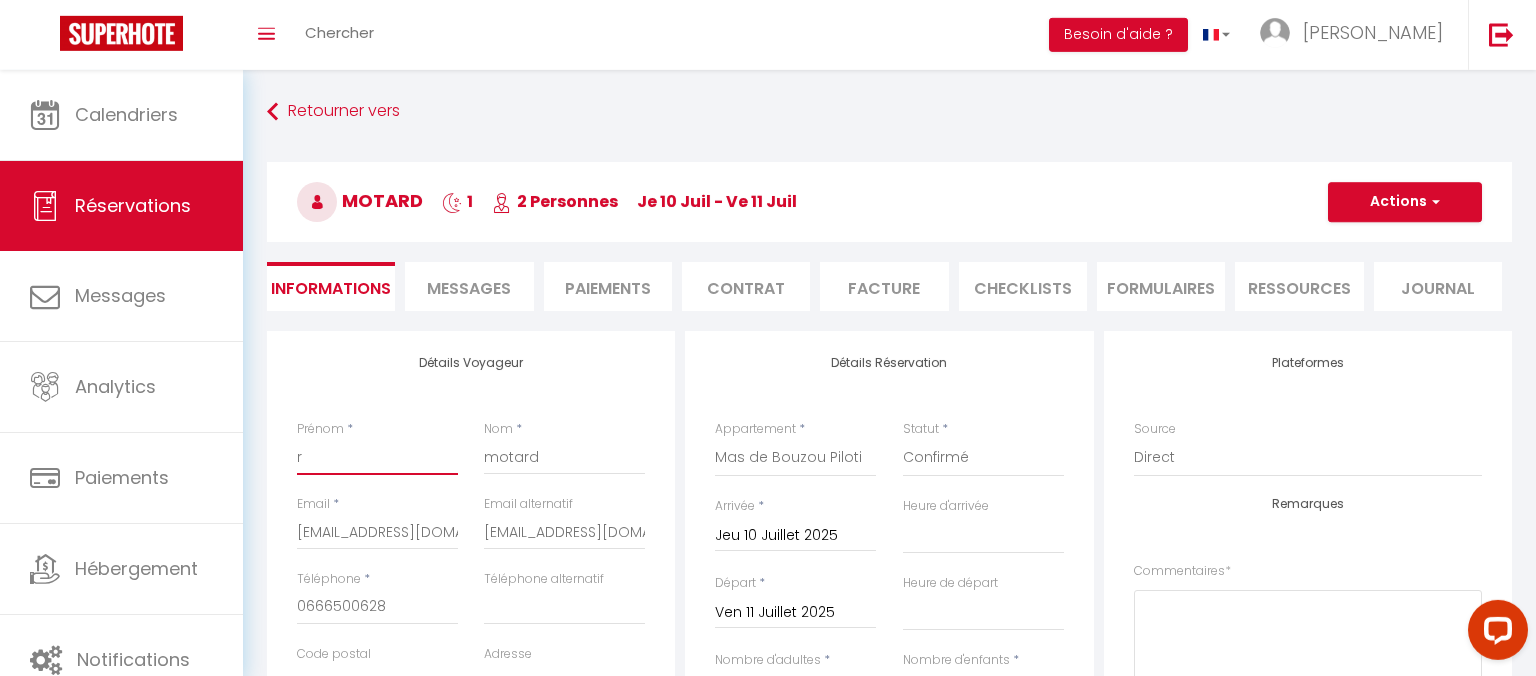 select 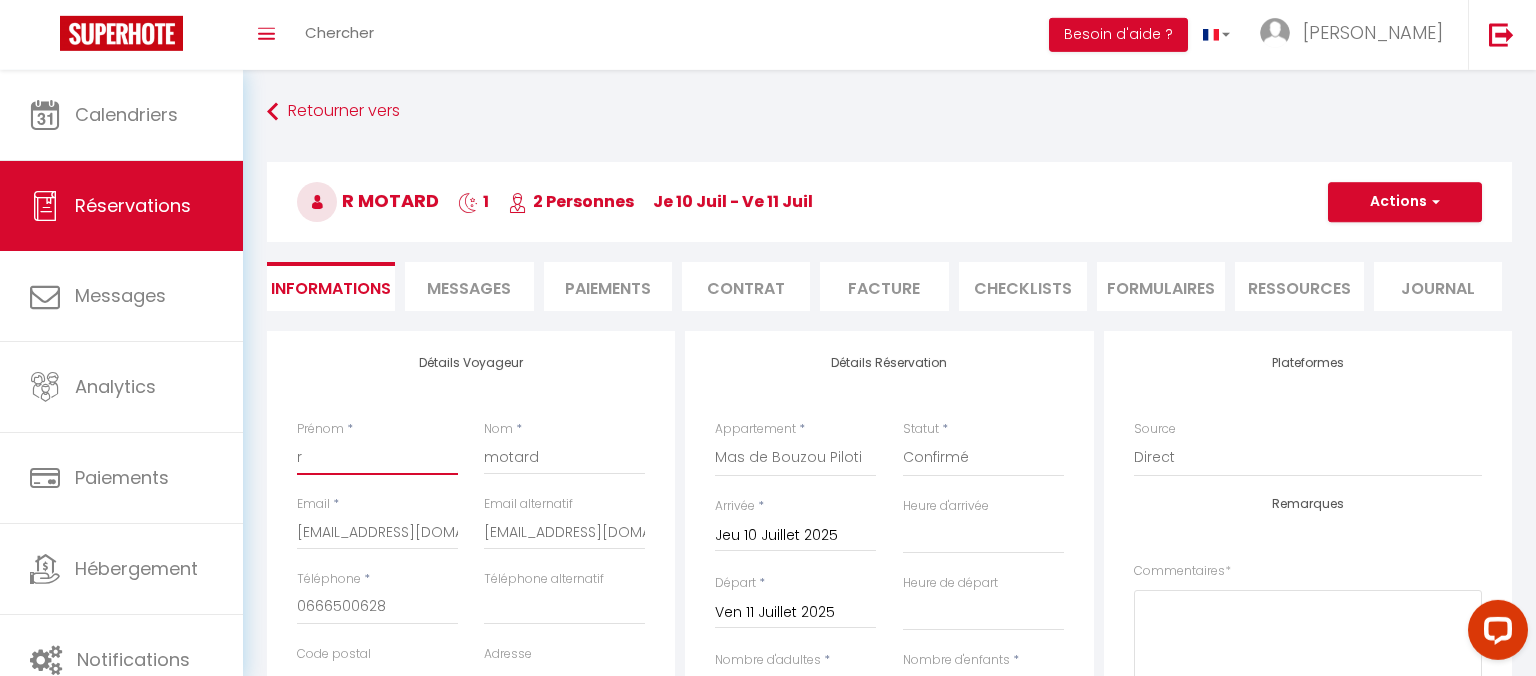 type on "re" 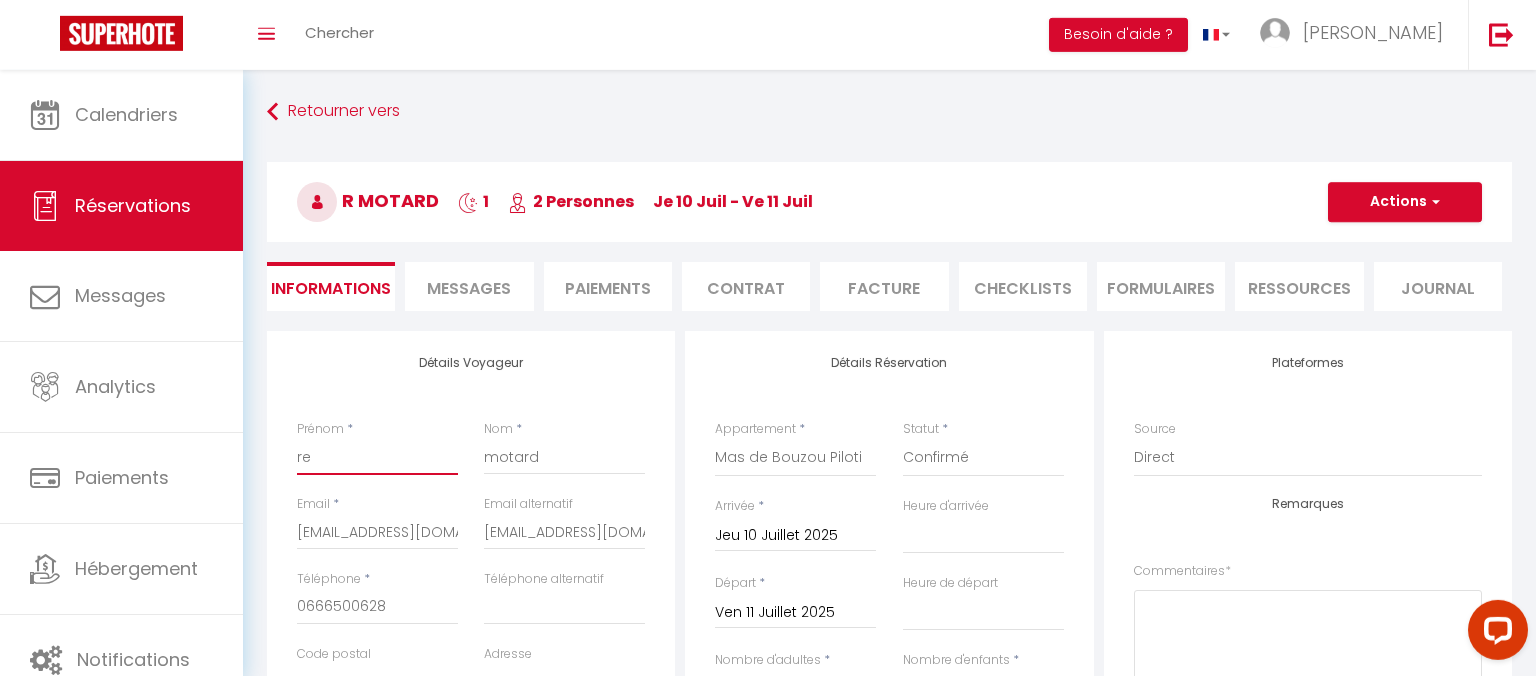 select 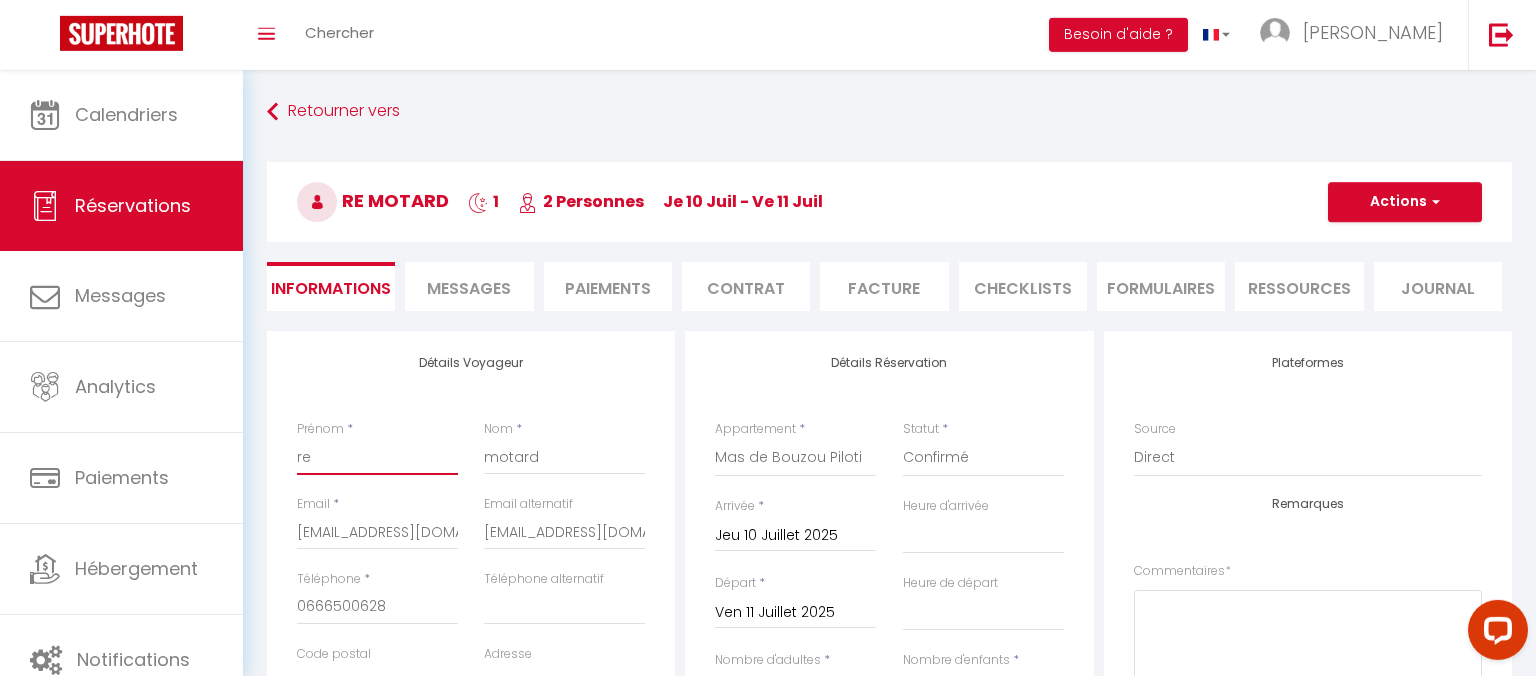 type on "rel" 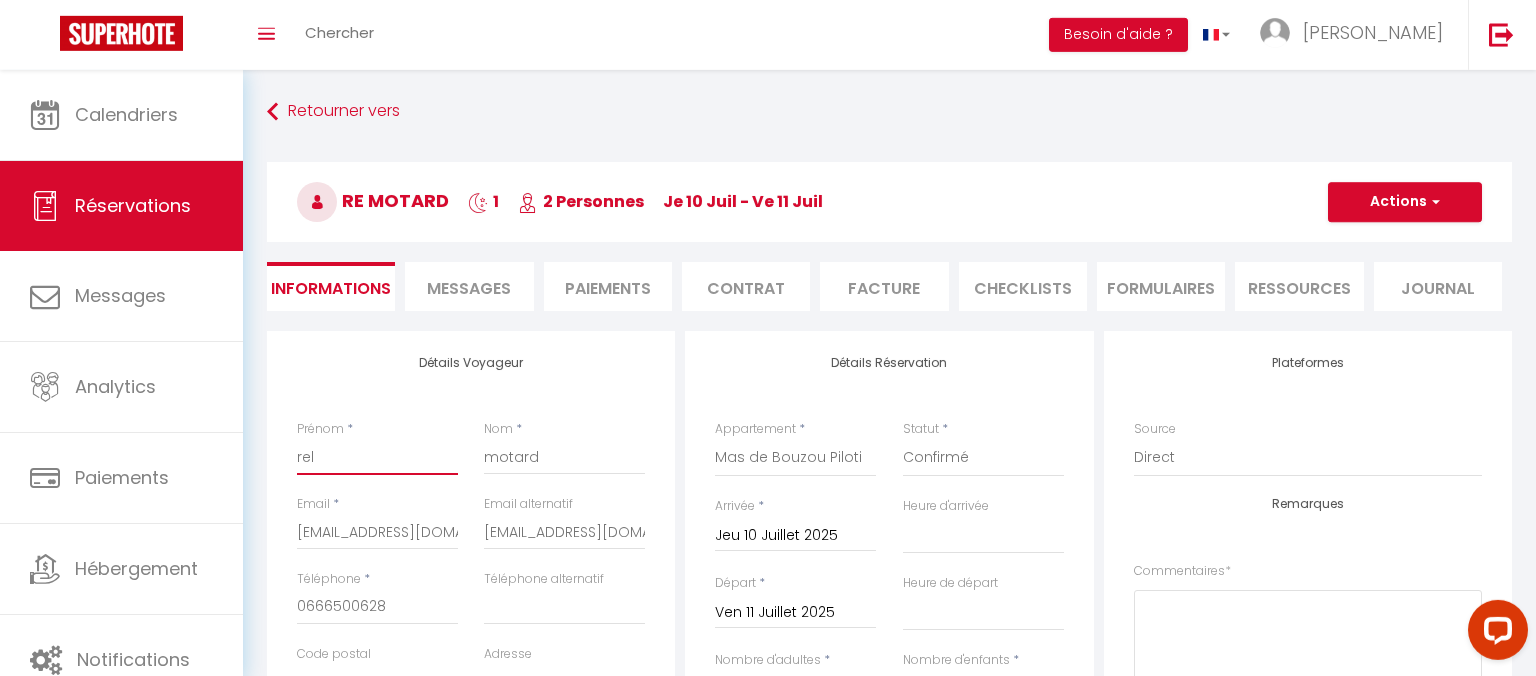 select 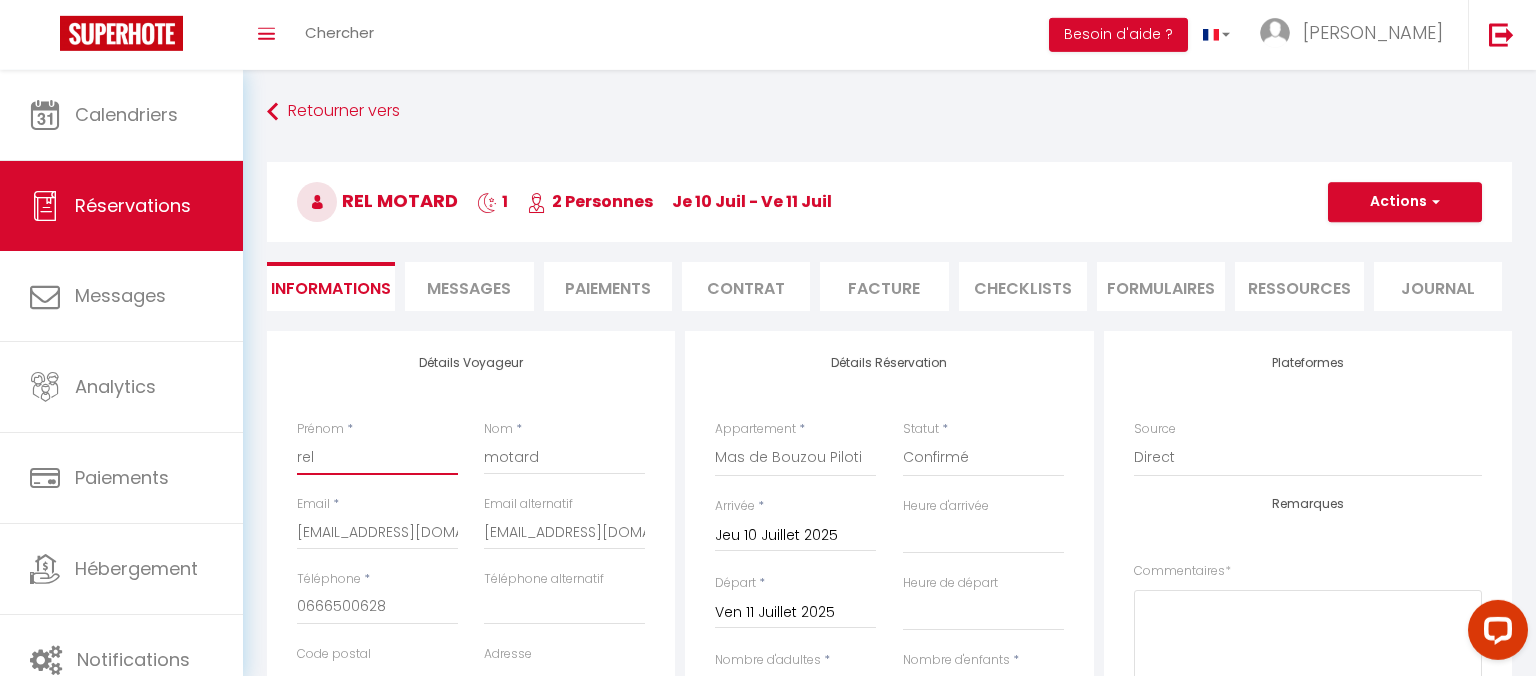 type on "[MEDICAL_DATA]" 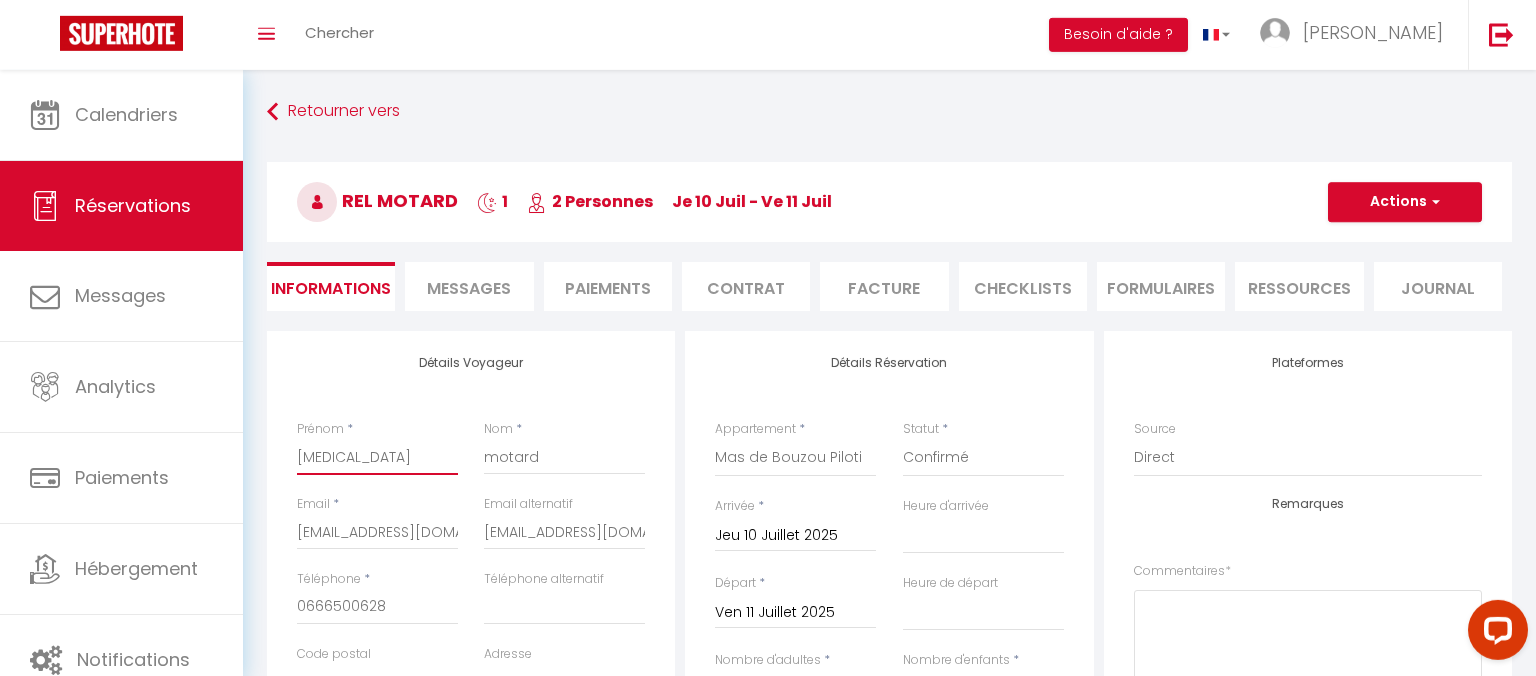 select 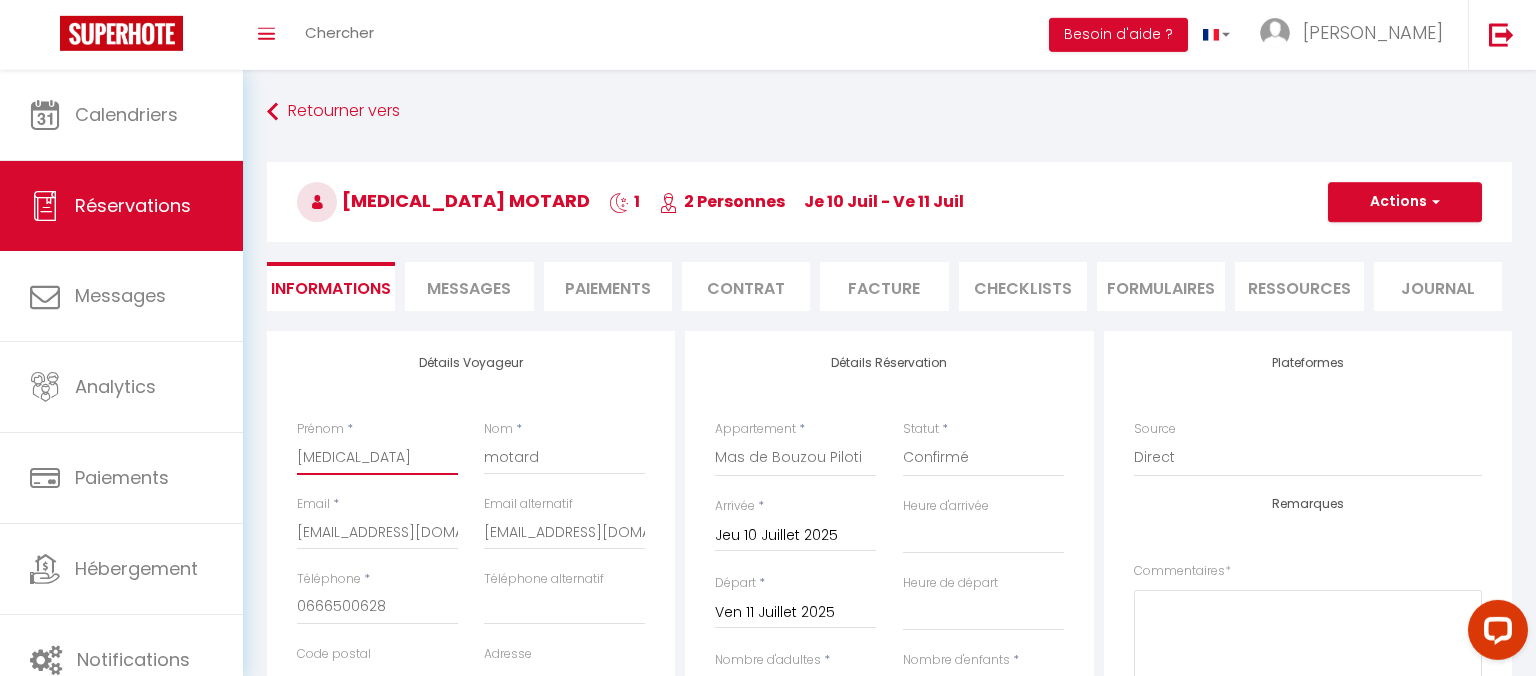 type on "relai" 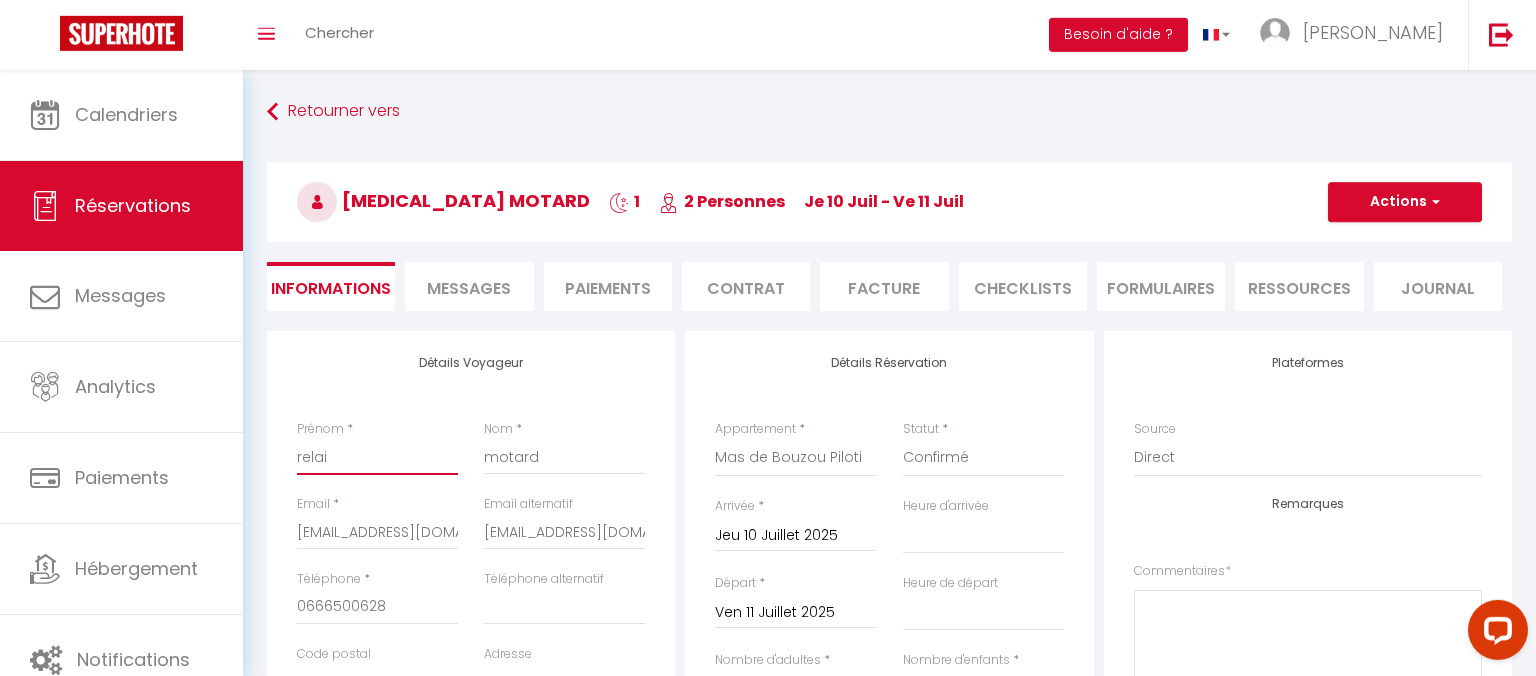 select 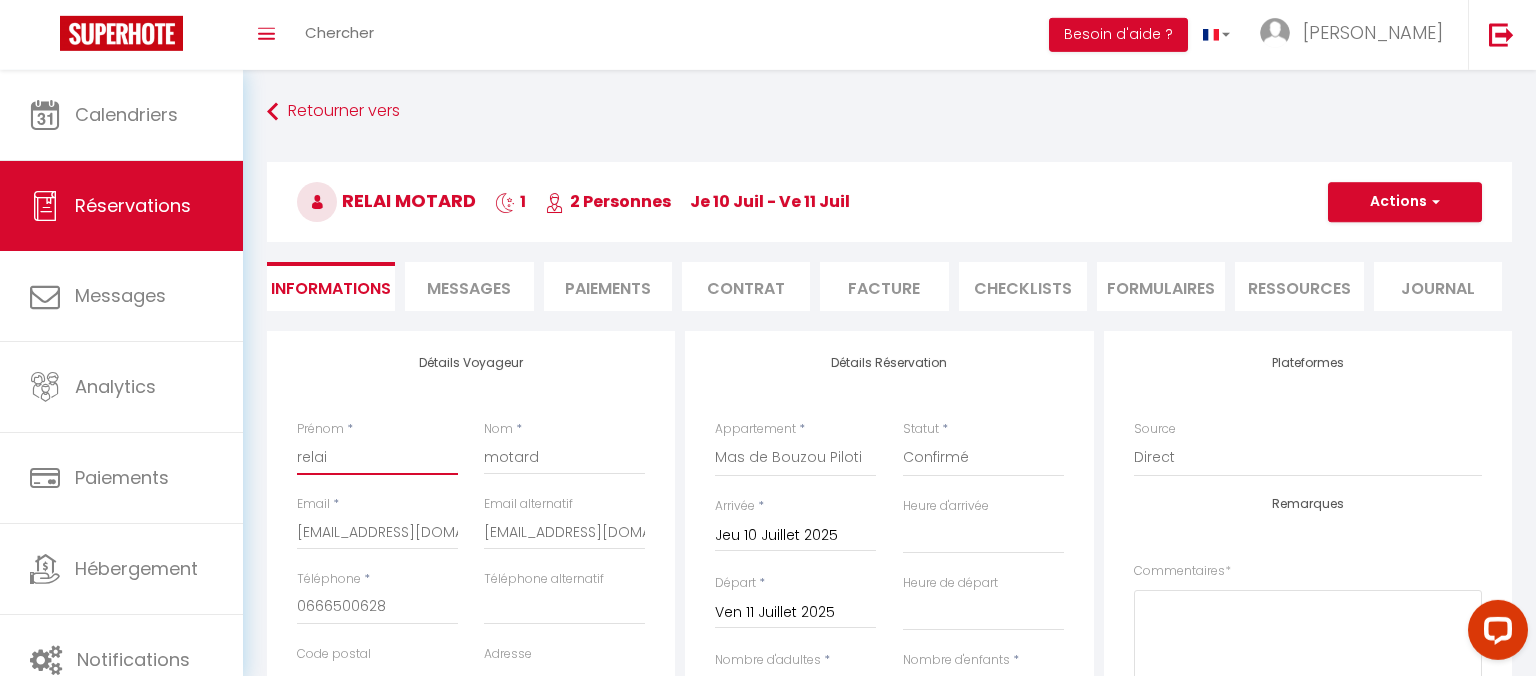type on "relai" 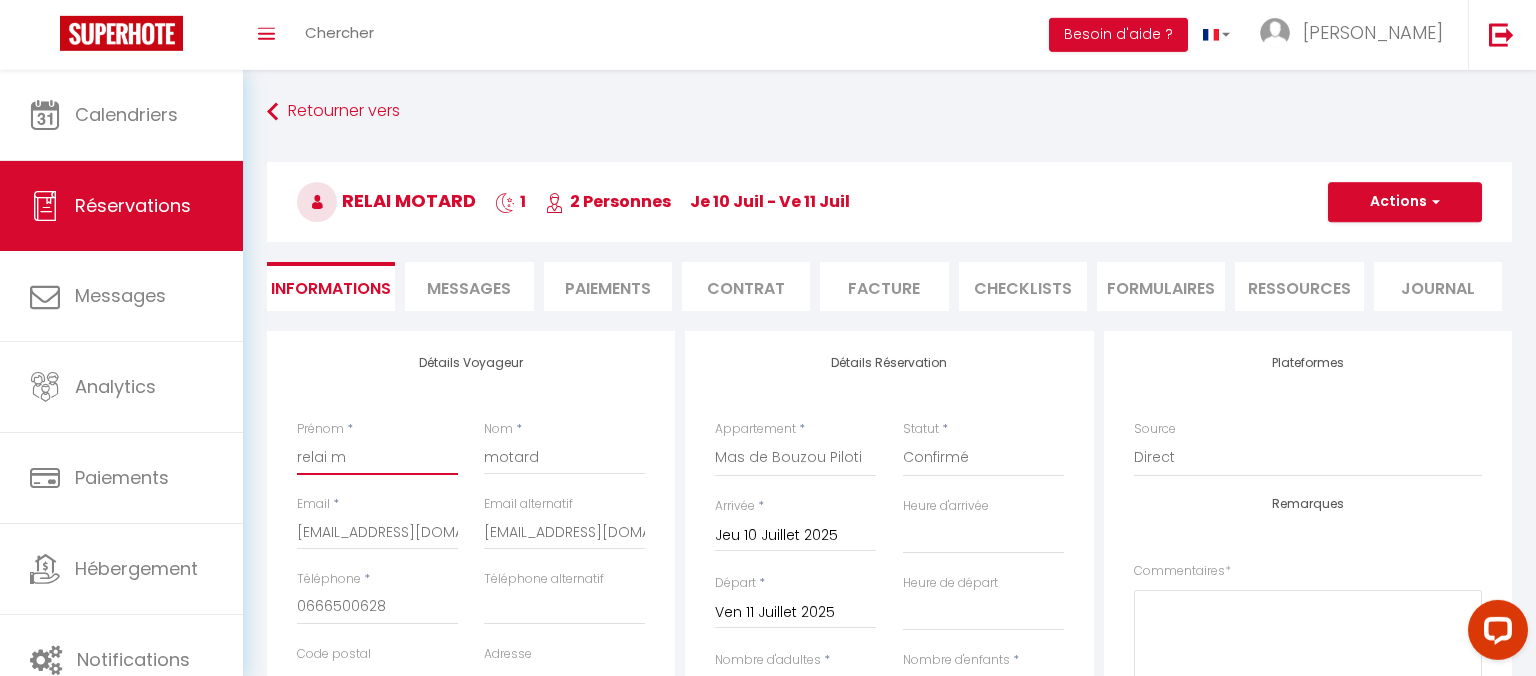 select 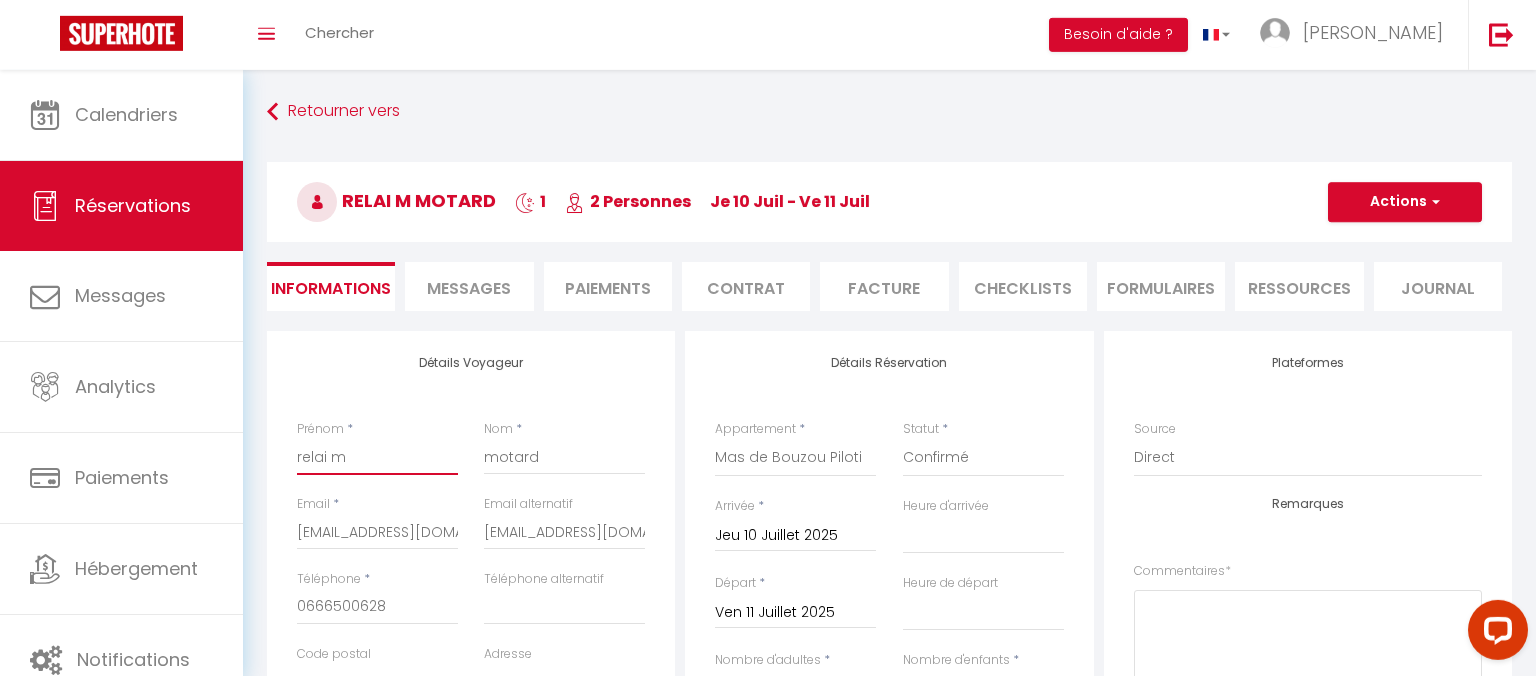 type on "relai mo" 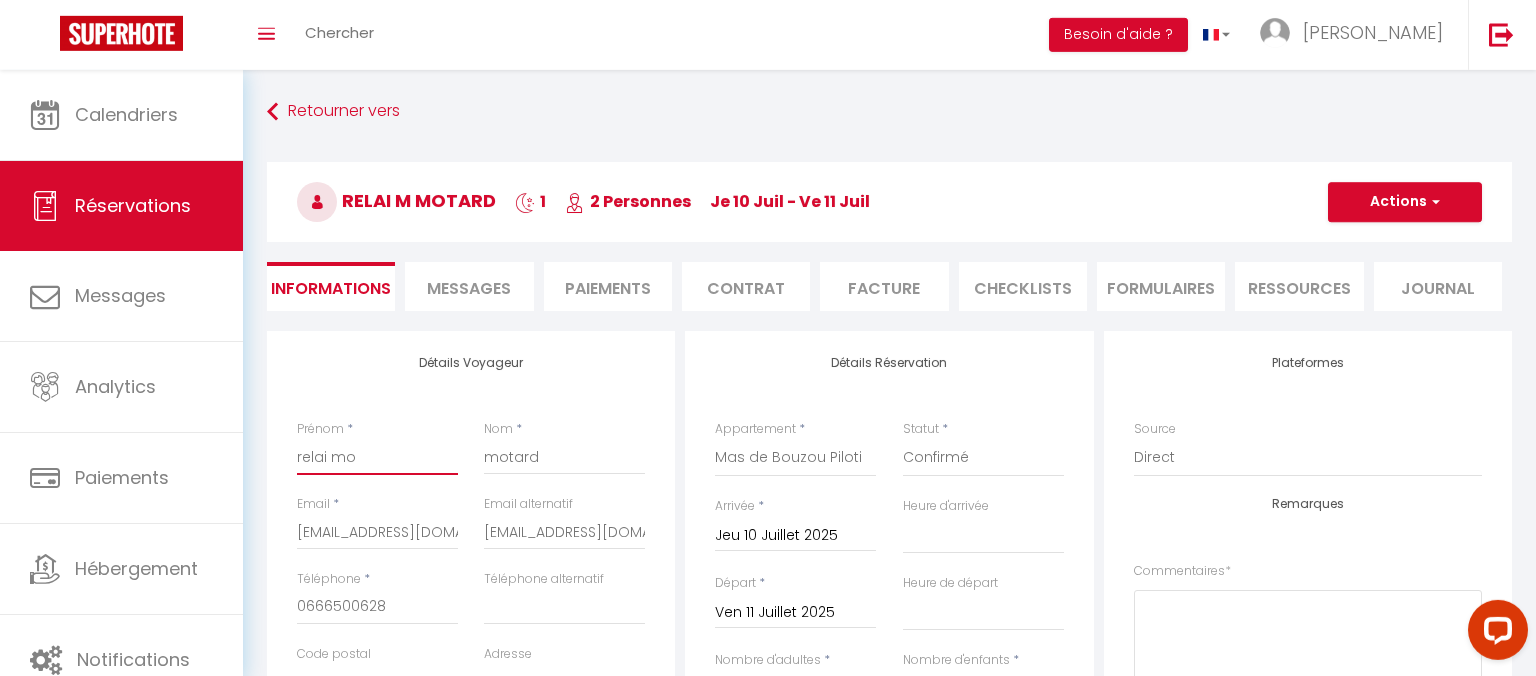select 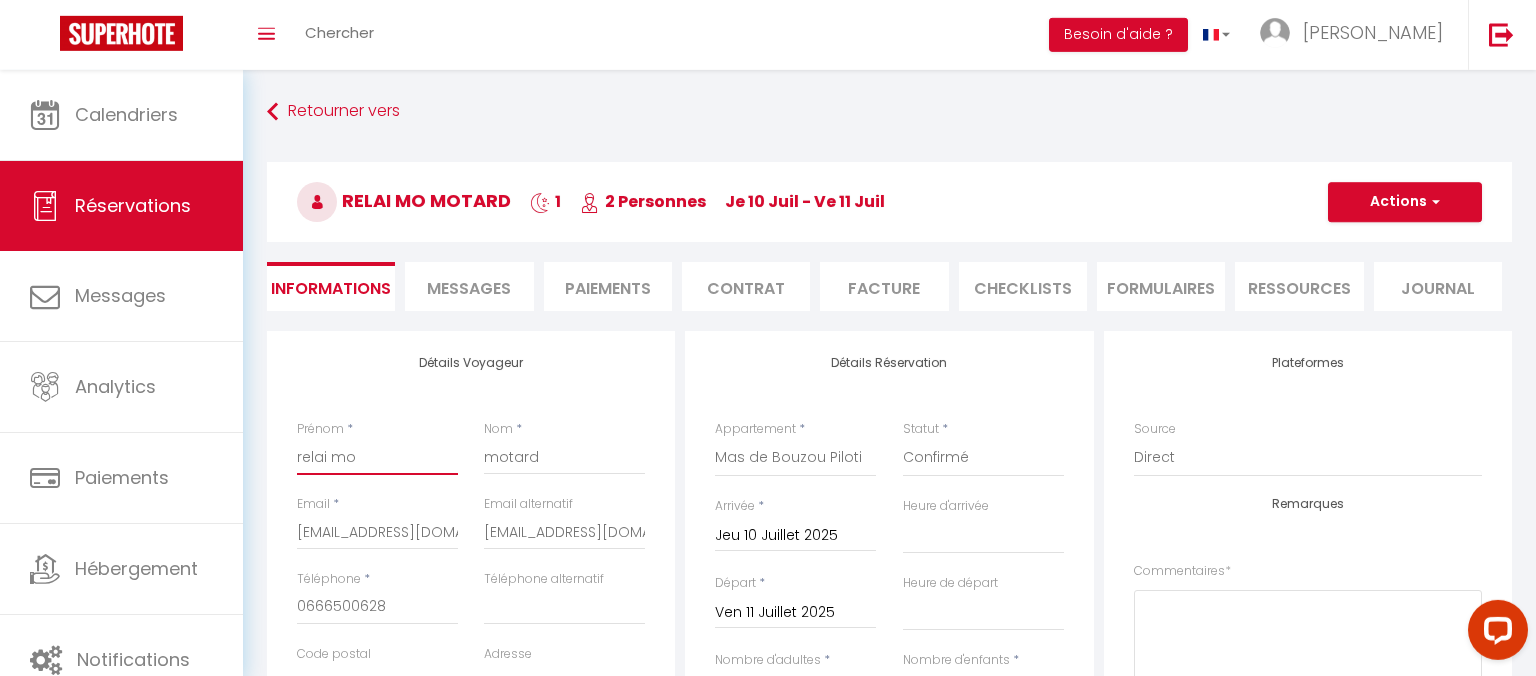 type on "relai mot" 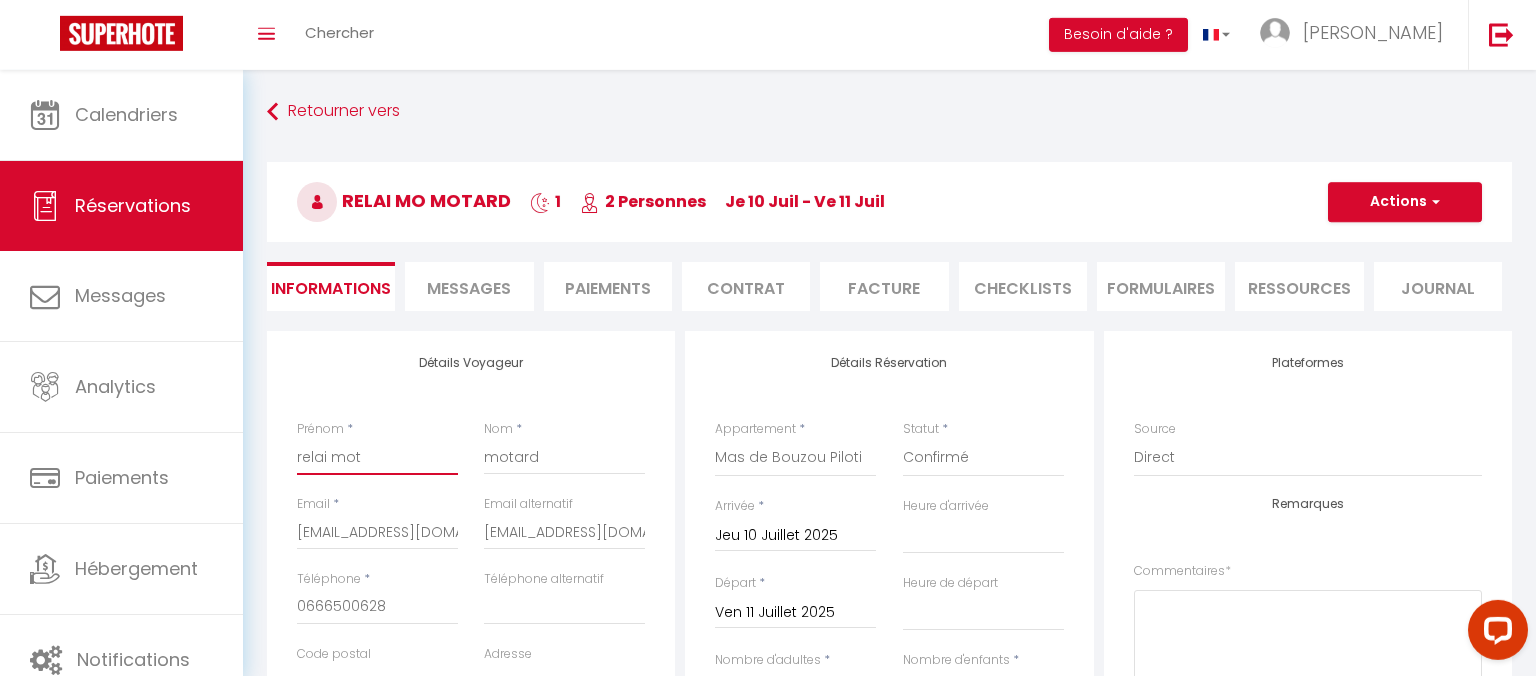 select 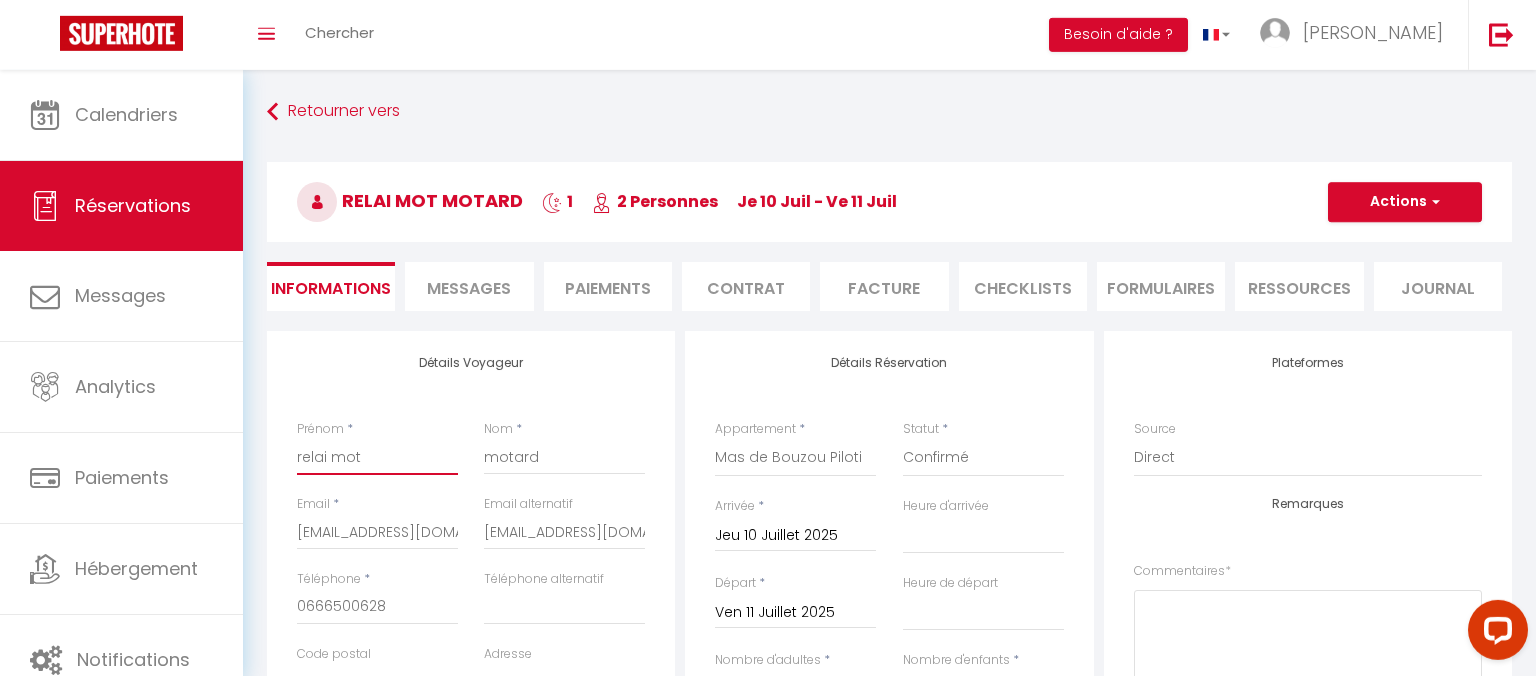 type on "[PERSON_NAME]" 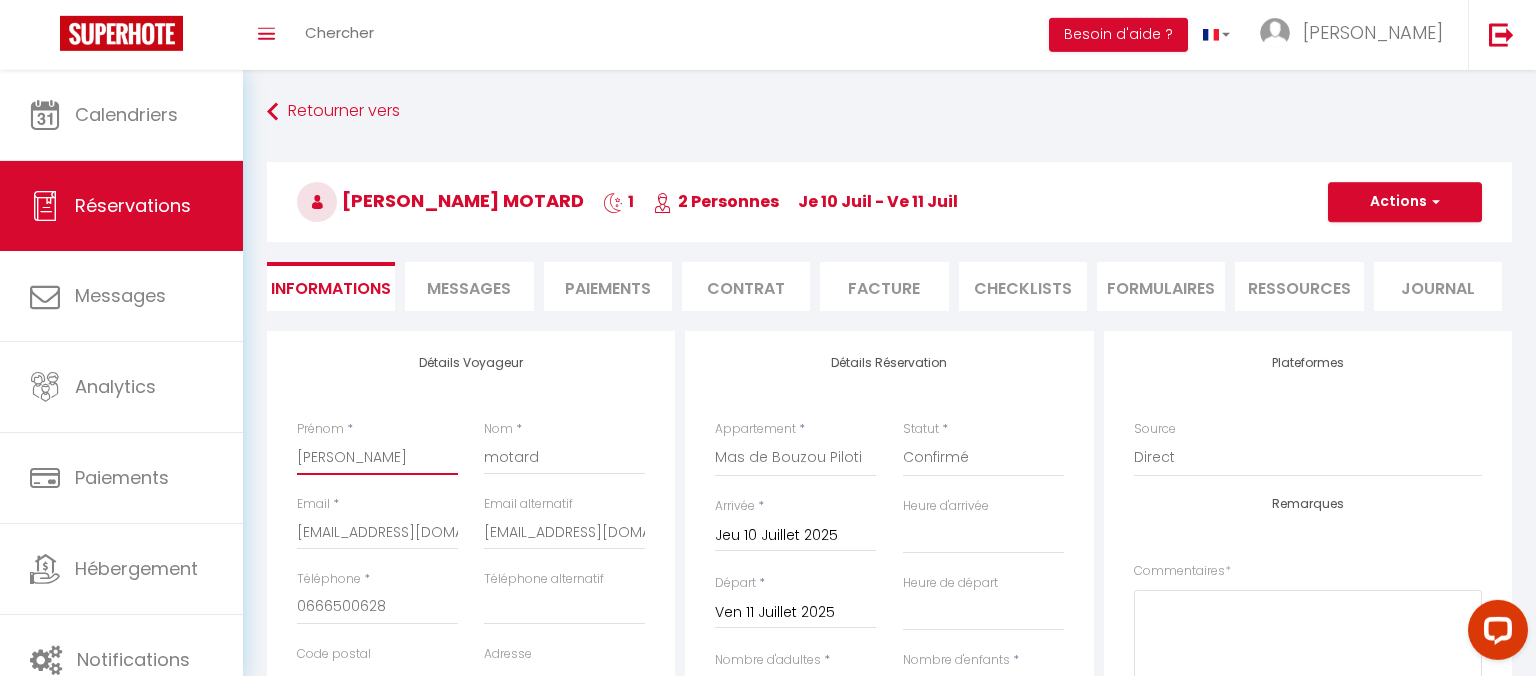 select 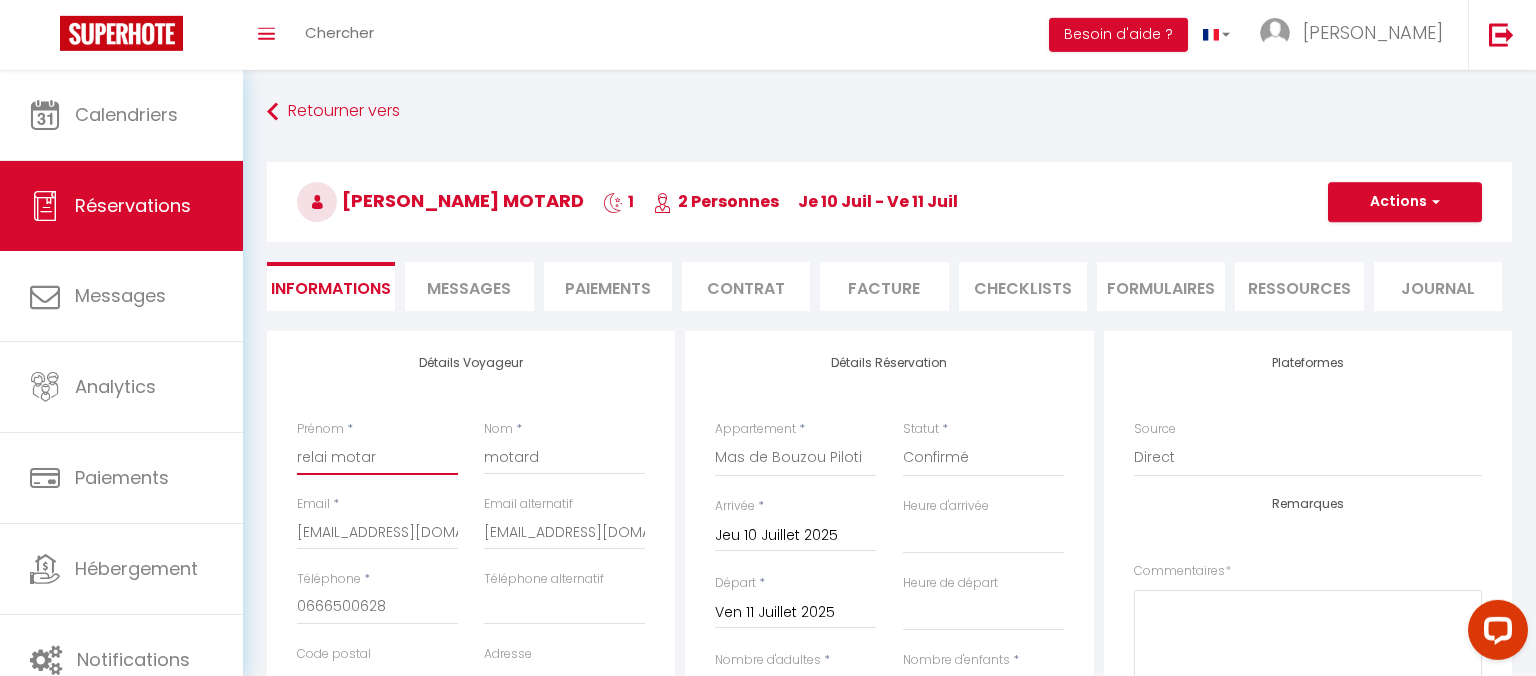 select 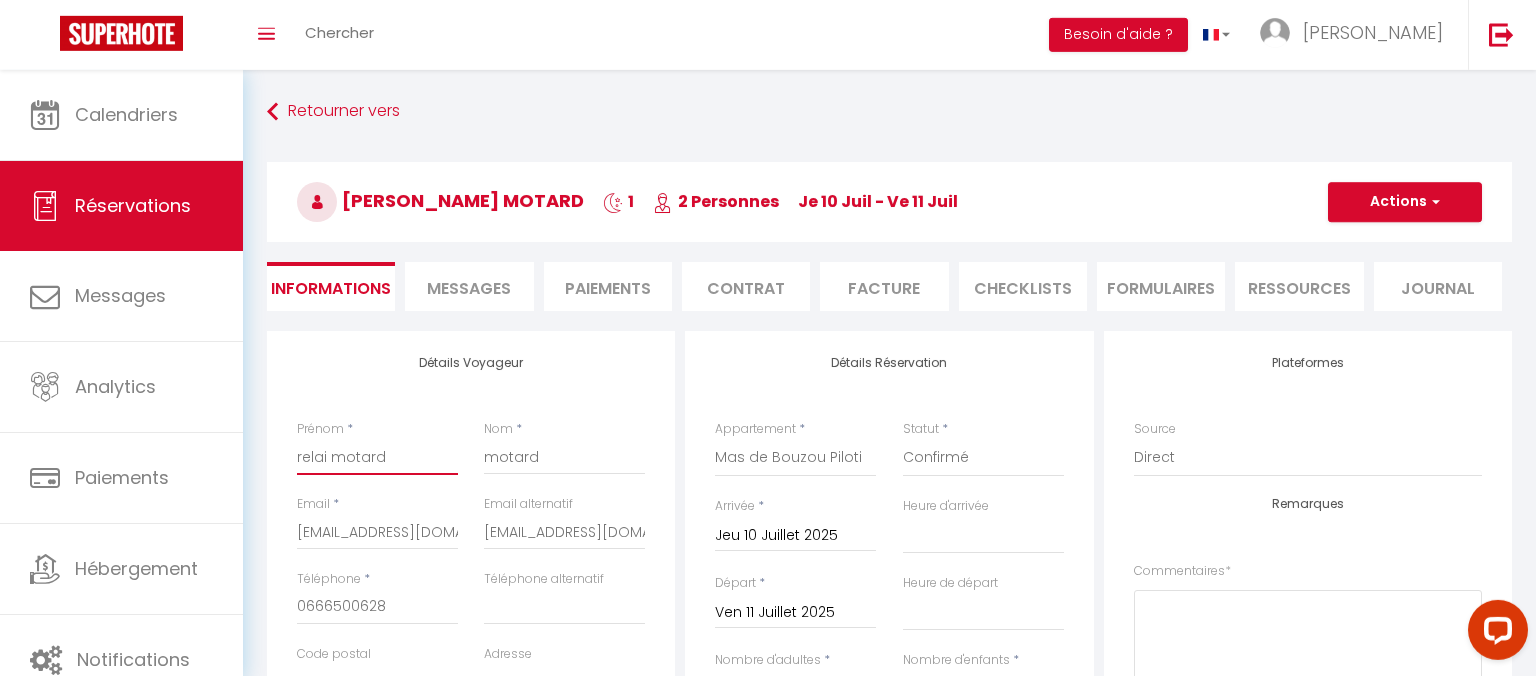 select 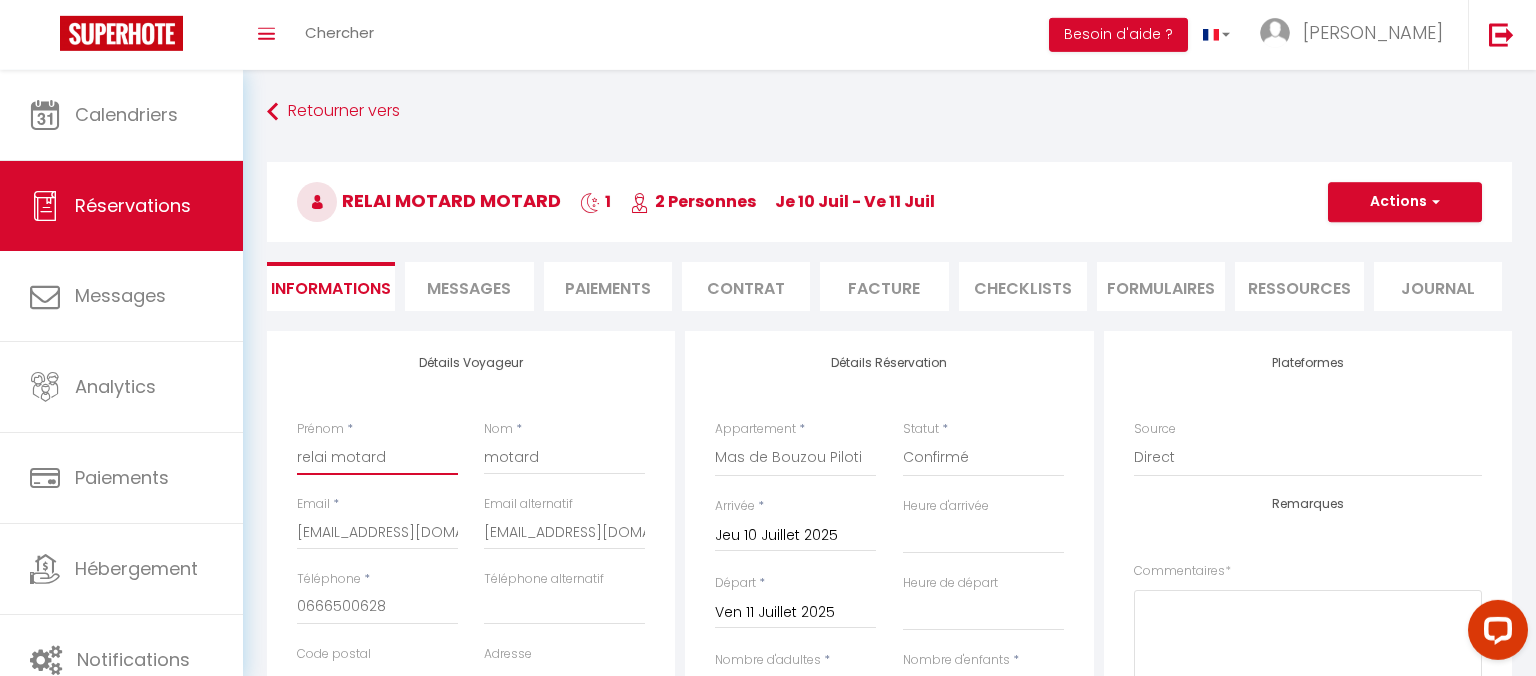 type on "relai motard" 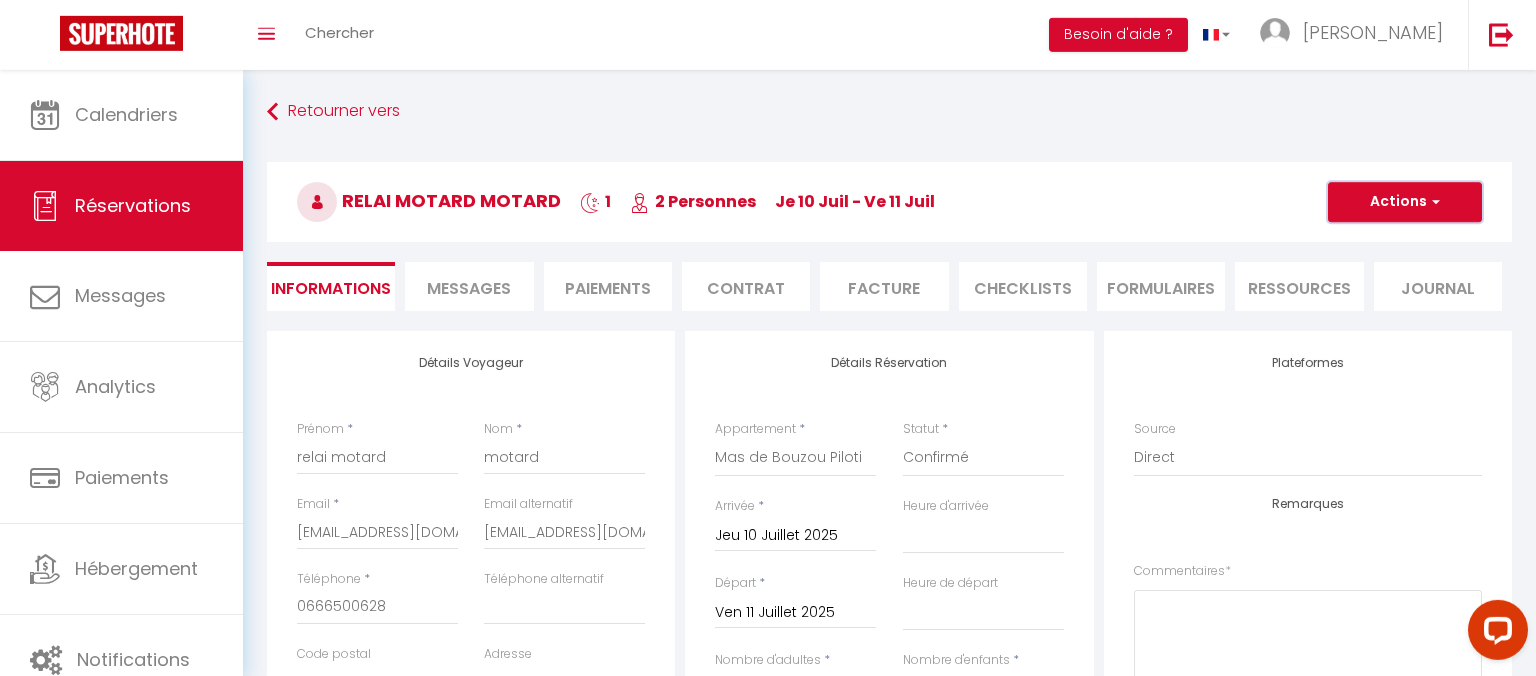 click at bounding box center [1433, 202] 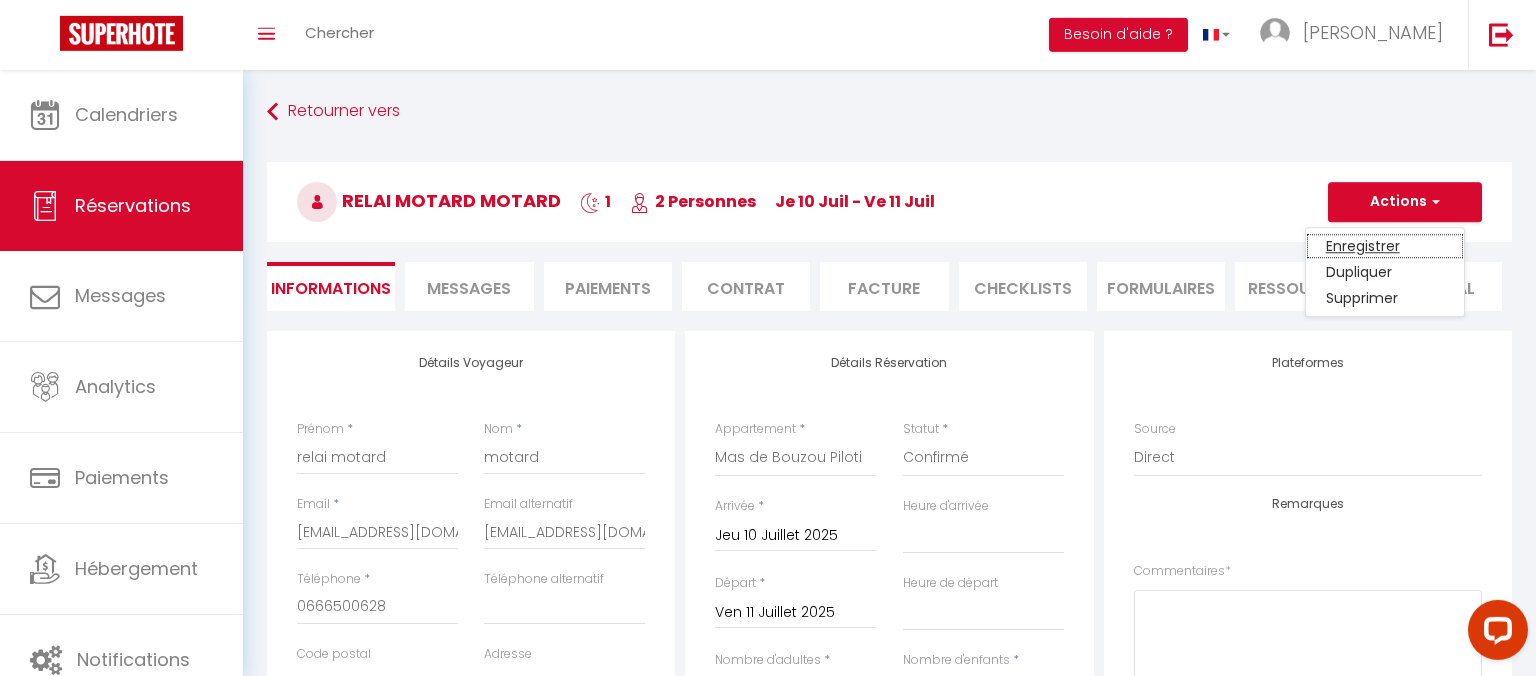 click on "Enregistrer" at bounding box center (1385, 246) 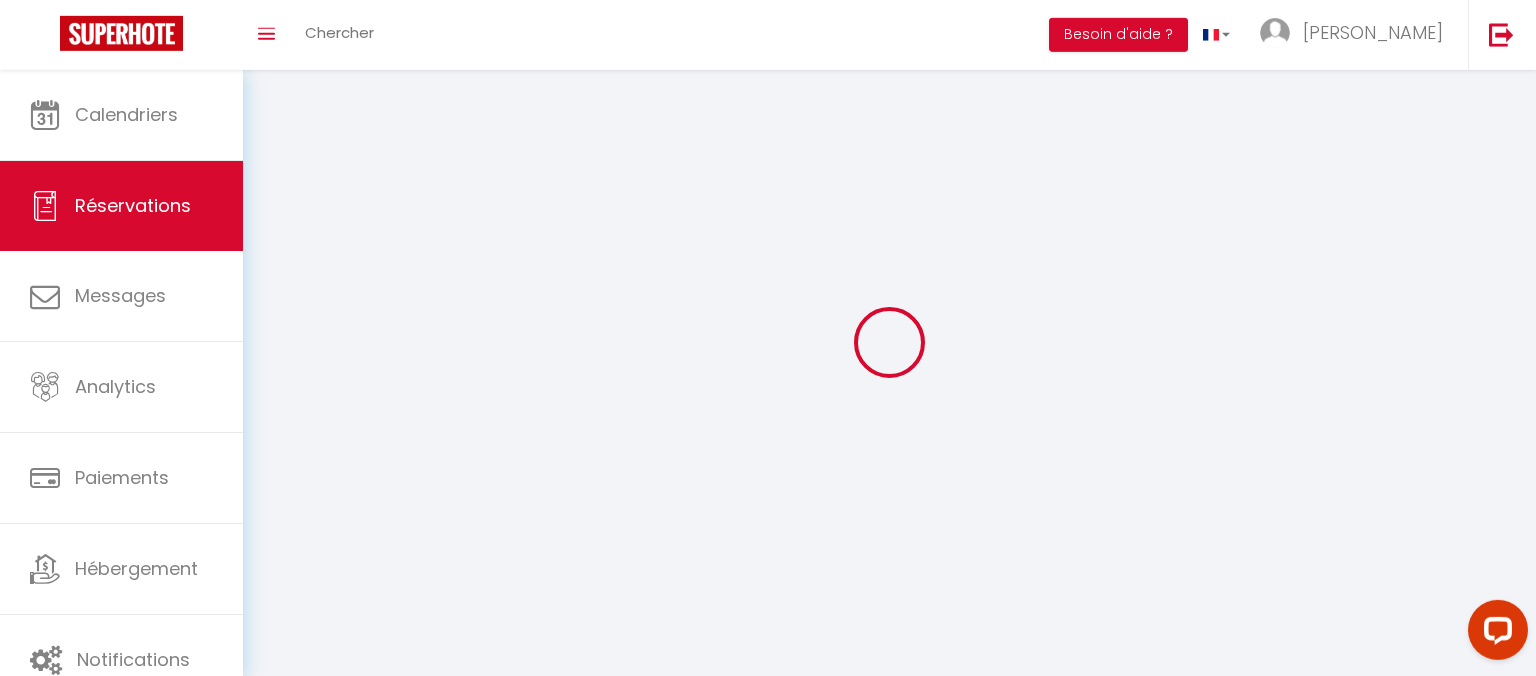 select on "not_cancelled" 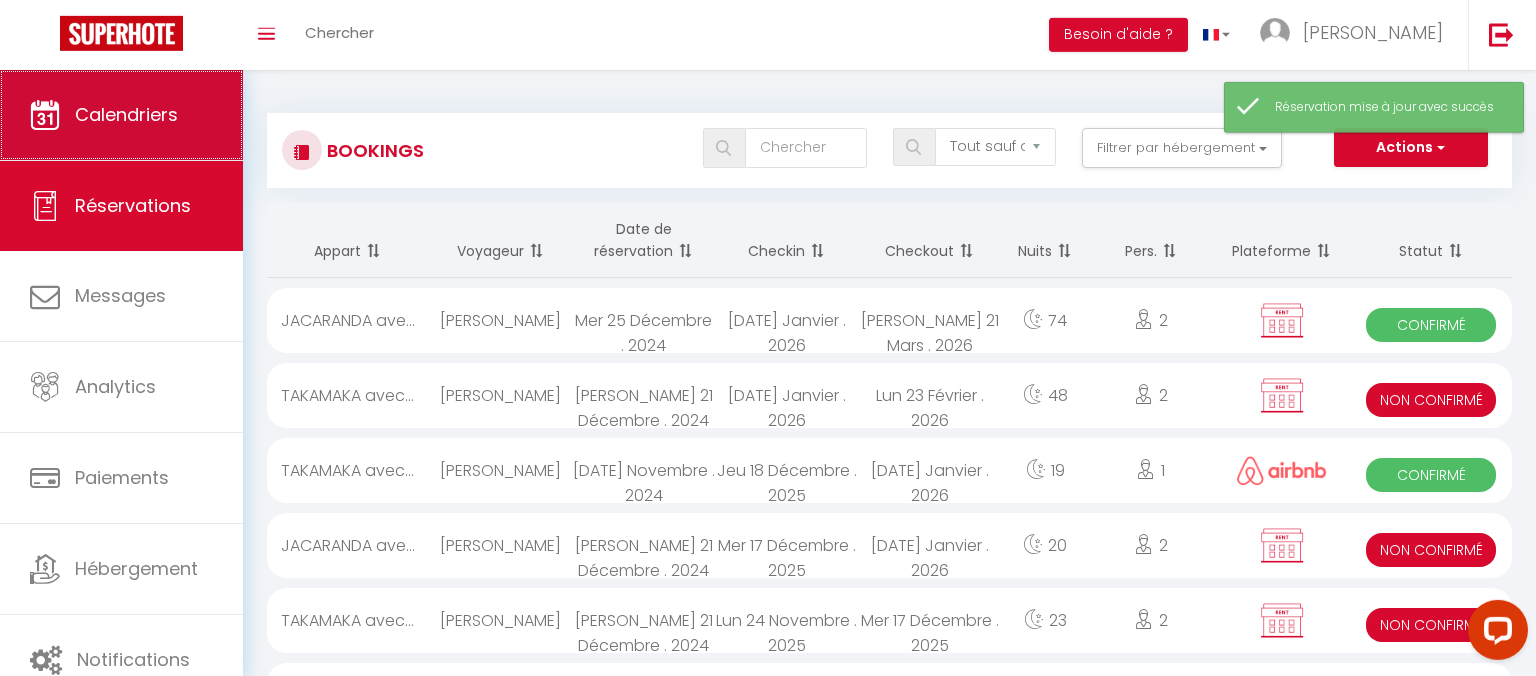 click on "Calendriers" at bounding box center [126, 114] 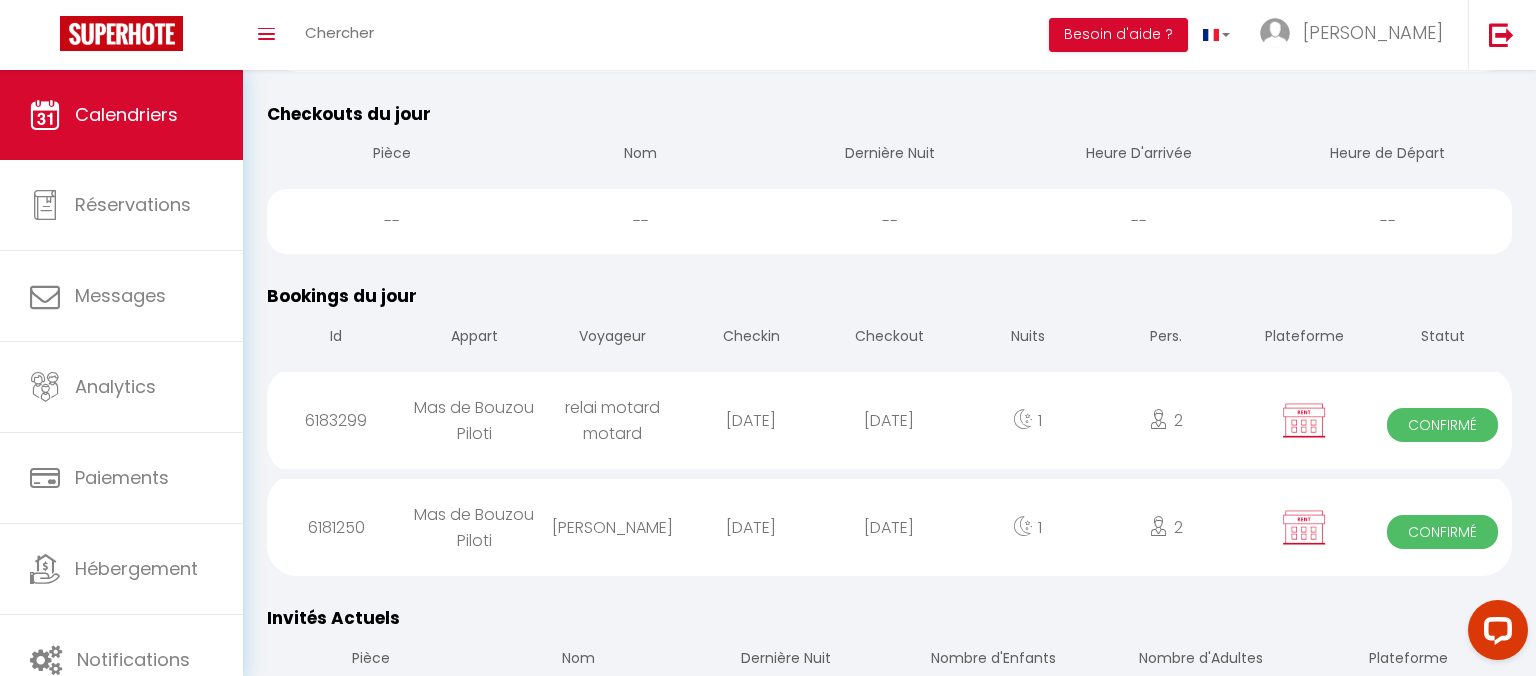 scroll, scrollTop: 20, scrollLeft: 0, axis: vertical 